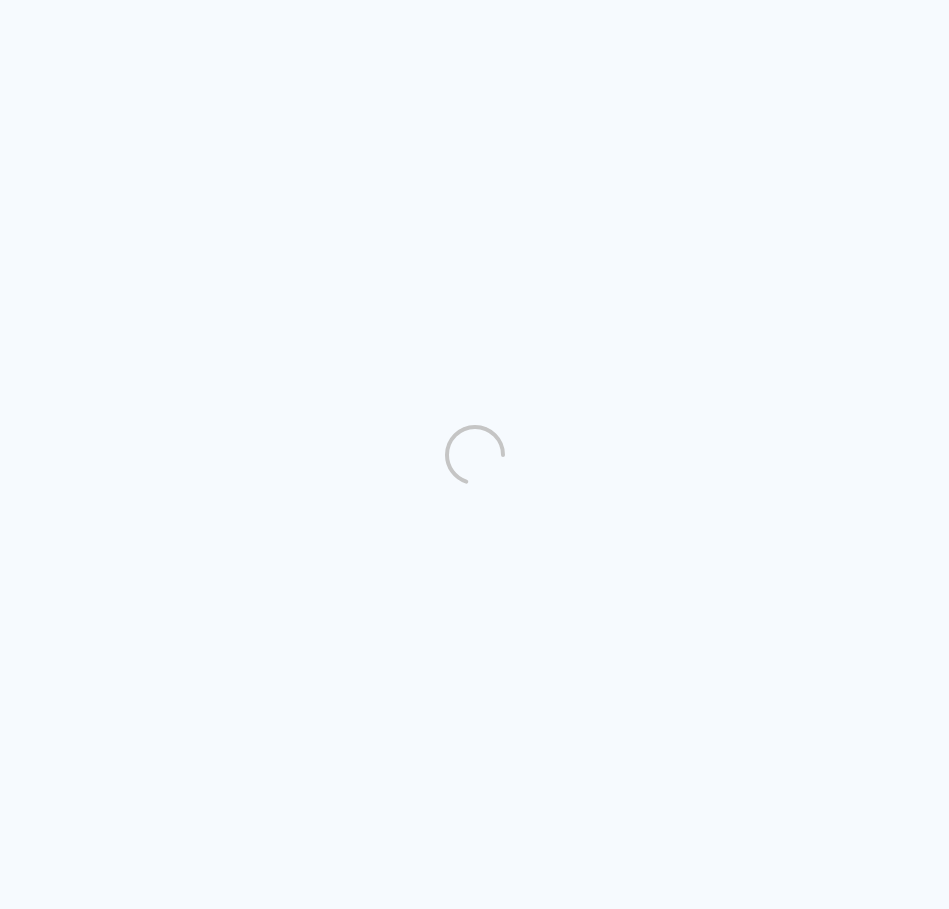 scroll, scrollTop: 0, scrollLeft: 0, axis: both 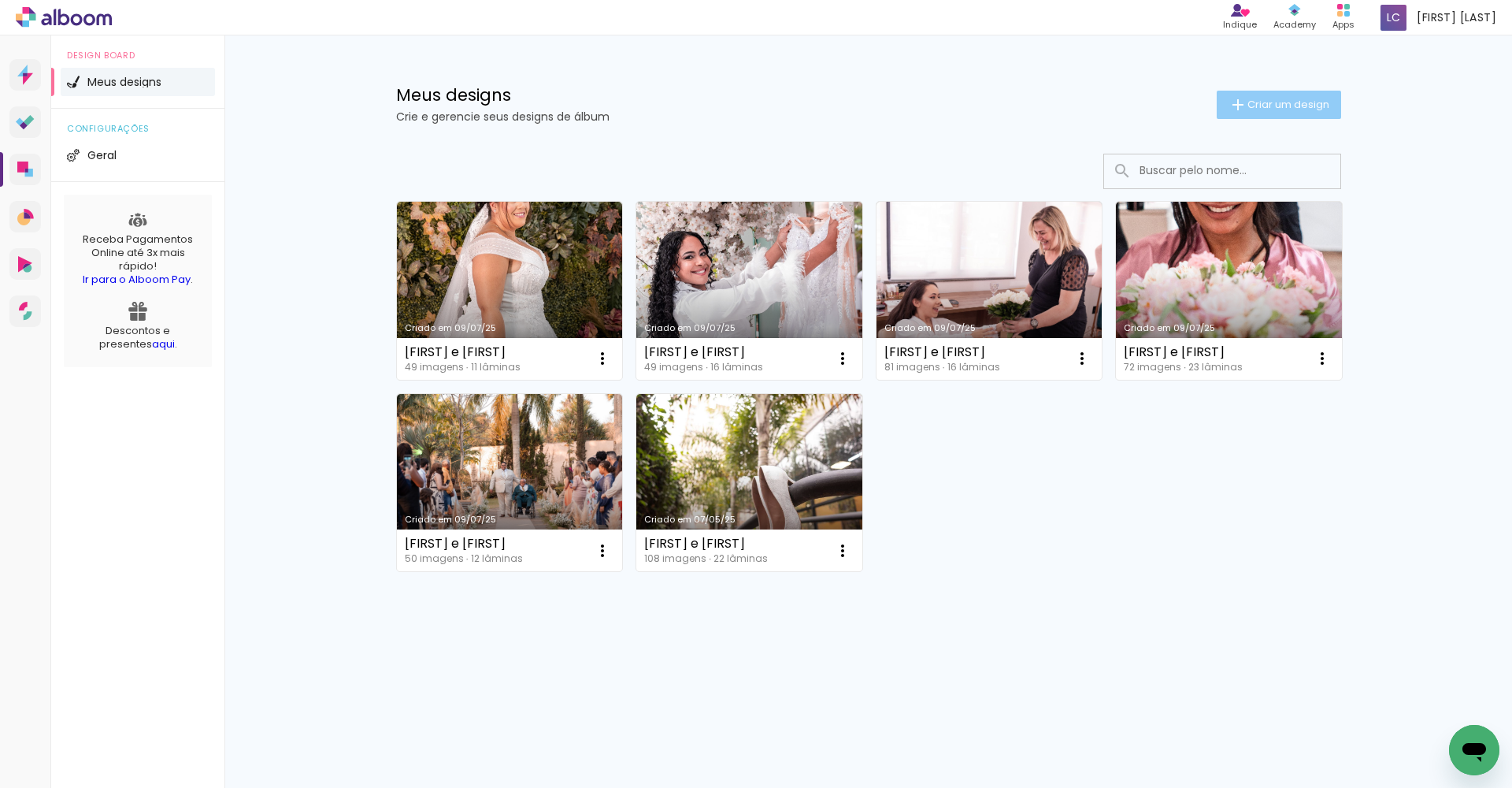click on "Criar um design" 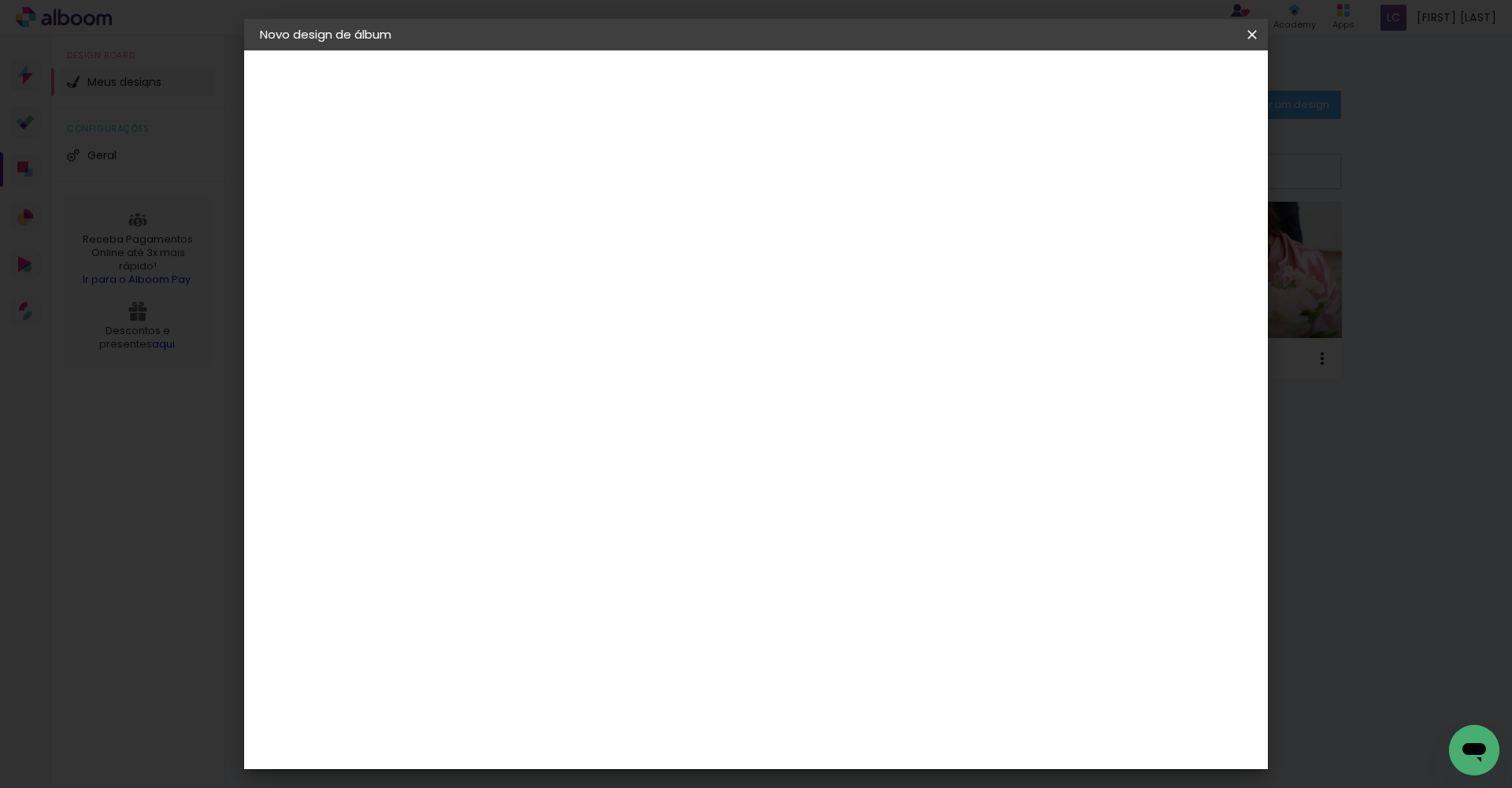 click at bounding box center [517, 211] 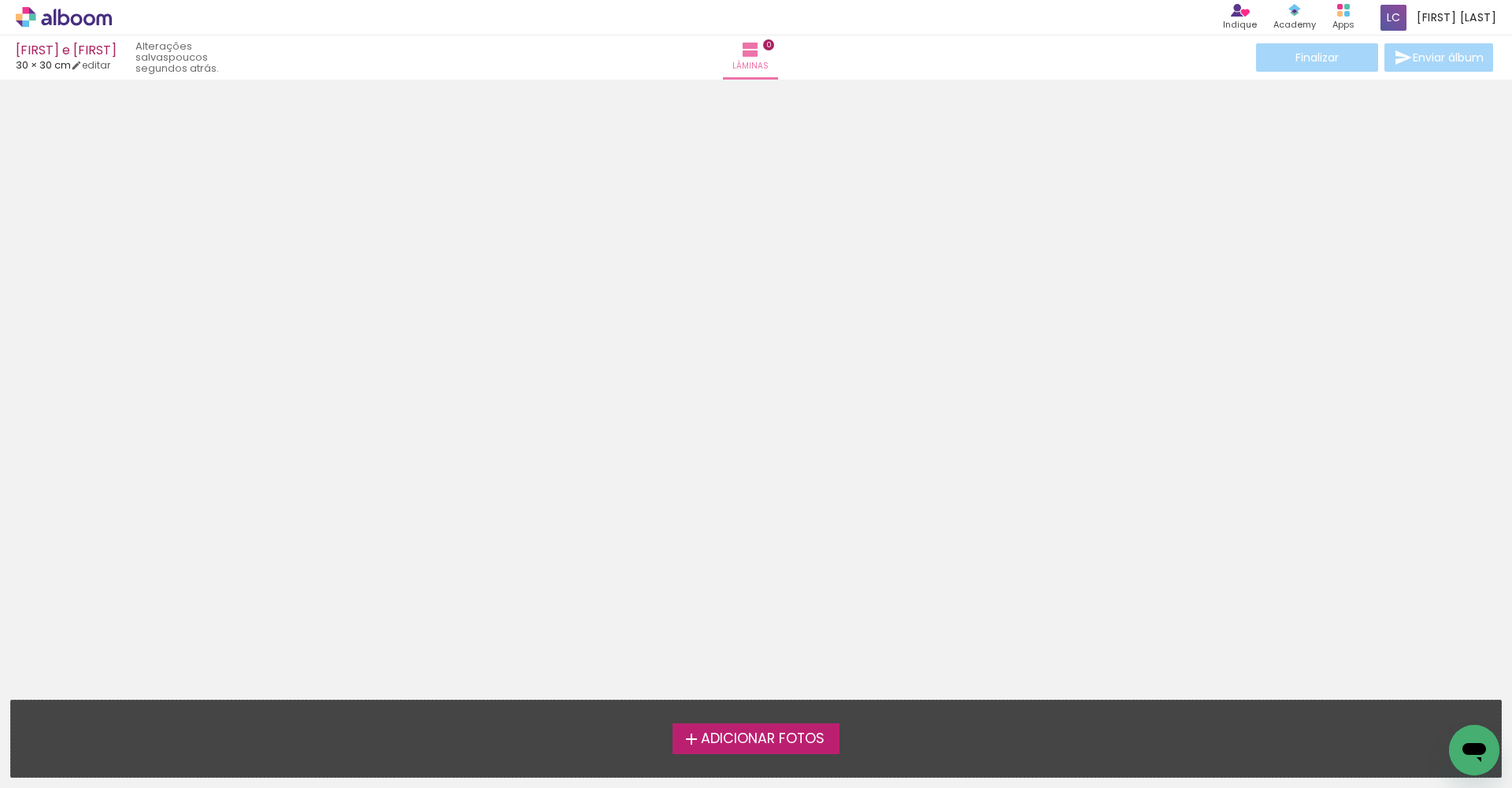 click on "Adicionar Fotos" at bounding box center (762, 739) 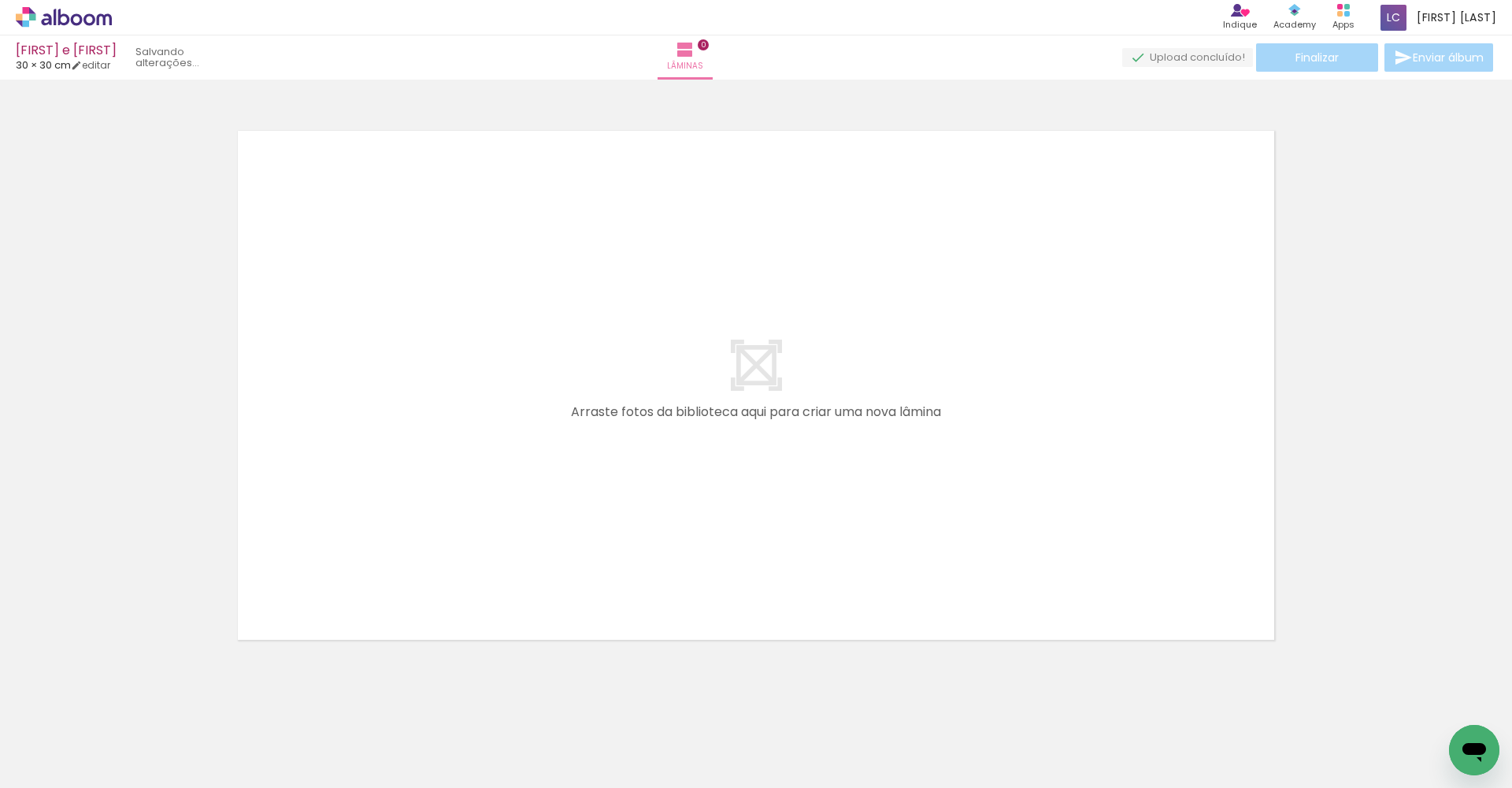 scroll, scrollTop: 5, scrollLeft: 0, axis: vertical 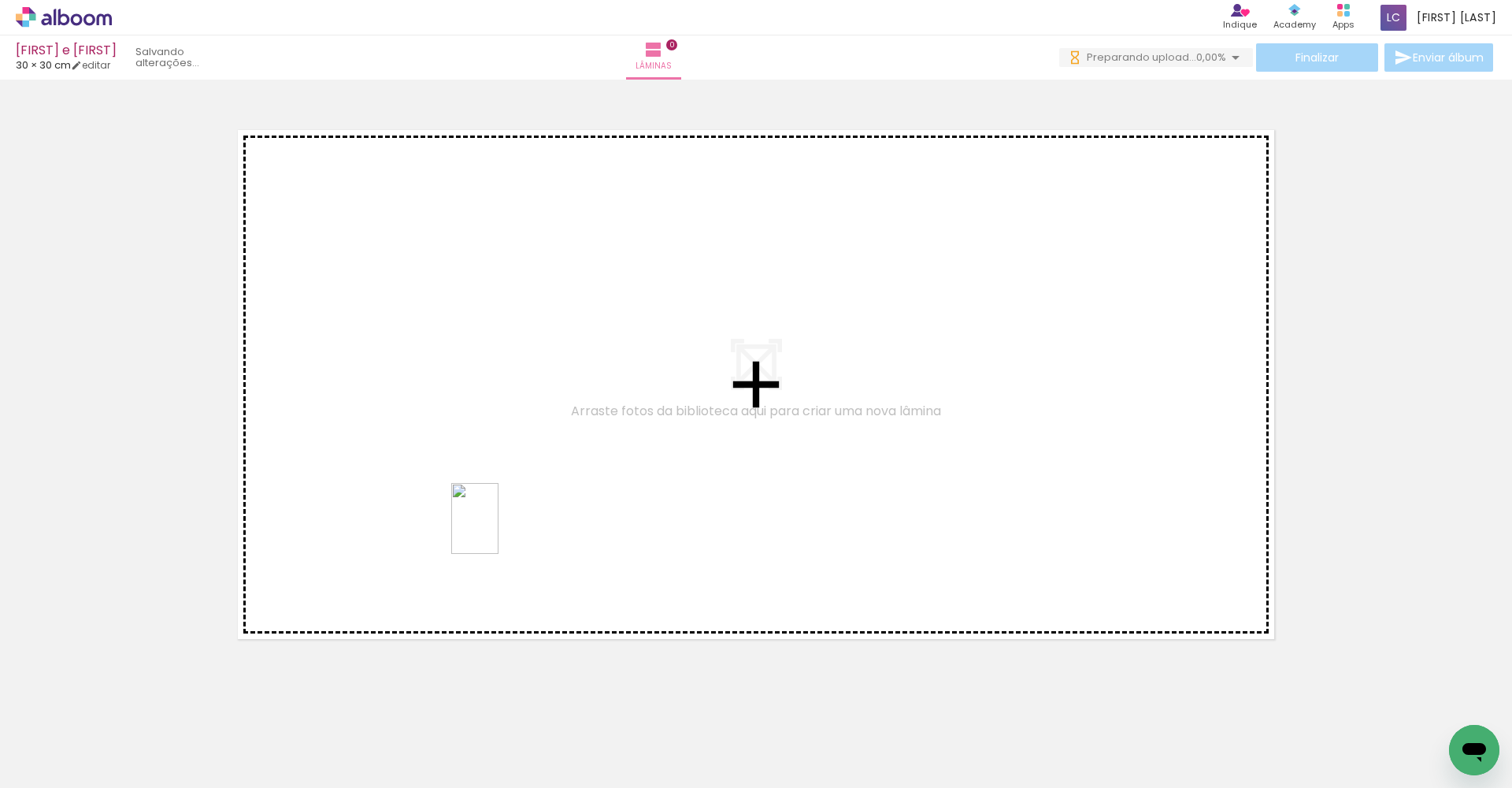 drag, startPoint x: 437, startPoint y: 726, endPoint x: 496, endPoint y: 468, distance: 264.6602 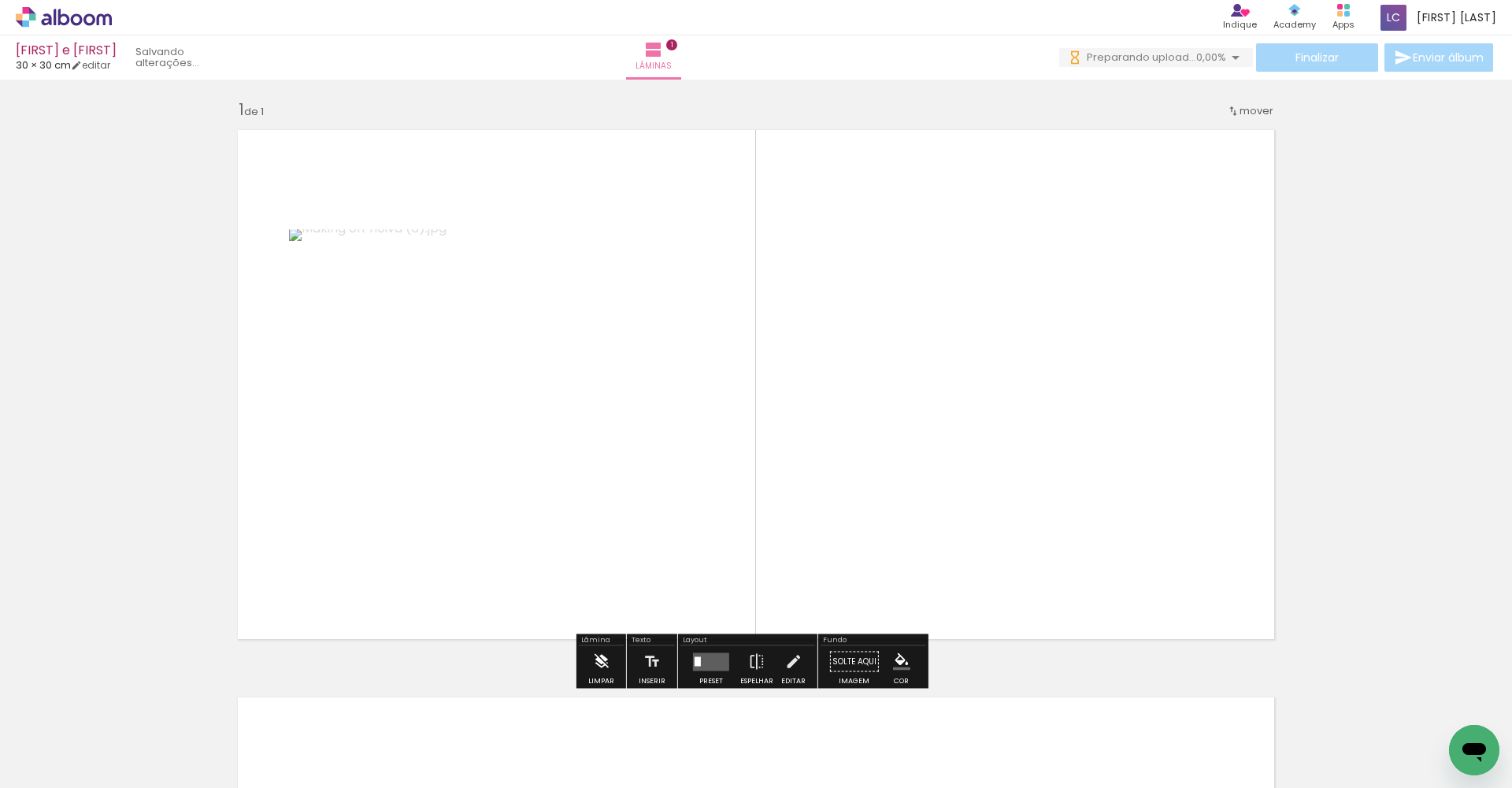 click at bounding box center [601, 662] 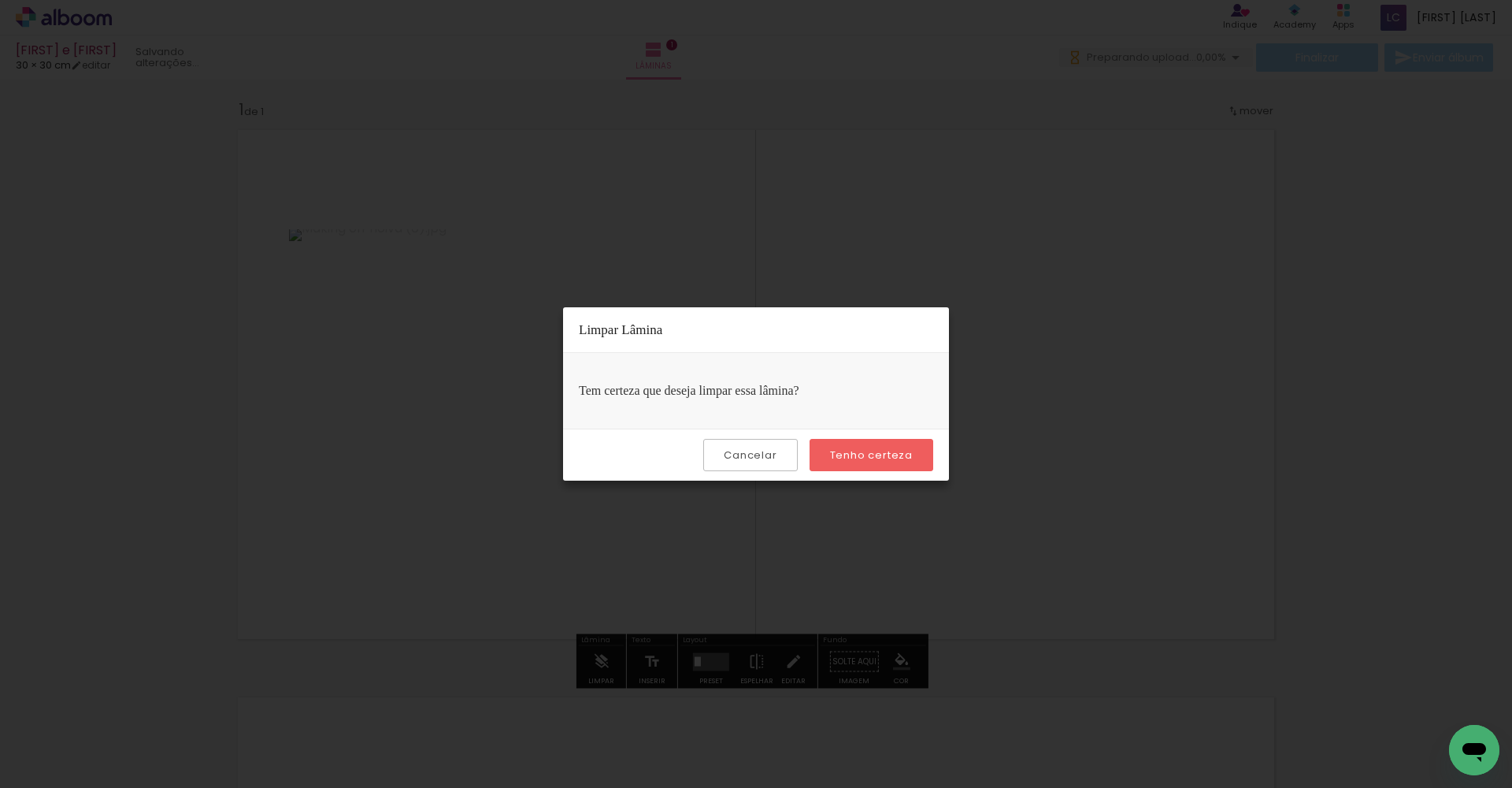 click on "Tenho certeza" at bounding box center (0, 0) 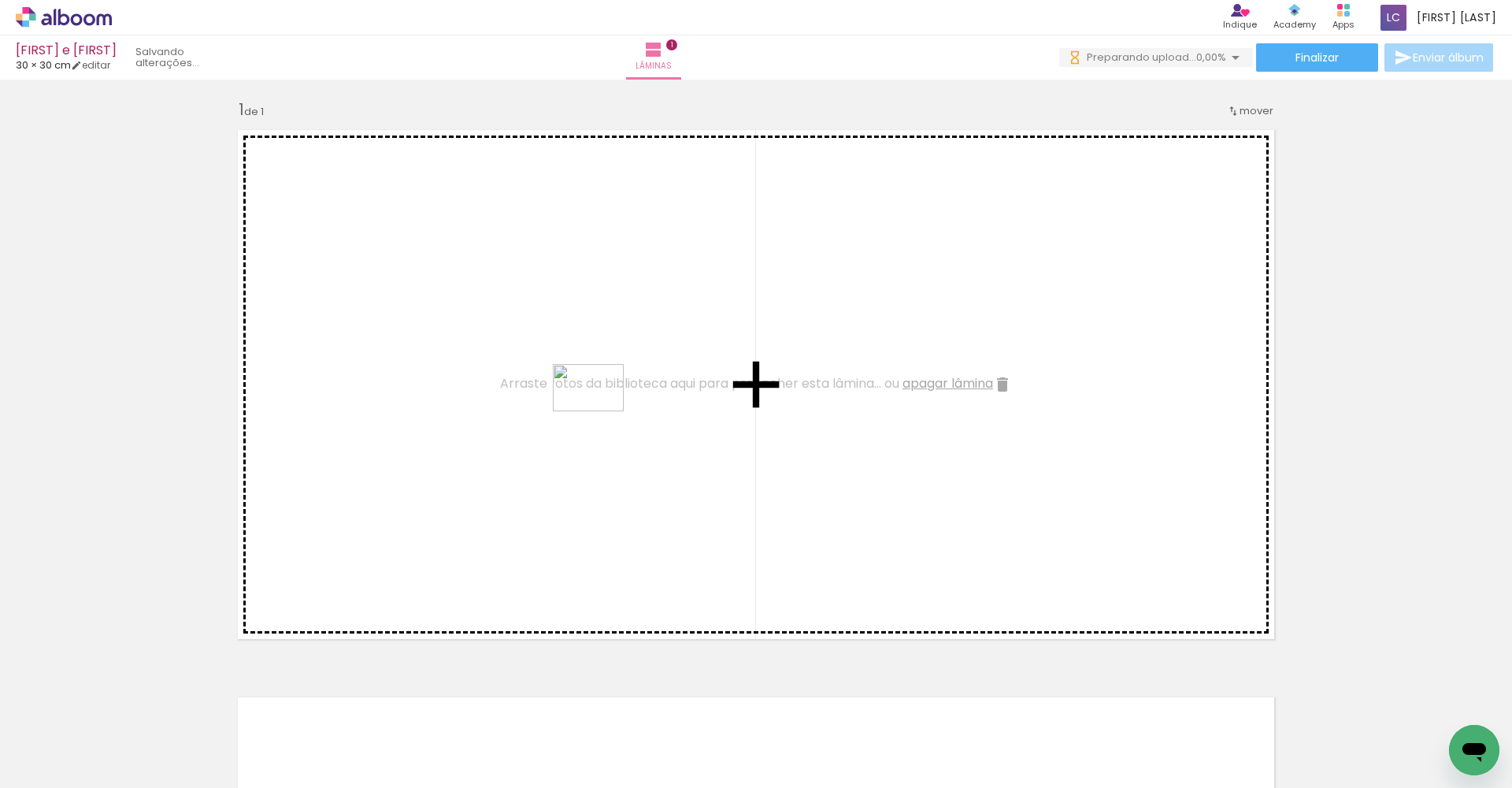 drag, startPoint x: 685, startPoint y: 735, endPoint x: 577, endPoint y: 379, distance: 372.0215 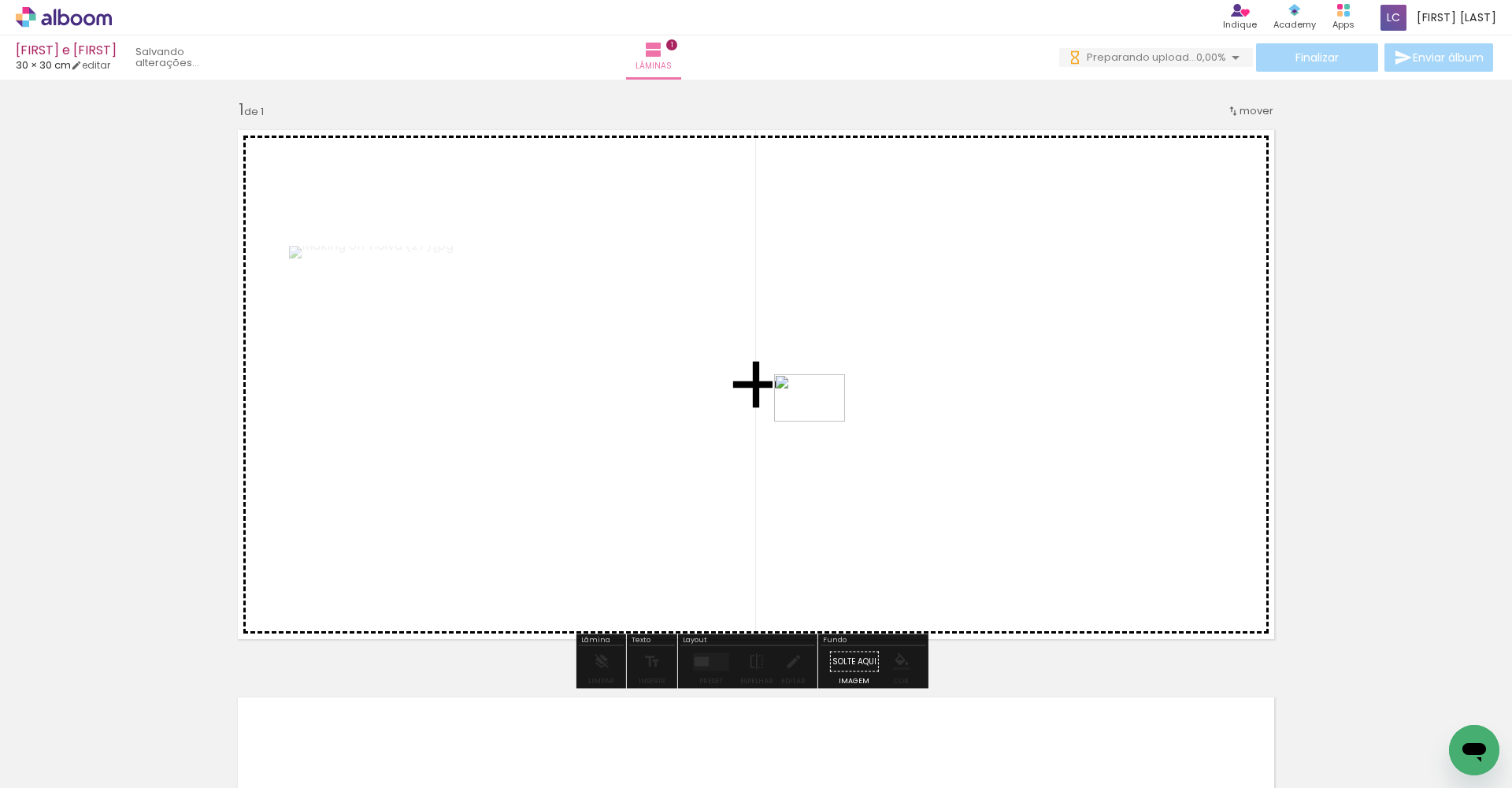 drag, startPoint x: 791, startPoint y: 741, endPoint x: 837, endPoint y: 413, distance: 331.2099 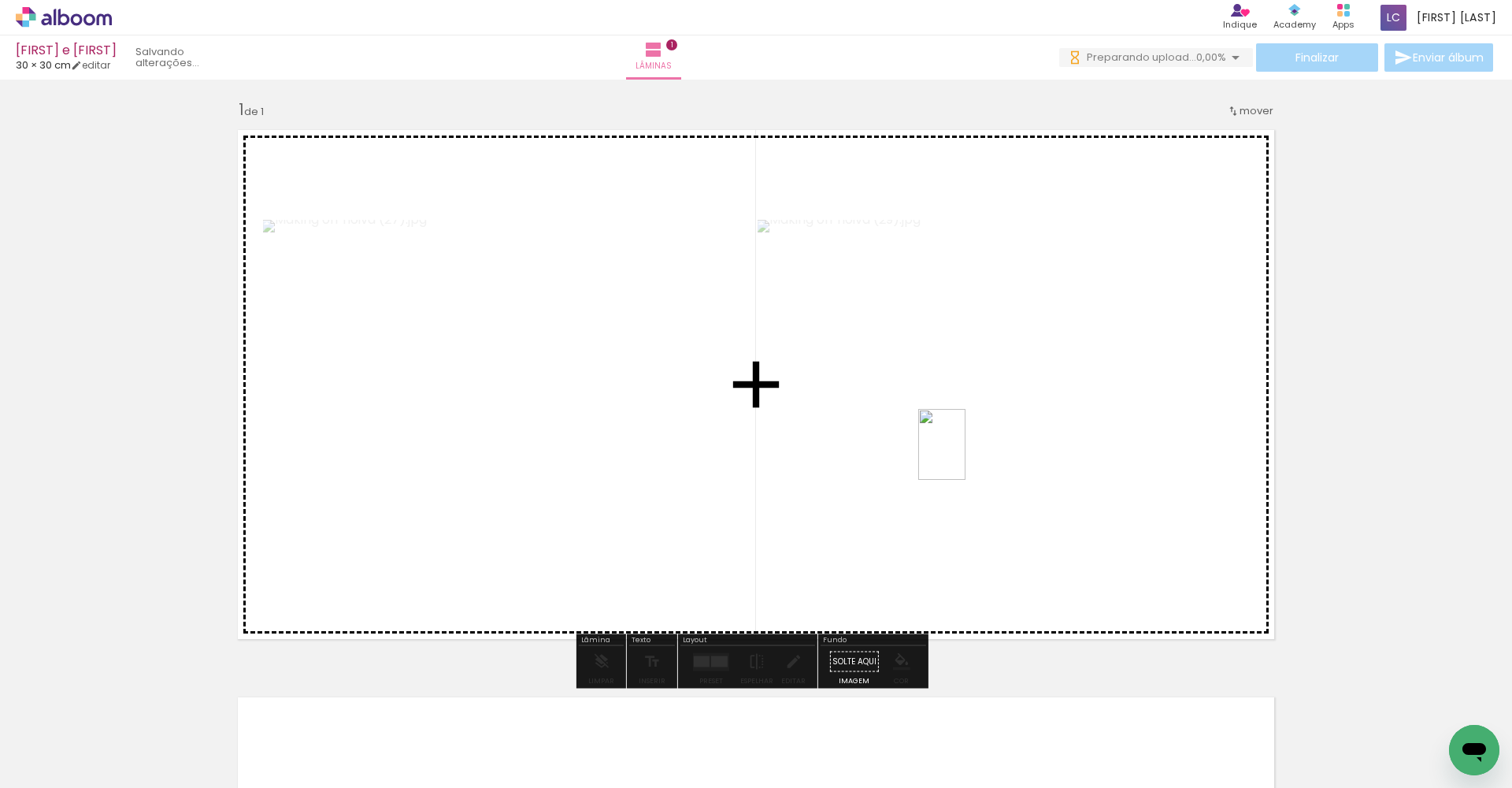 drag, startPoint x: 605, startPoint y: 735, endPoint x: 965, endPoint y: 455, distance: 456.0702 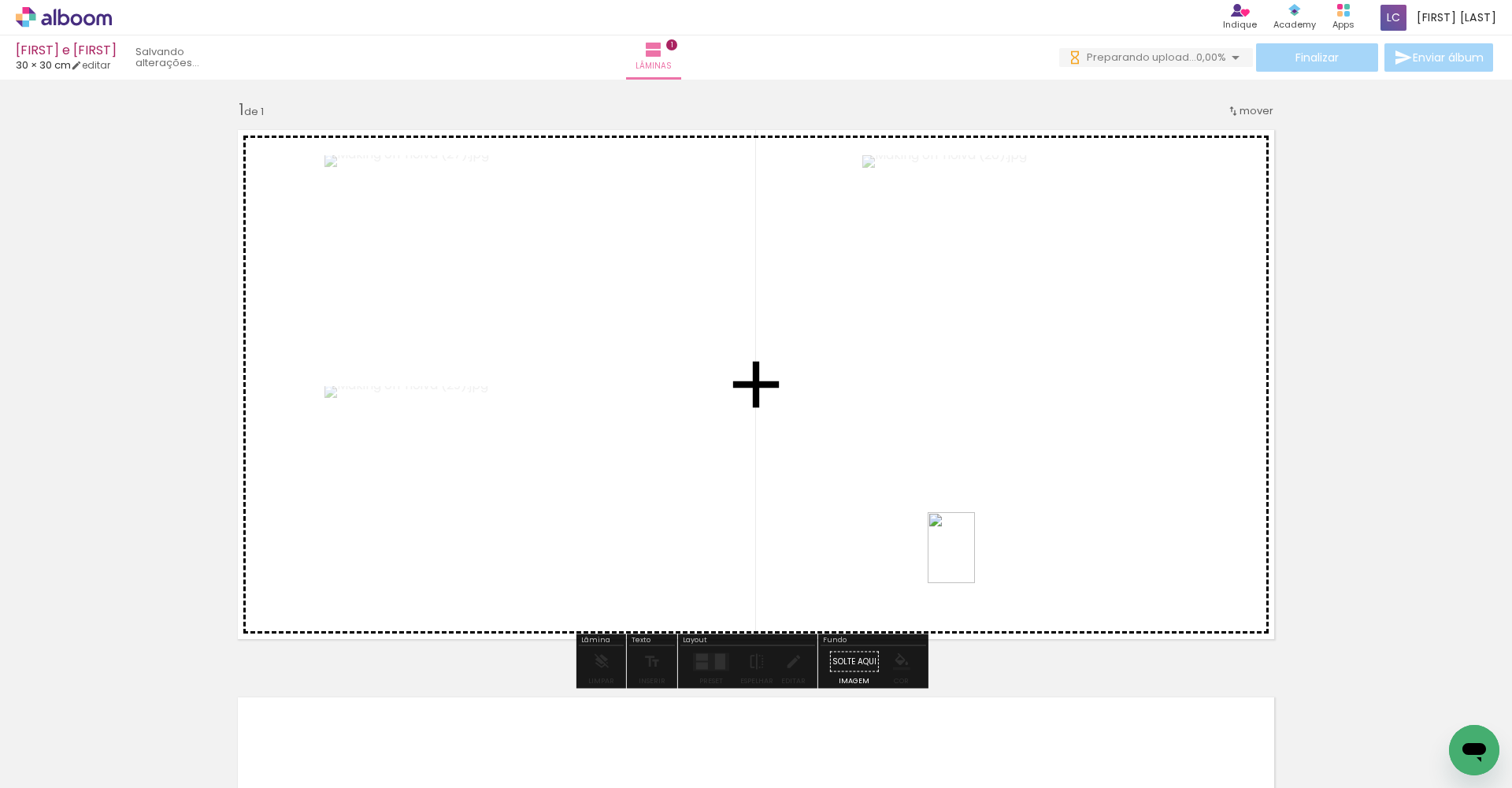 drag, startPoint x: 956, startPoint y: 746, endPoint x: 975, endPoint y: 559, distance: 187.9628 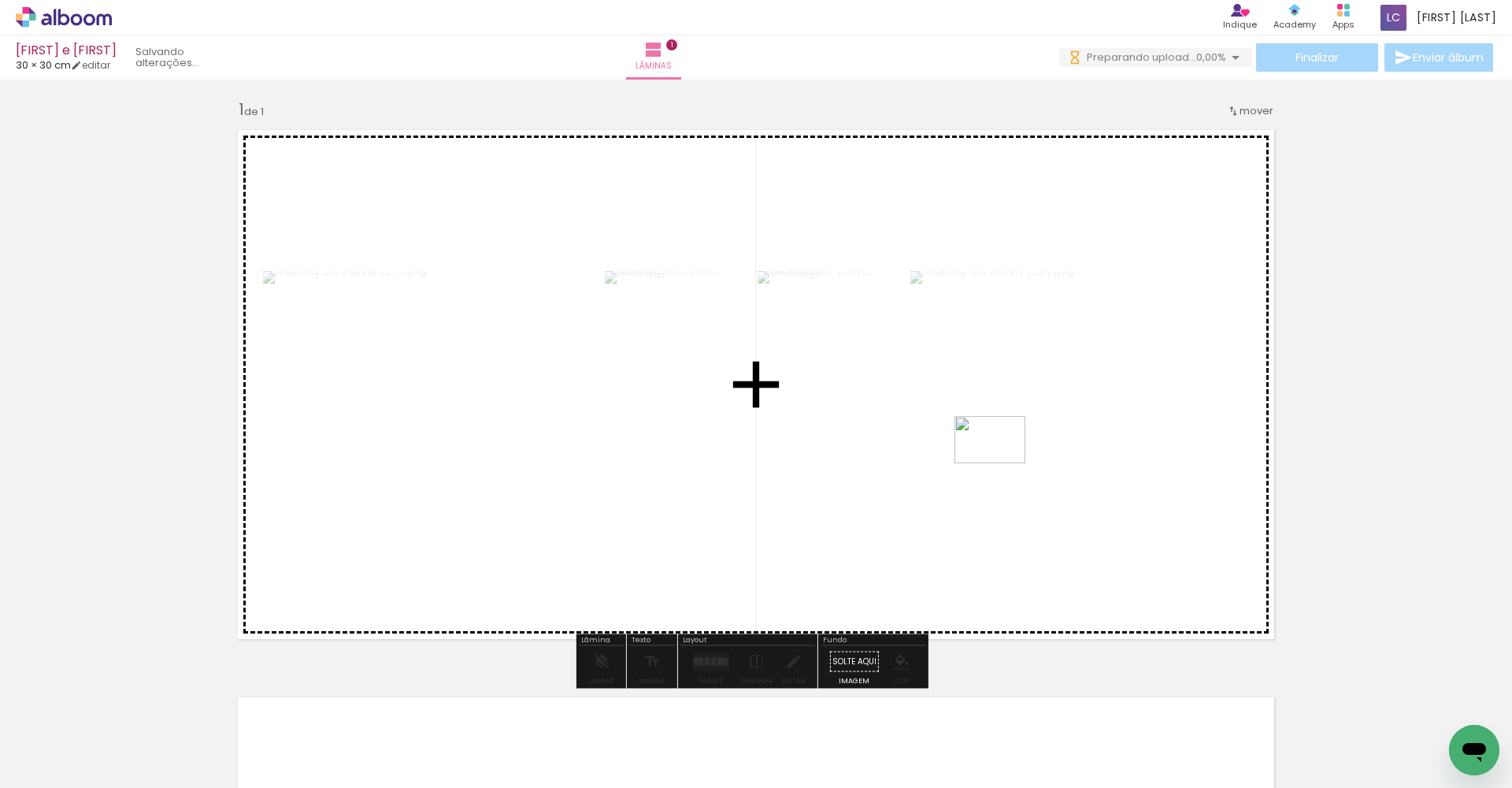 drag, startPoint x: 858, startPoint y: 737, endPoint x: 1002, endPoint y: 462, distance: 310.4207 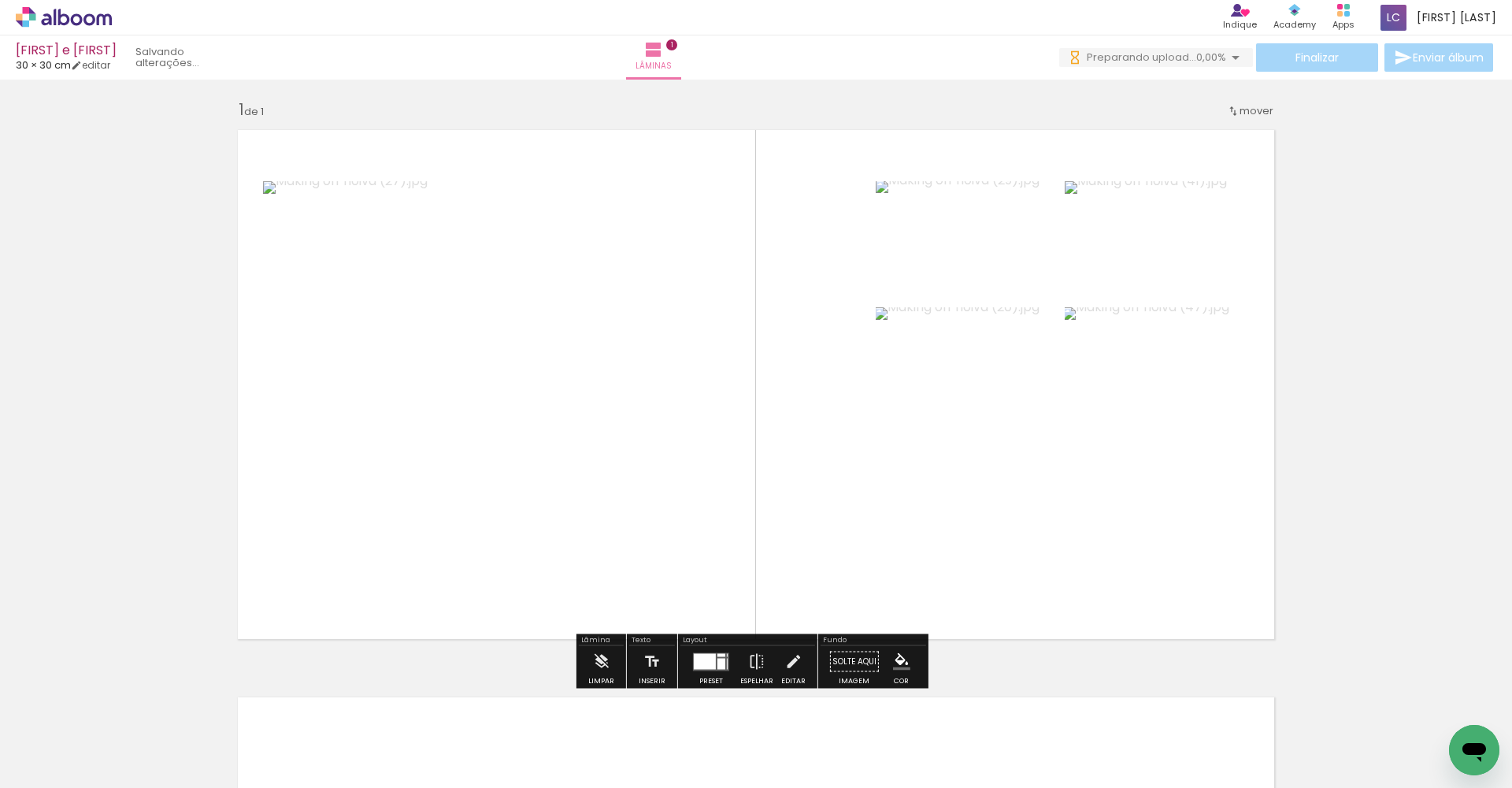 click at bounding box center [705, 661] 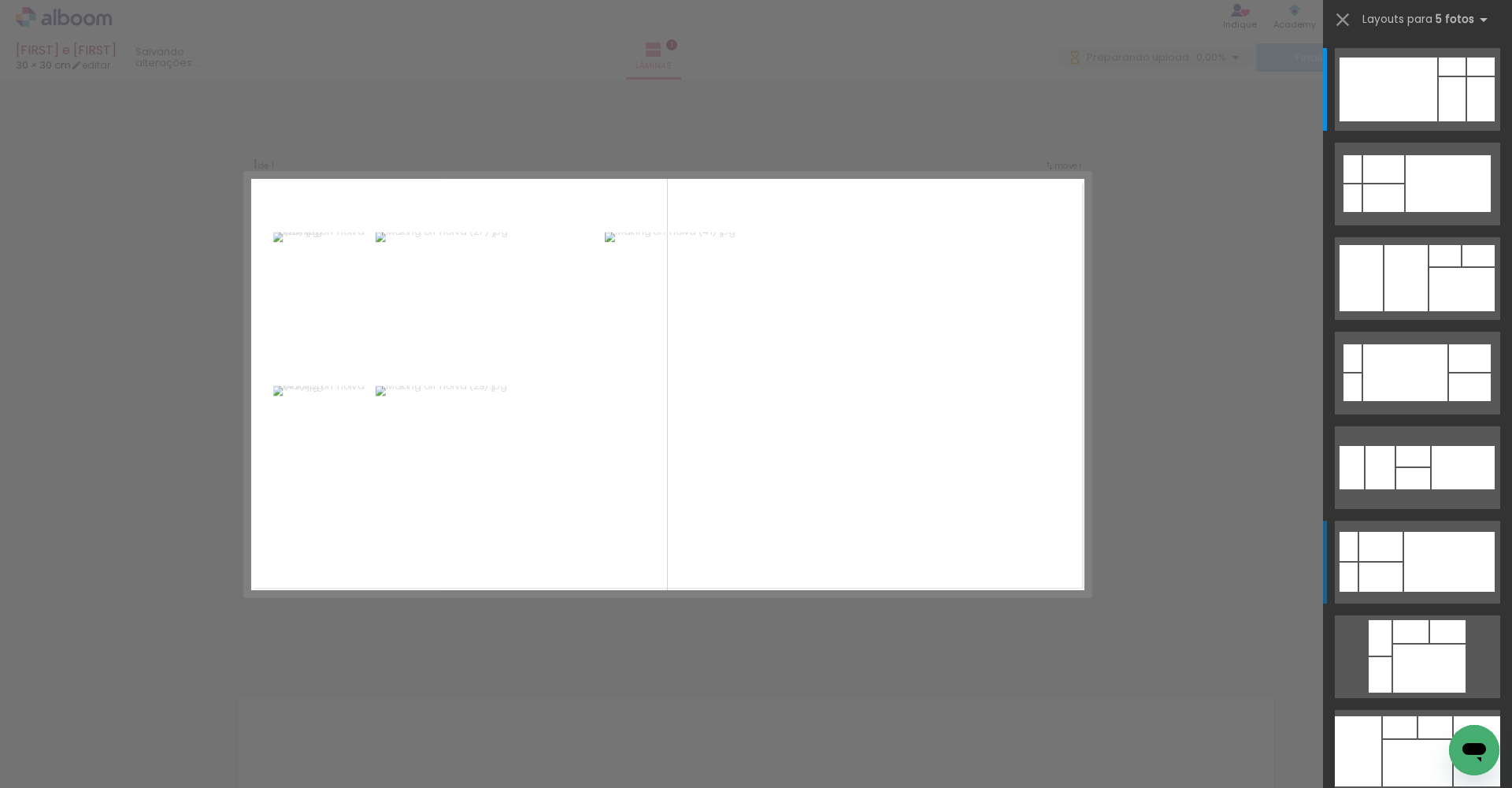 click at bounding box center (1448, 184) 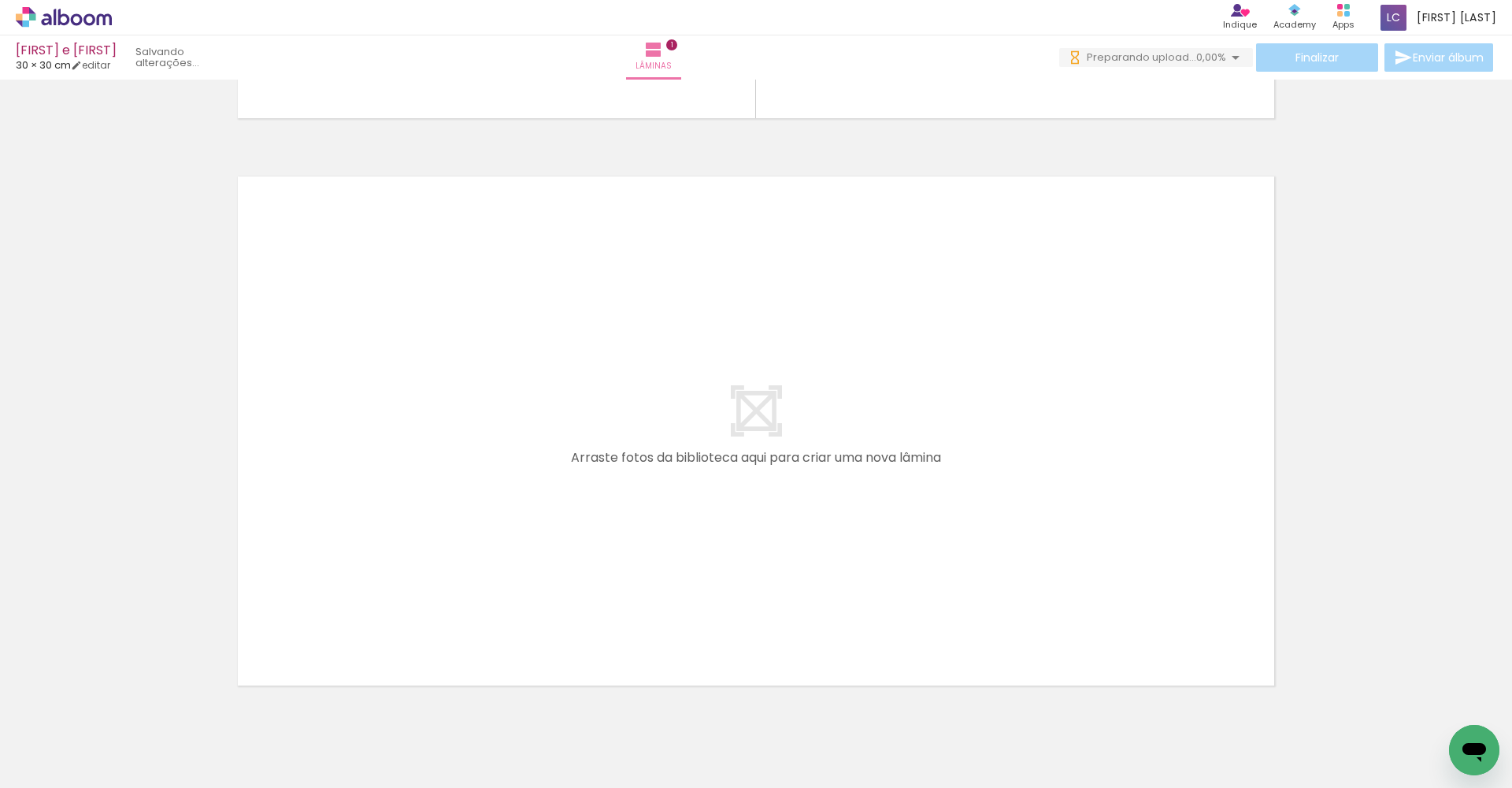 scroll, scrollTop: 540, scrollLeft: 0, axis: vertical 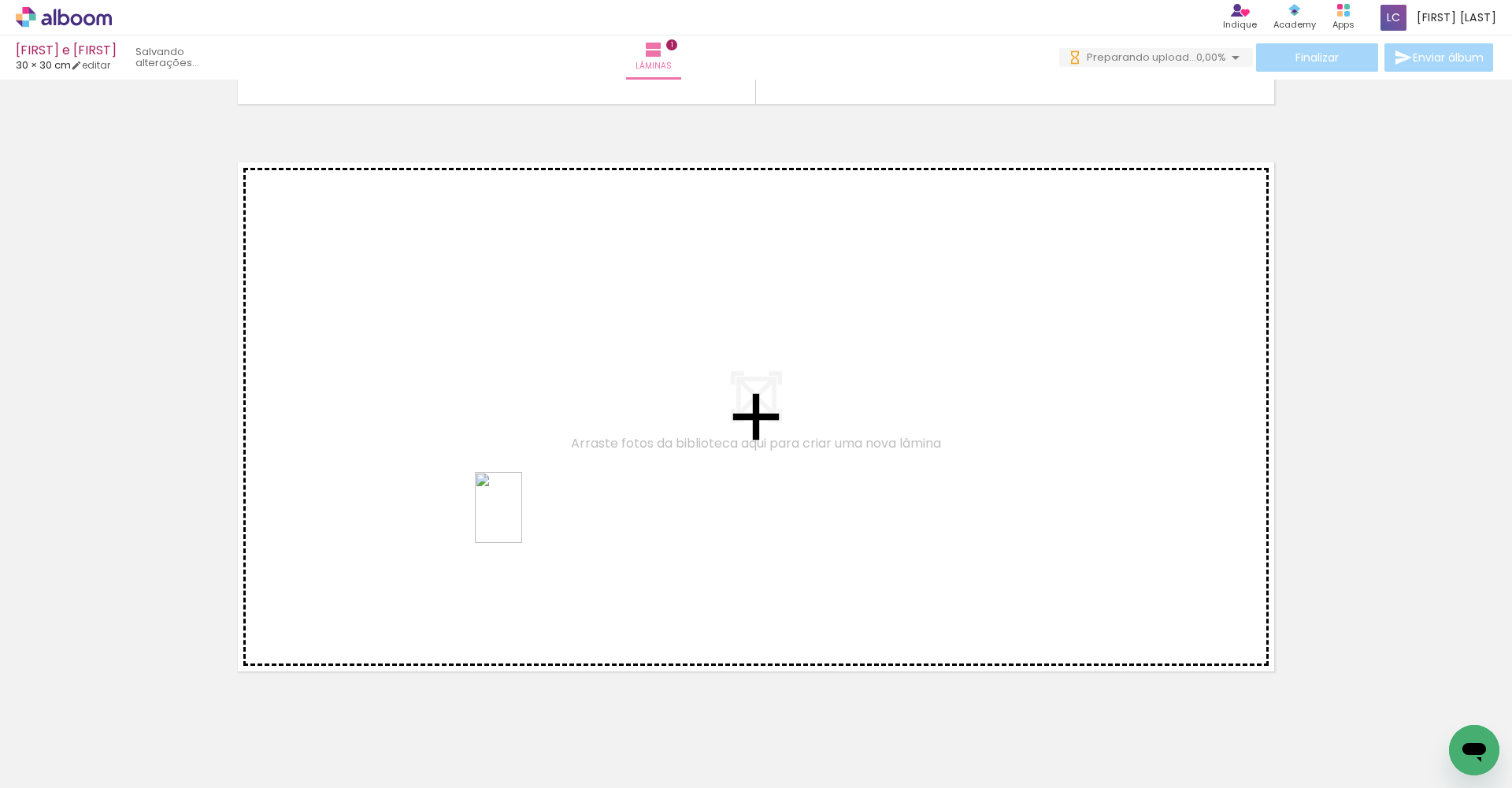 drag, startPoint x: 436, startPoint y: 732, endPoint x: 533, endPoint y: 443, distance: 304.8442 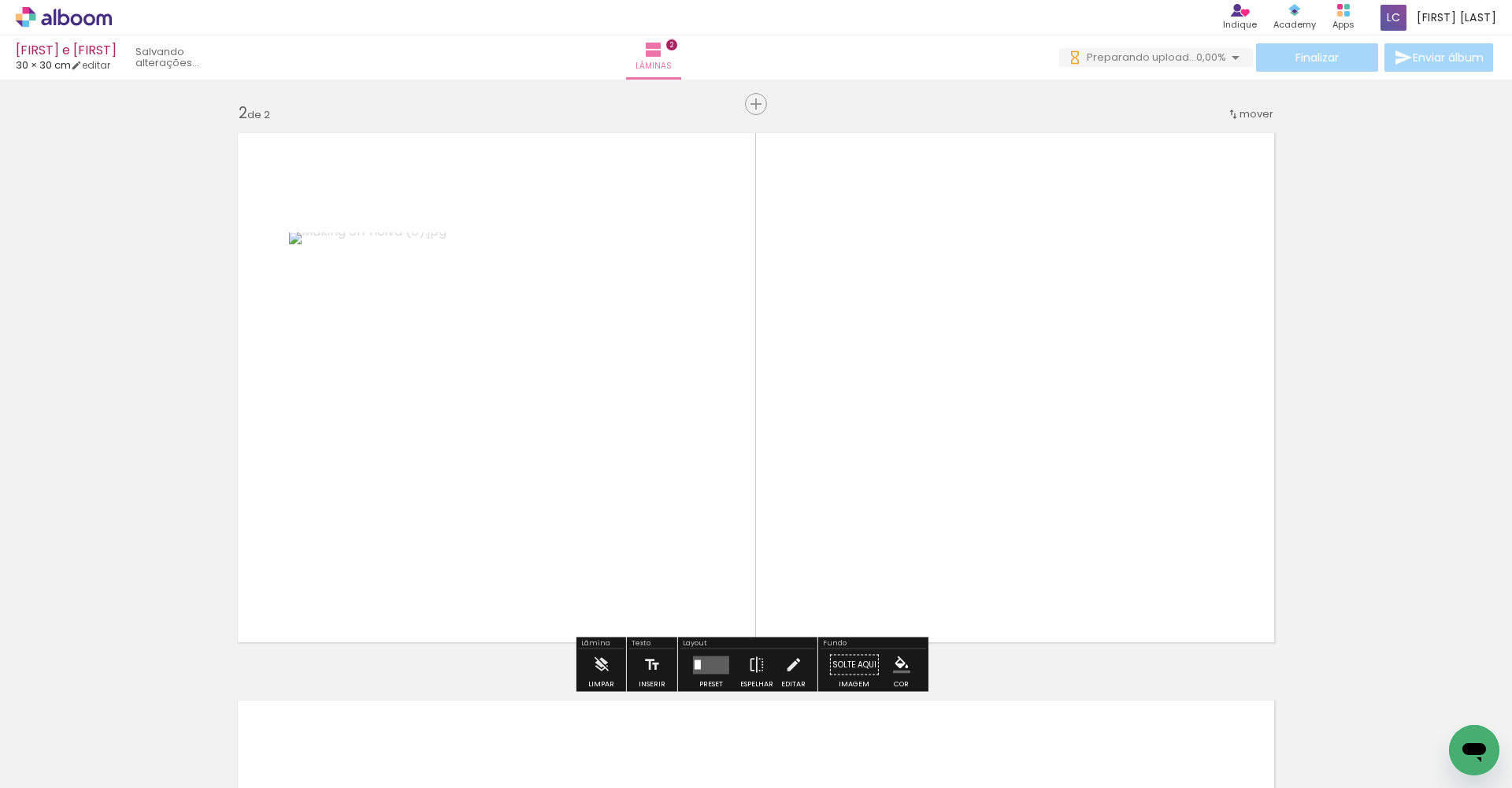 scroll, scrollTop: 572, scrollLeft: 0, axis: vertical 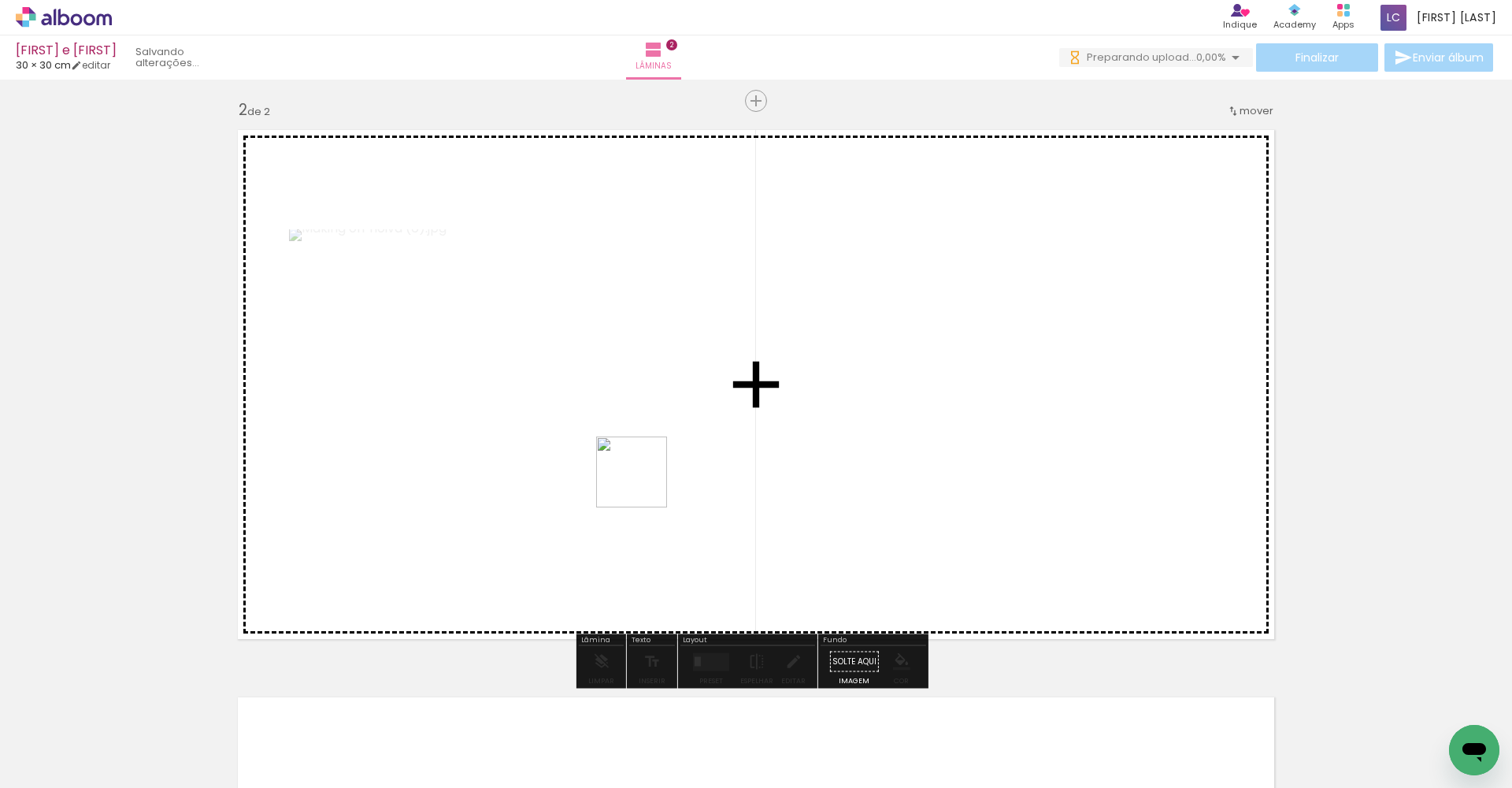drag, startPoint x: 513, startPoint y: 711, endPoint x: 659, endPoint y: 432, distance: 314.89204 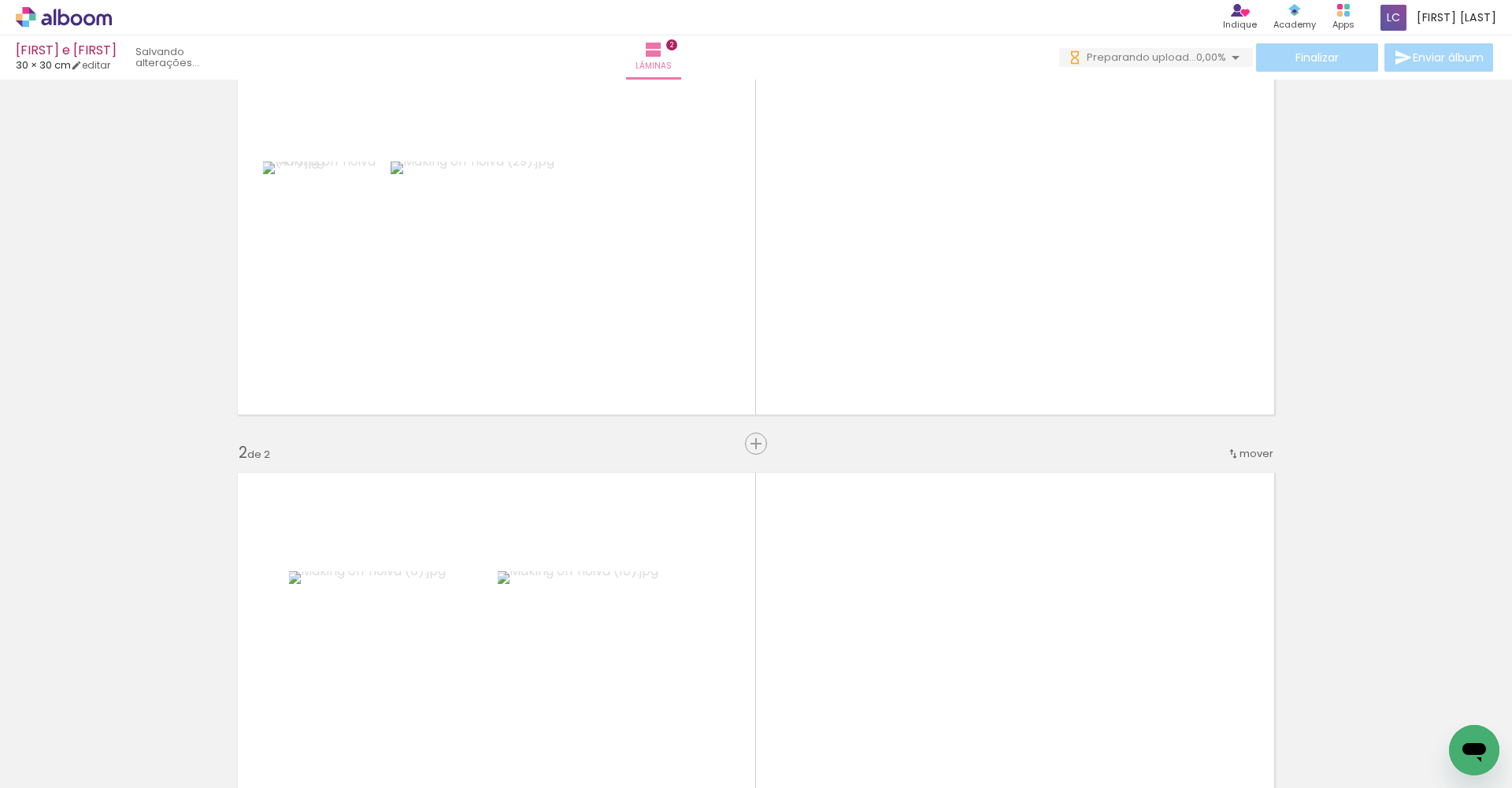 scroll, scrollTop: 112, scrollLeft: 0, axis: vertical 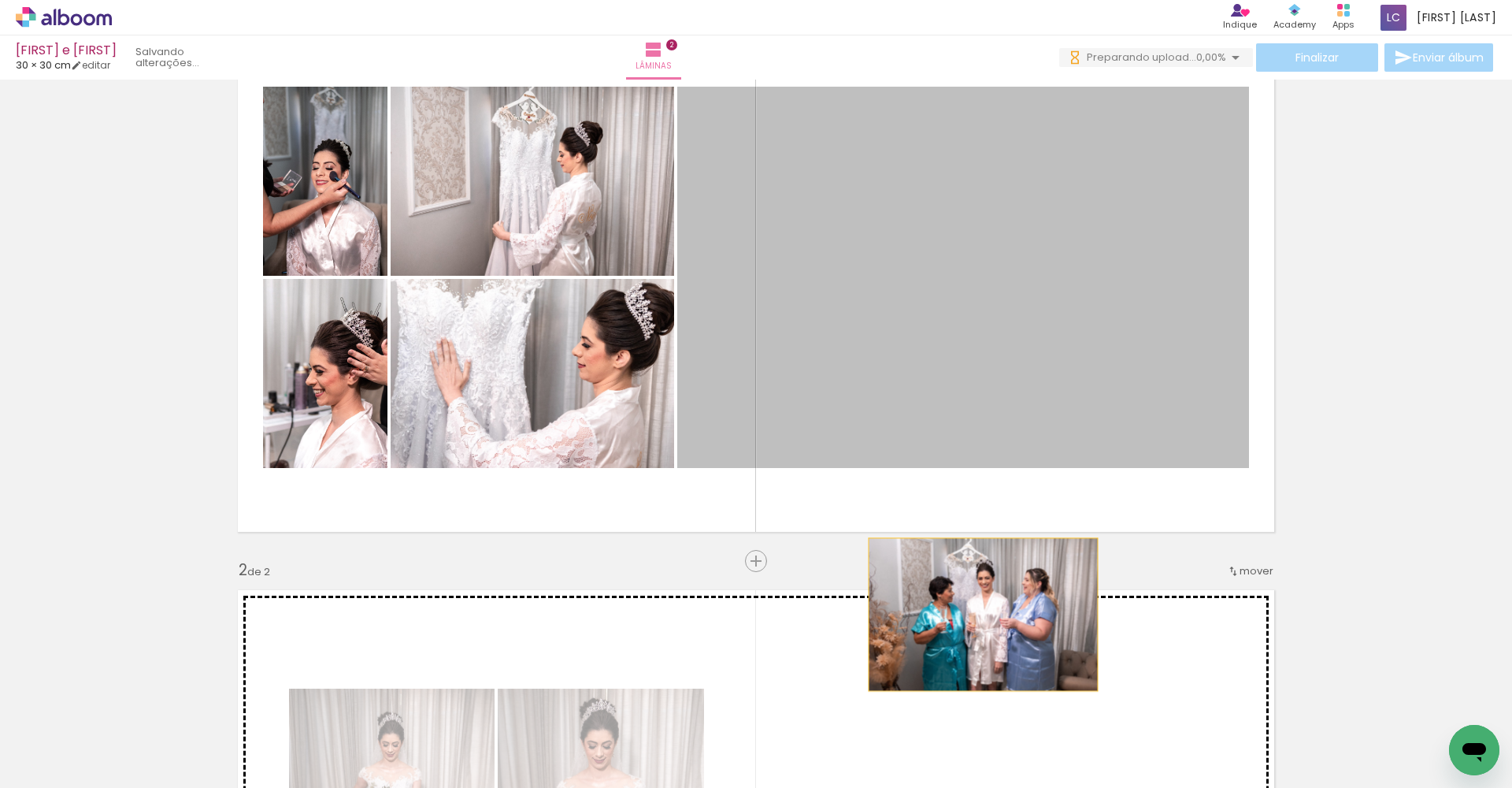 drag, startPoint x: 954, startPoint y: 293, endPoint x: 977, endPoint y: 615, distance: 322.82038 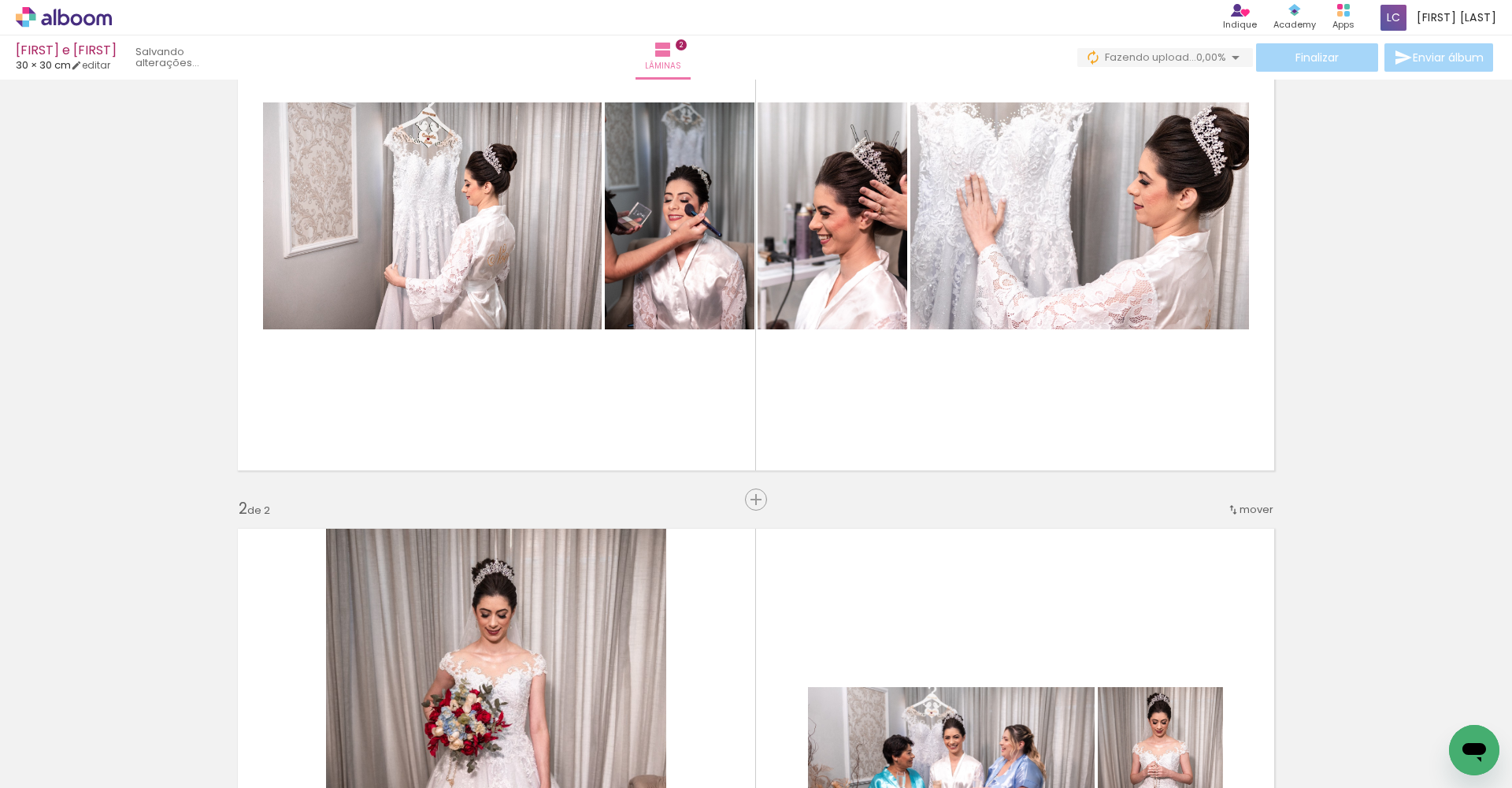 scroll, scrollTop: 153, scrollLeft: 0, axis: vertical 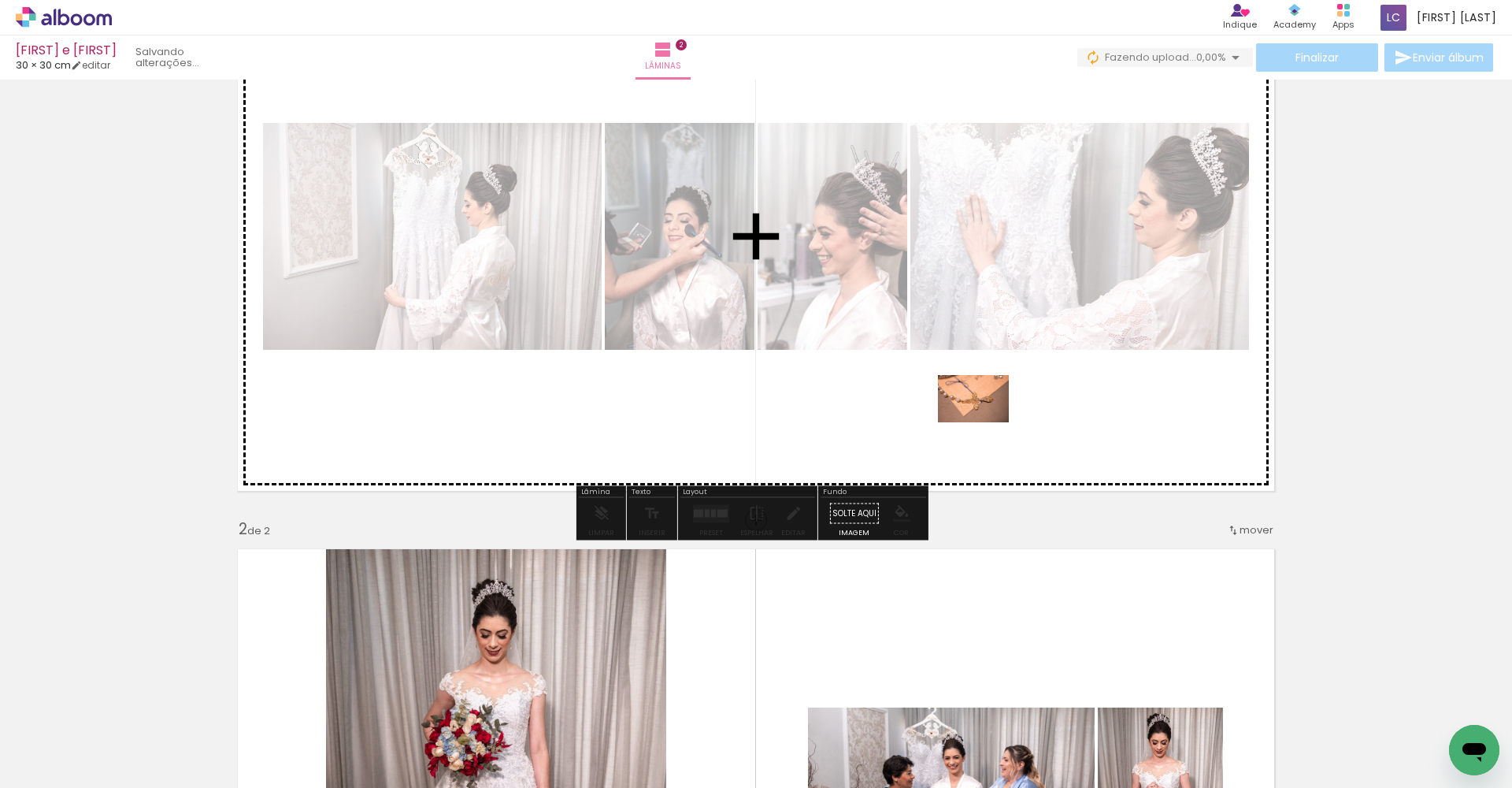 drag, startPoint x: 1032, startPoint y: 751, endPoint x: 986, endPoint y: 413, distance: 341.11582 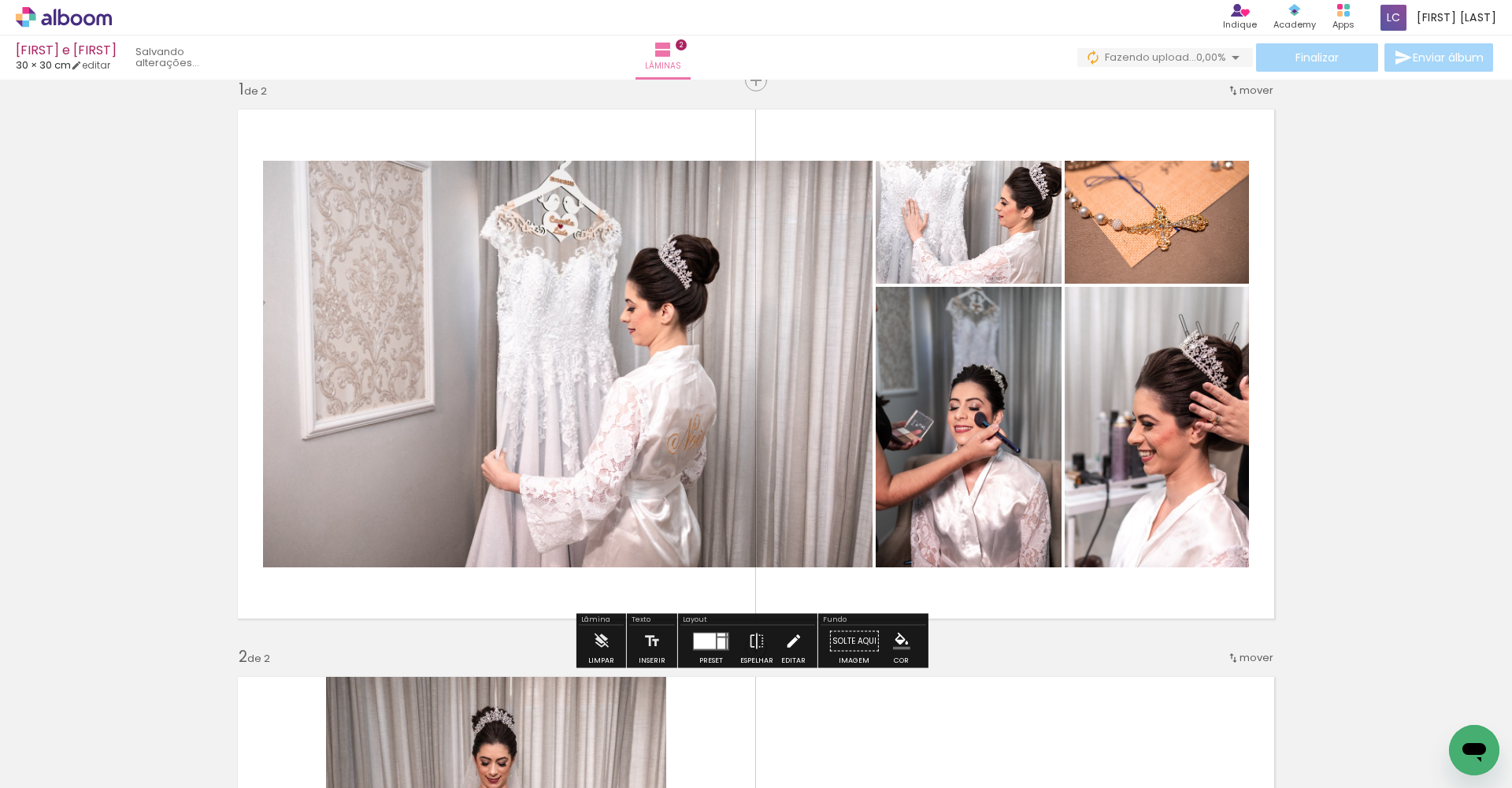scroll, scrollTop: 89, scrollLeft: 0, axis: vertical 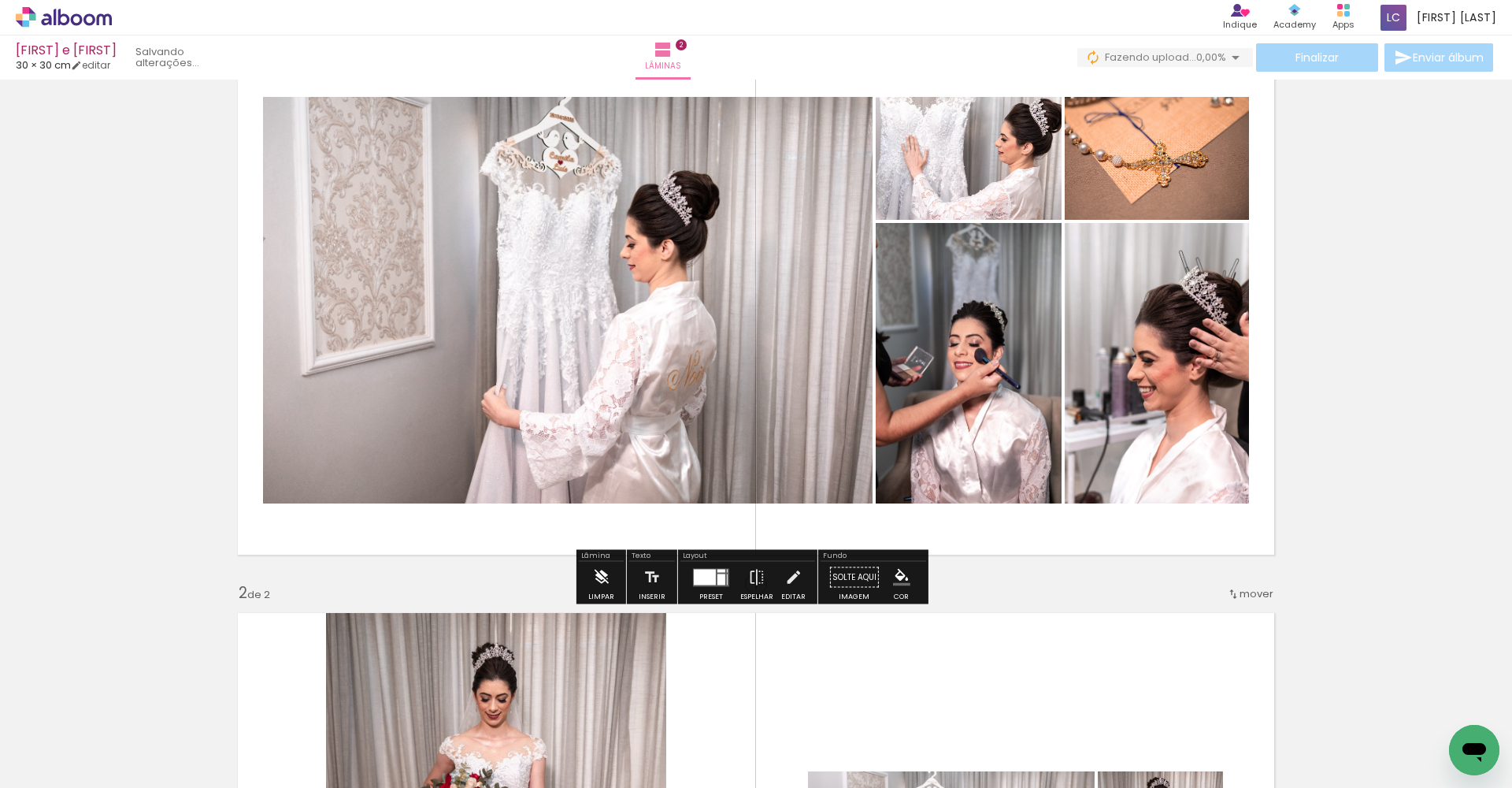 click at bounding box center (601, 578) 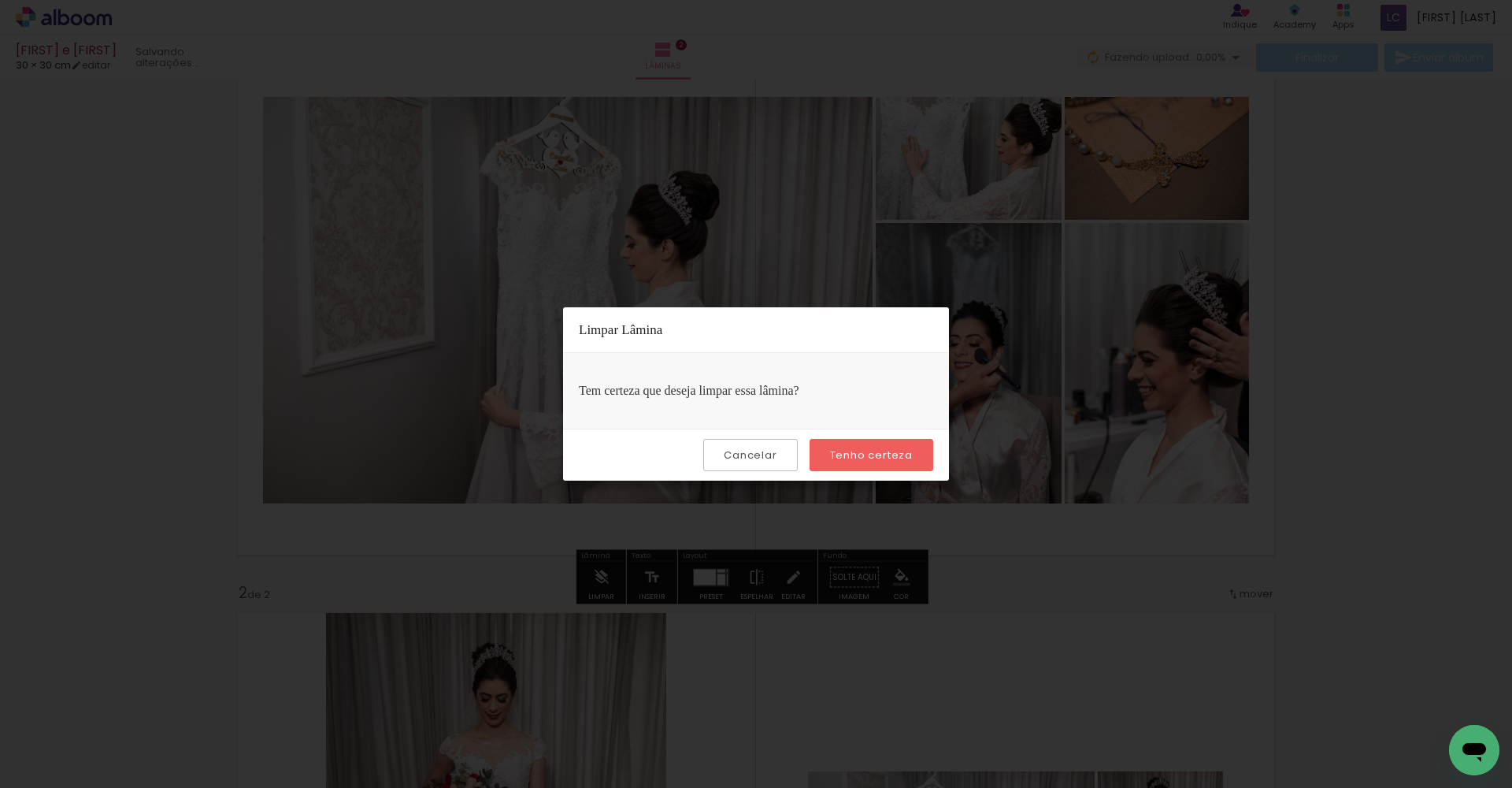click on "Tenho certeza" at bounding box center (871, 455) 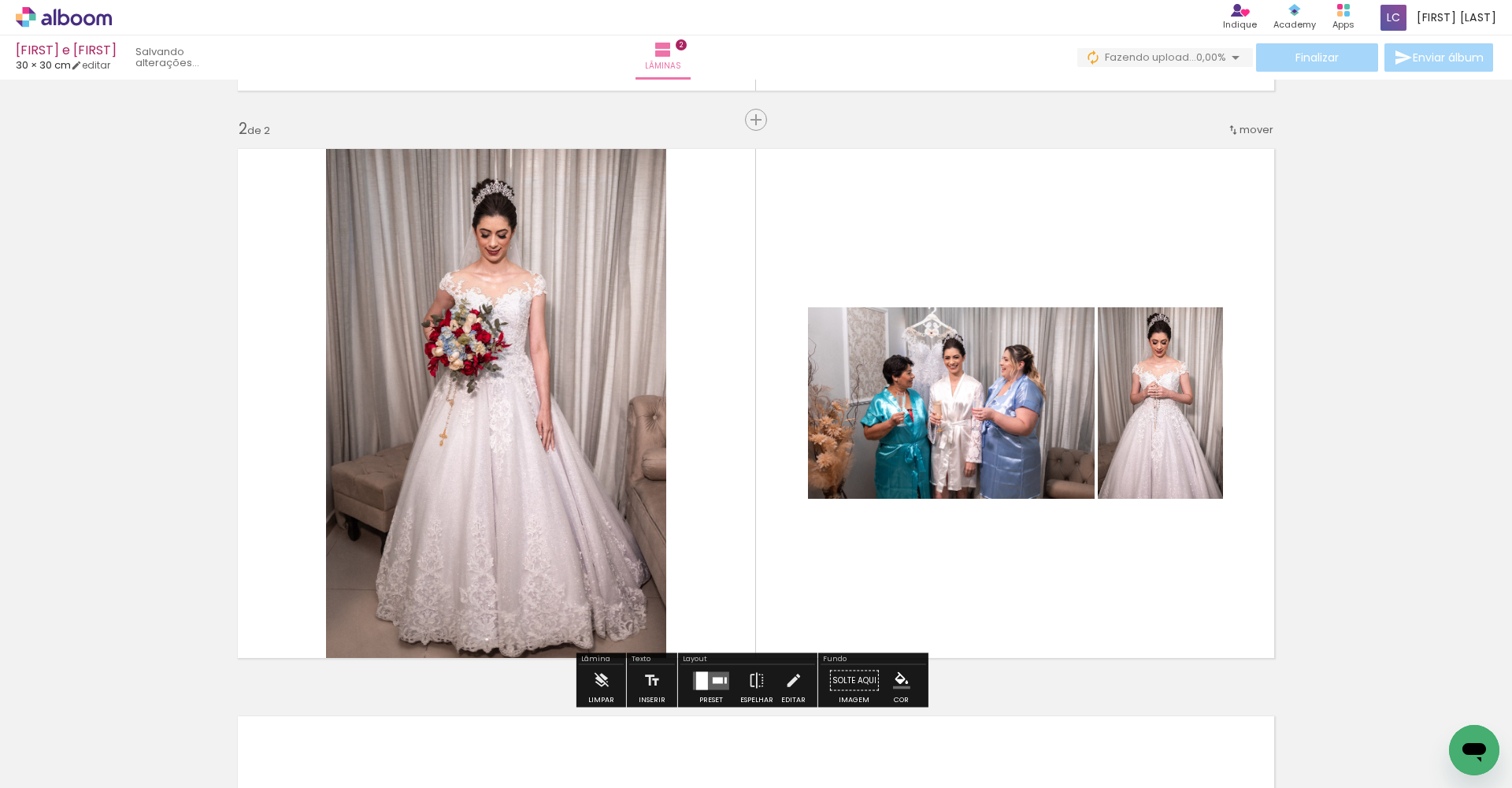 scroll, scrollTop: 582, scrollLeft: 0, axis: vertical 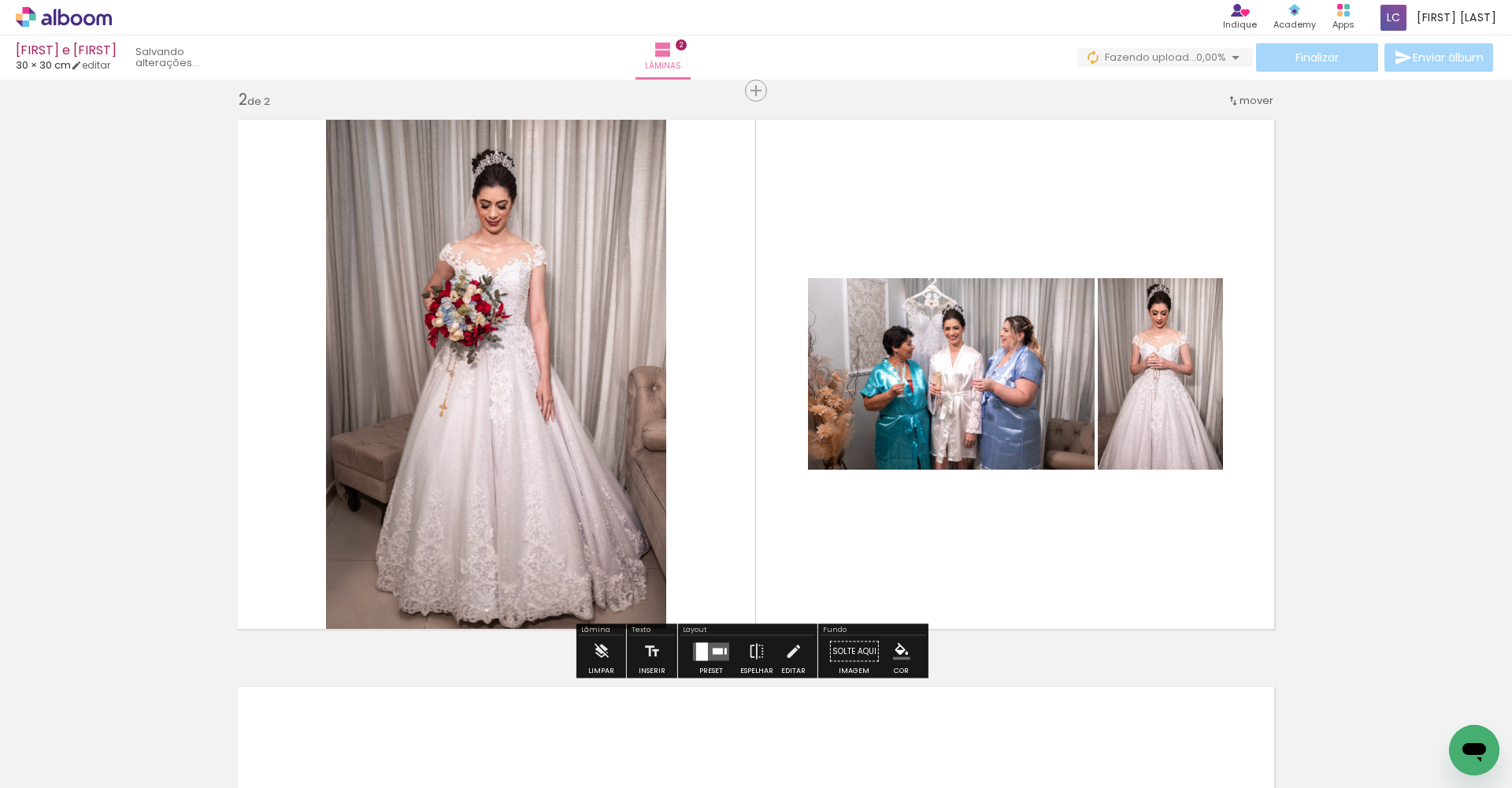 click at bounding box center [711, 651] 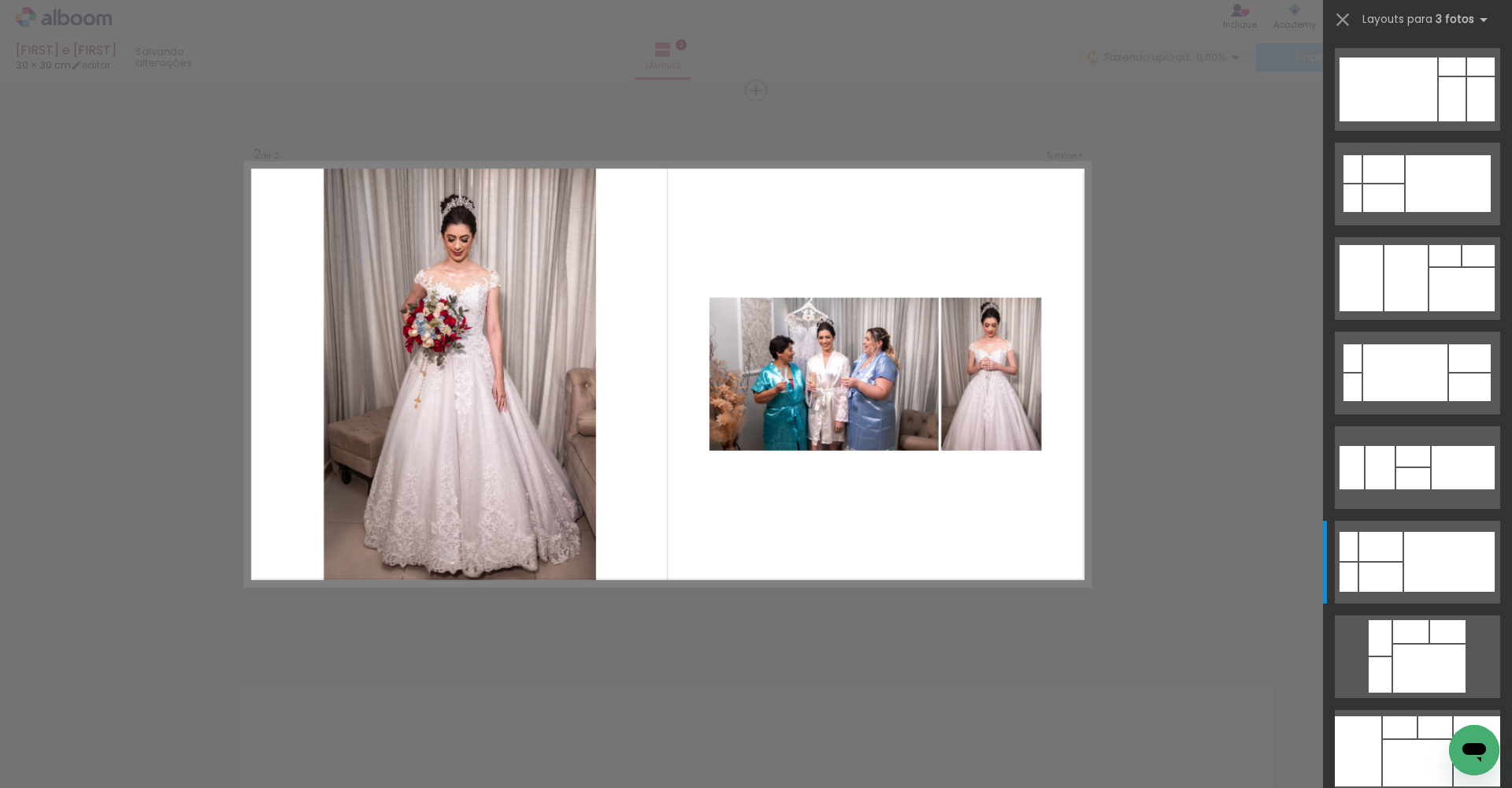 click on "Confirmar Cancelar" at bounding box center [756, 367] 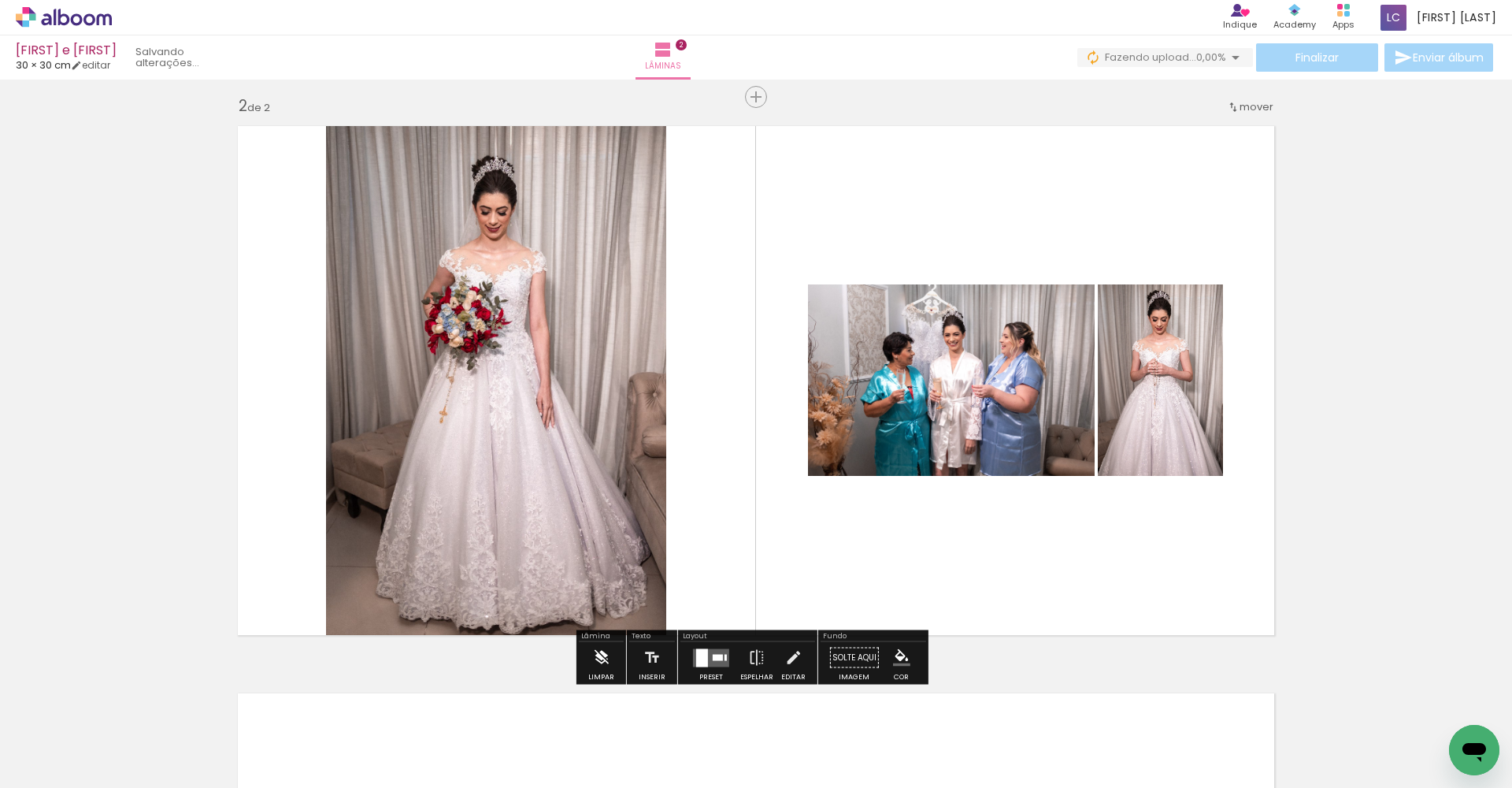 scroll, scrollTop: 572, scrollLeft: 0, axis: vertical 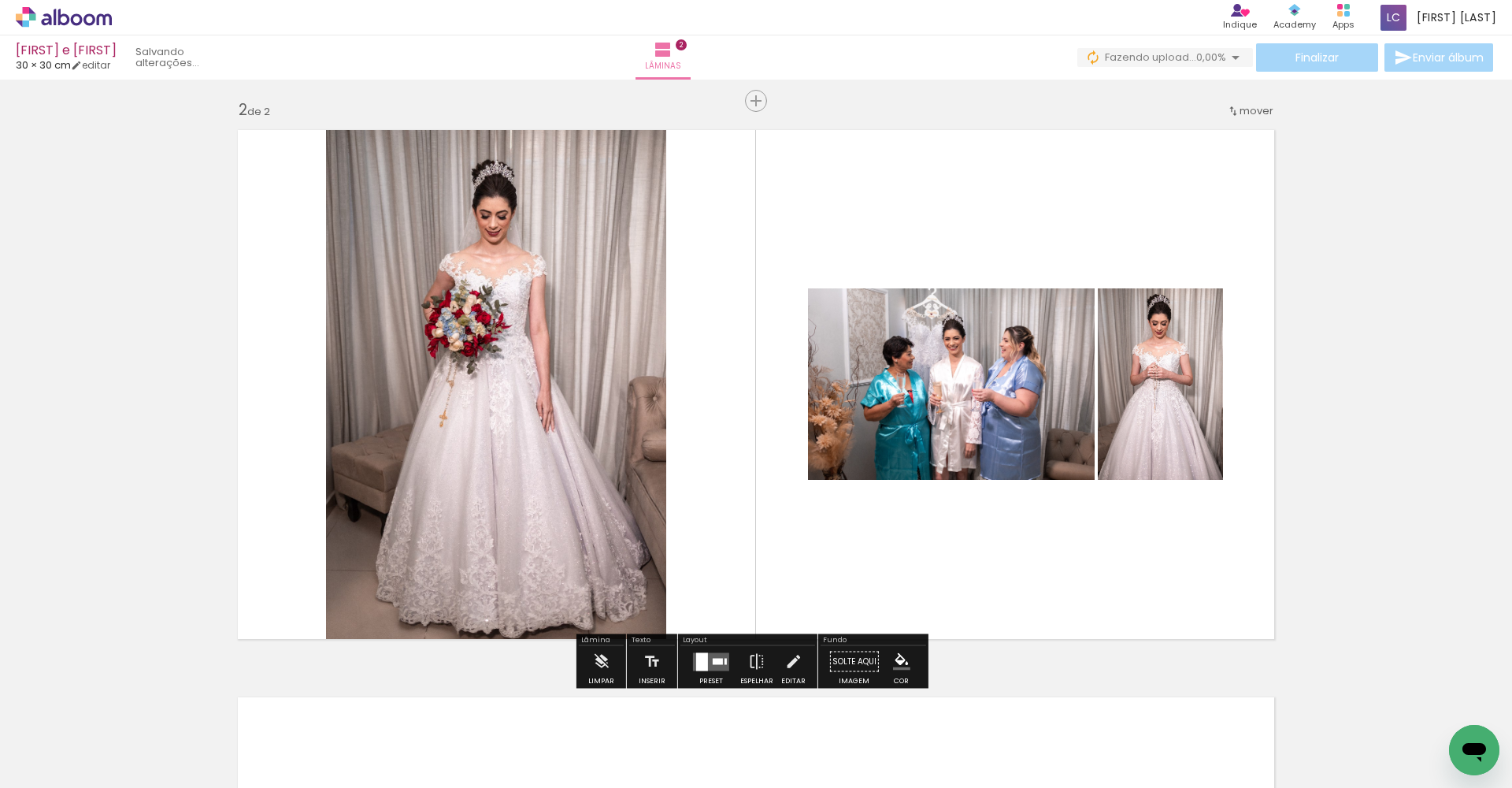 click on "Limpar" at bounding box center [601, 666] 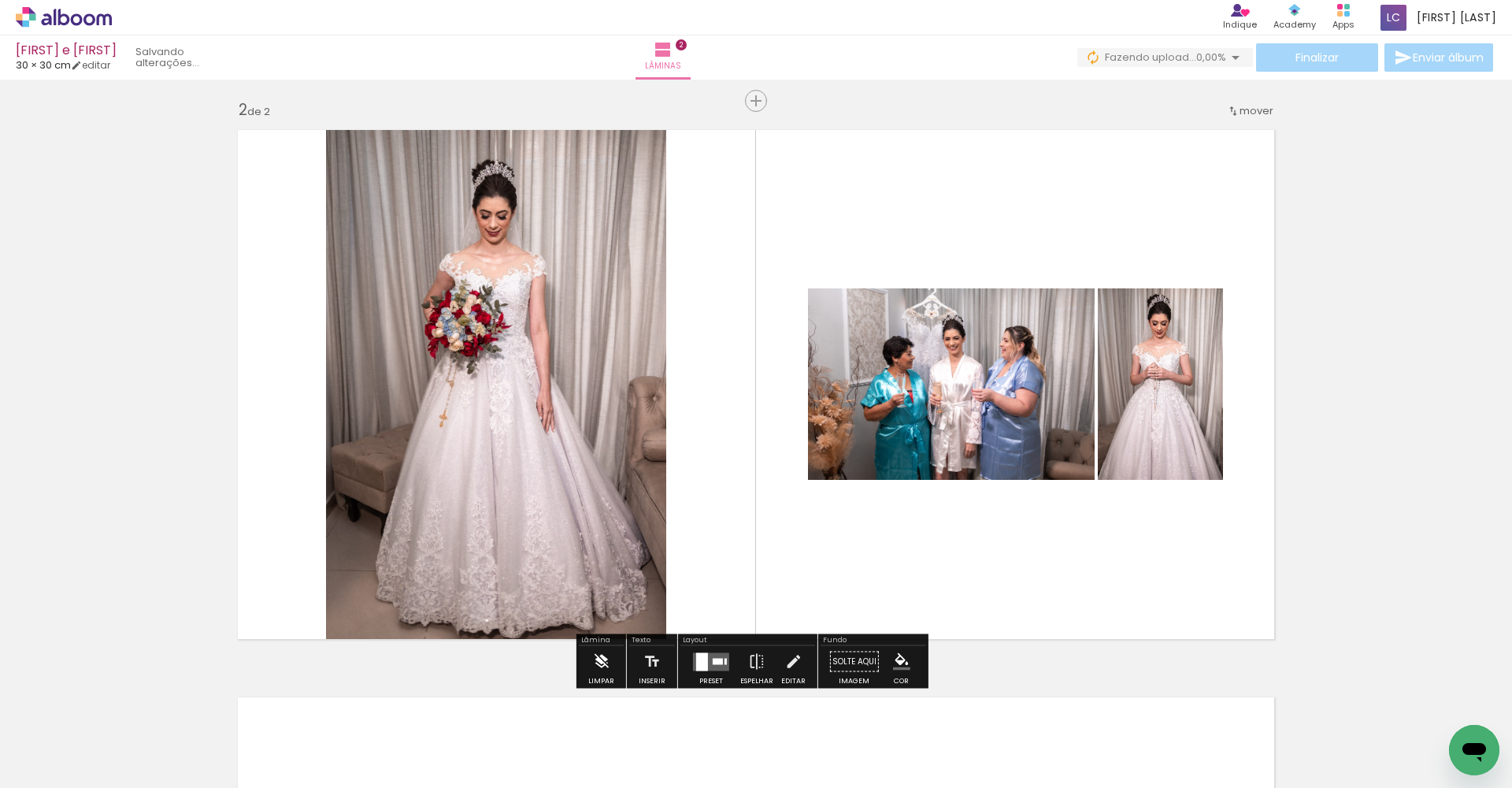 click at bounding box center [601, 662] 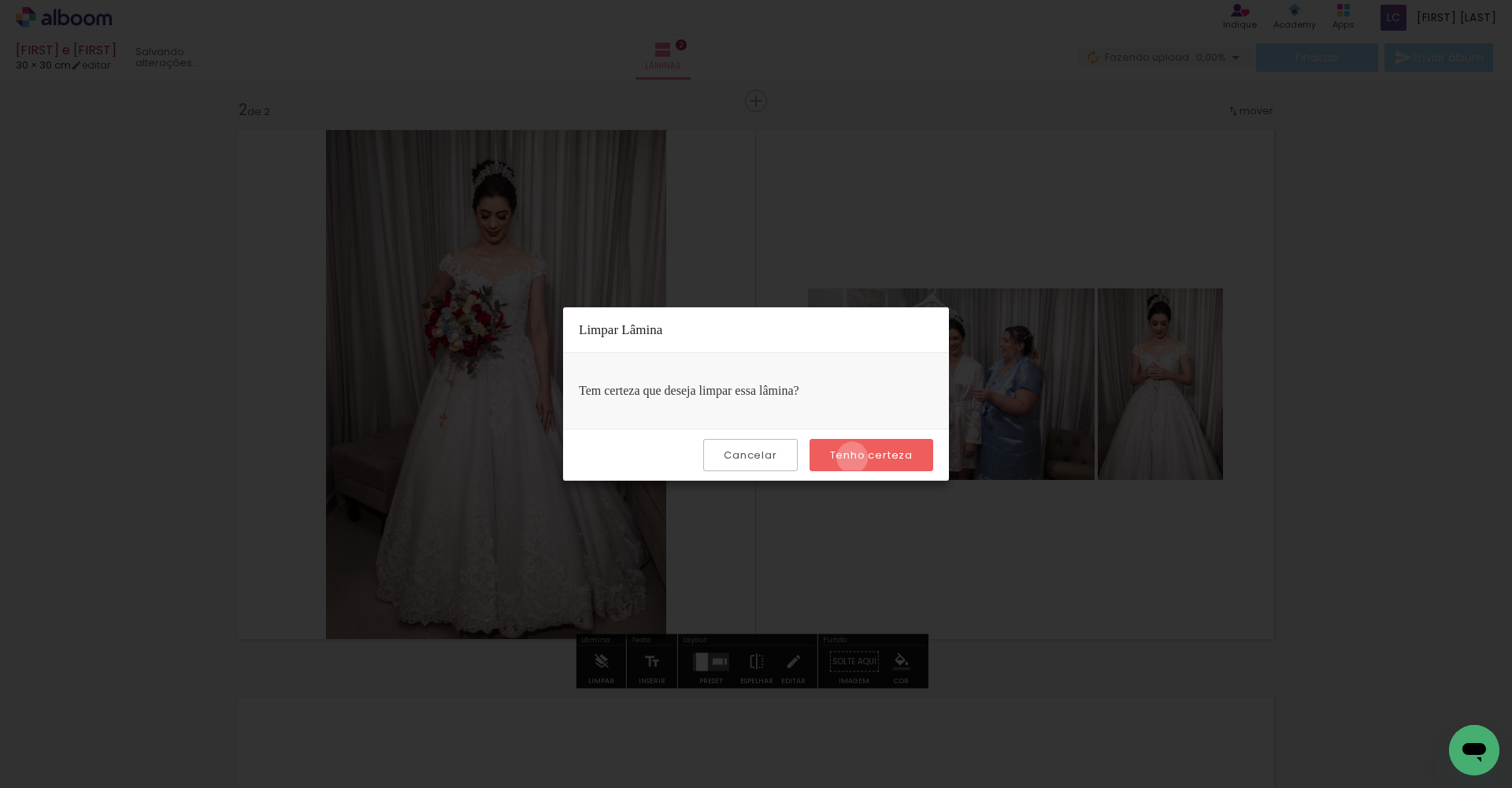 click on "Tenho certeza" at bounding box center [0, 0] 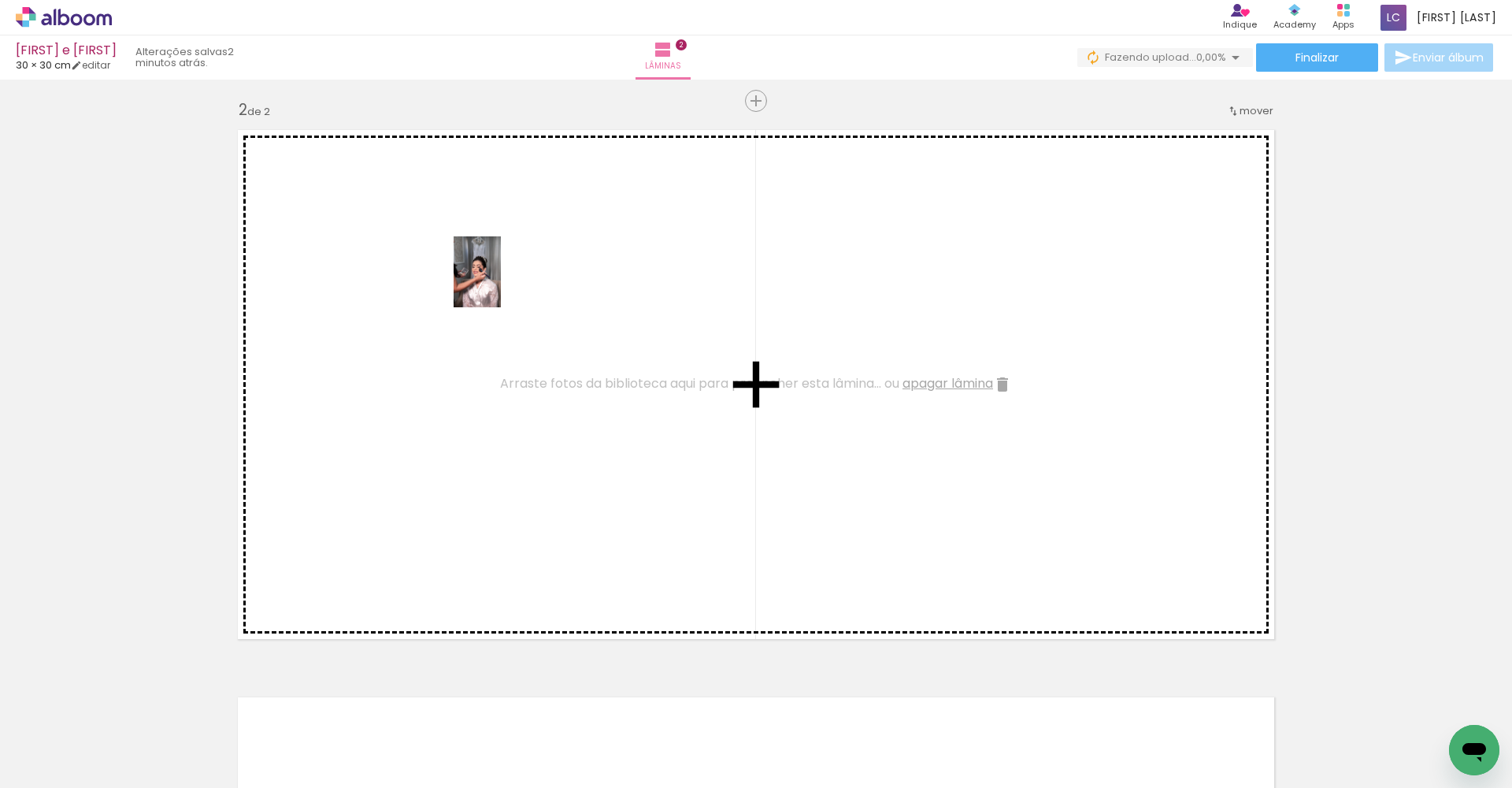 drag, startPoint x: 604, startPoint y: 756, endPoint x: 501, endPoint y: 284, distance: 483.10765 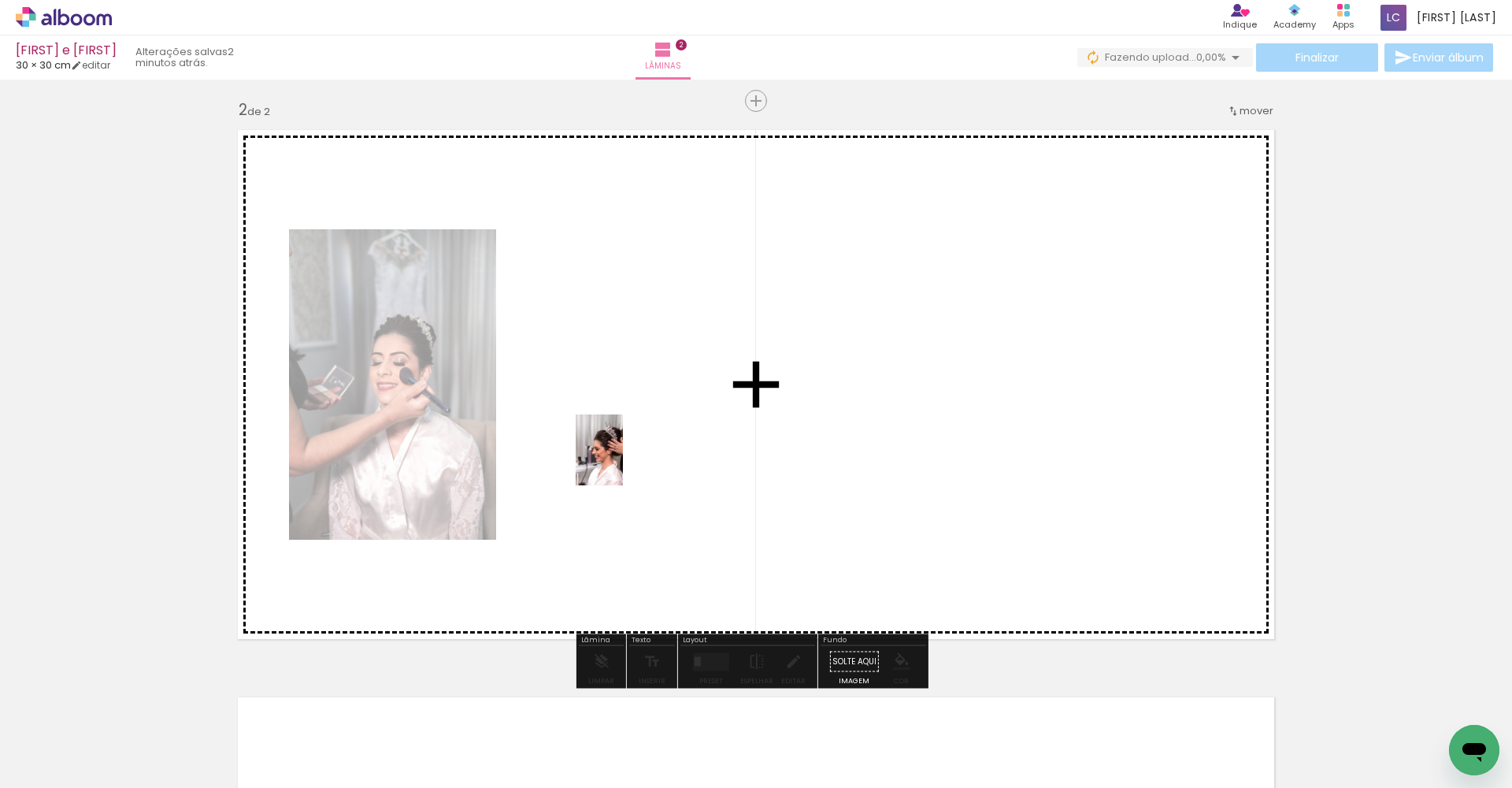 drag, startPoint x: 949, startPoint y: 748, endPoint x: 622, endPoint y: 459, distance: 436.40577 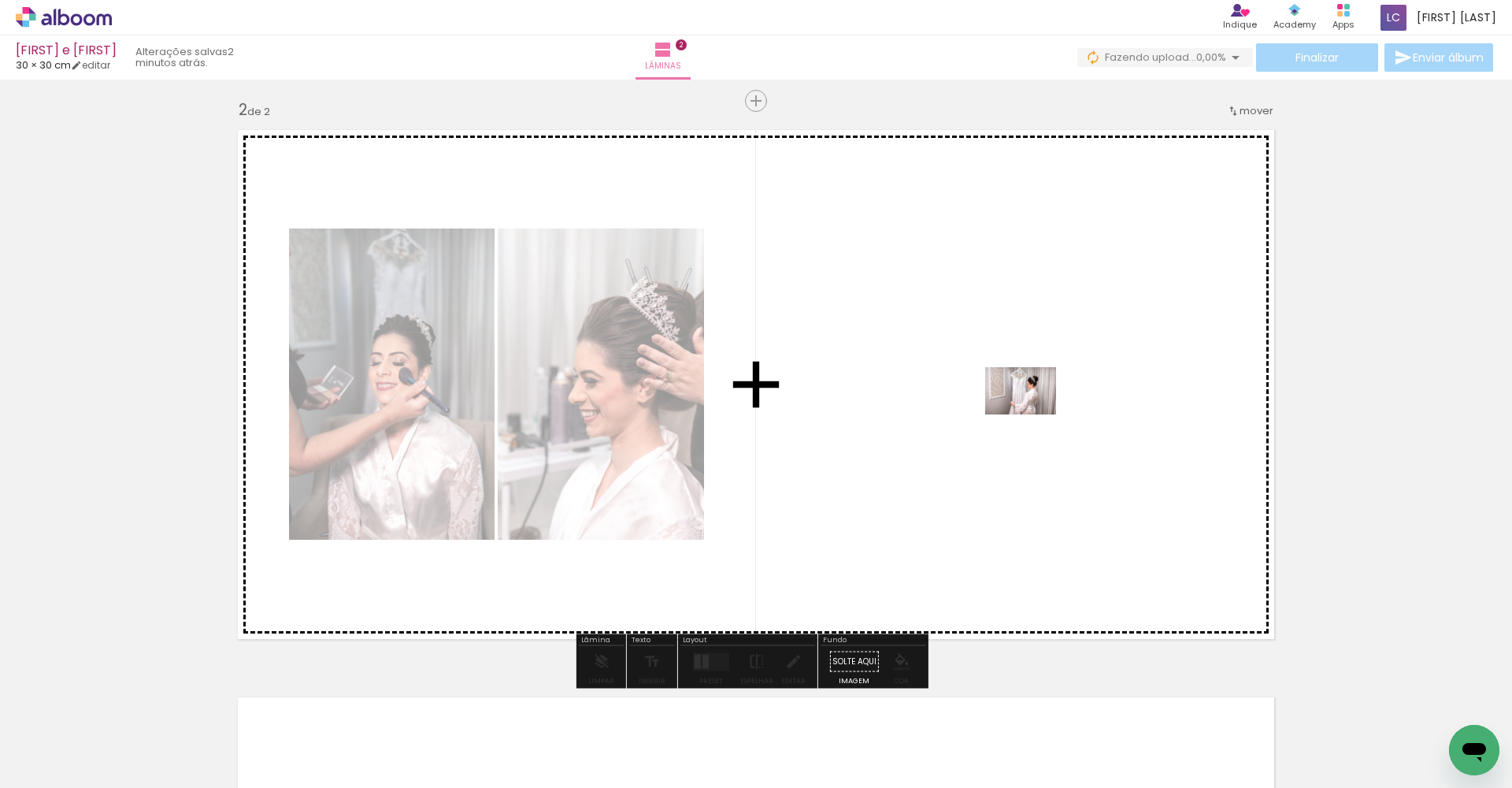 drag, startPoint x: 684, startPoint y: 730, endPoint x: 1038, endPoint y: 387, distance: 492.9148 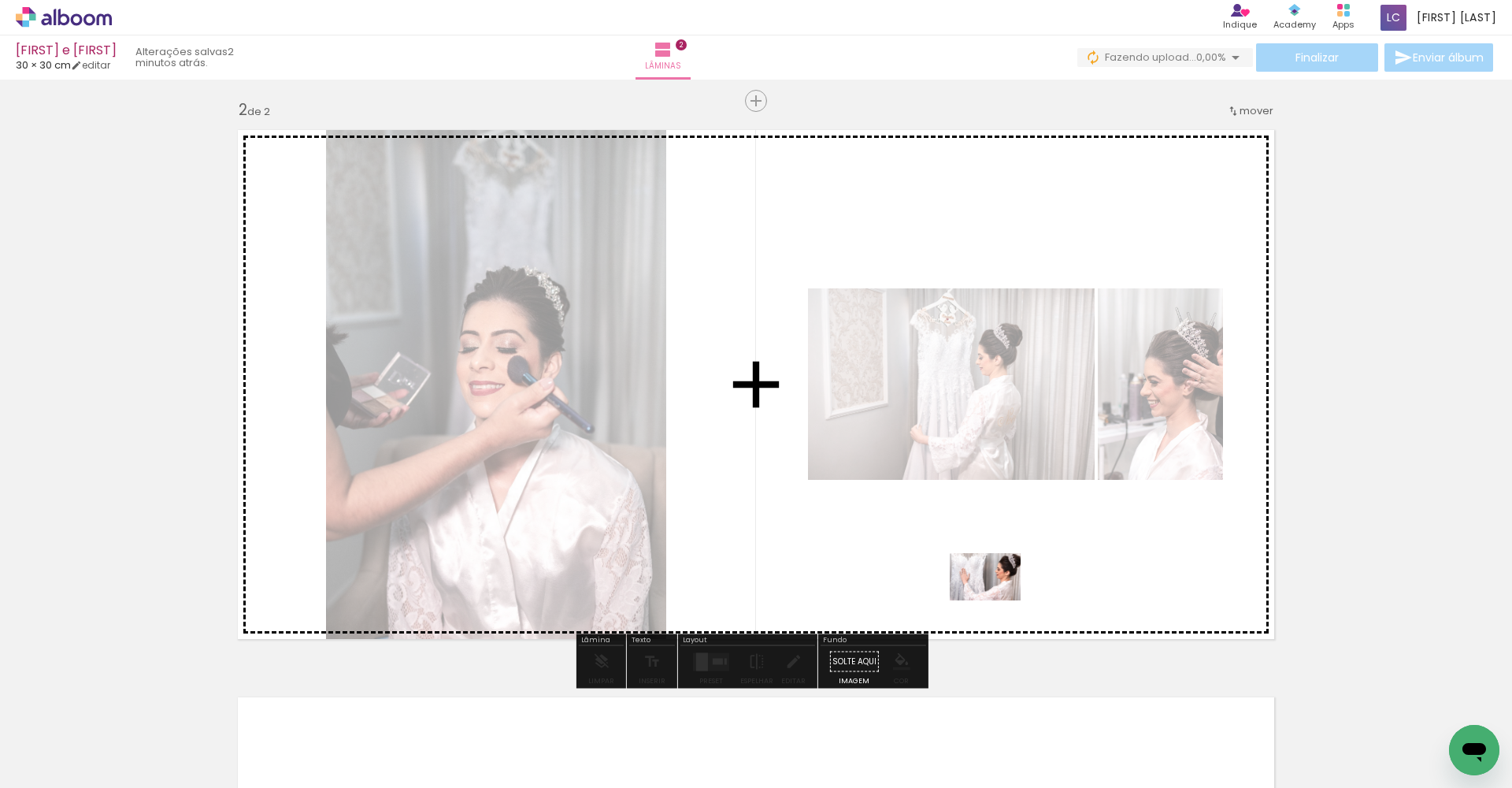 drag, startPoint x: 752, startPoint y: 734, endPoint x: 999, endPoint y: 599, distance: 281.4853 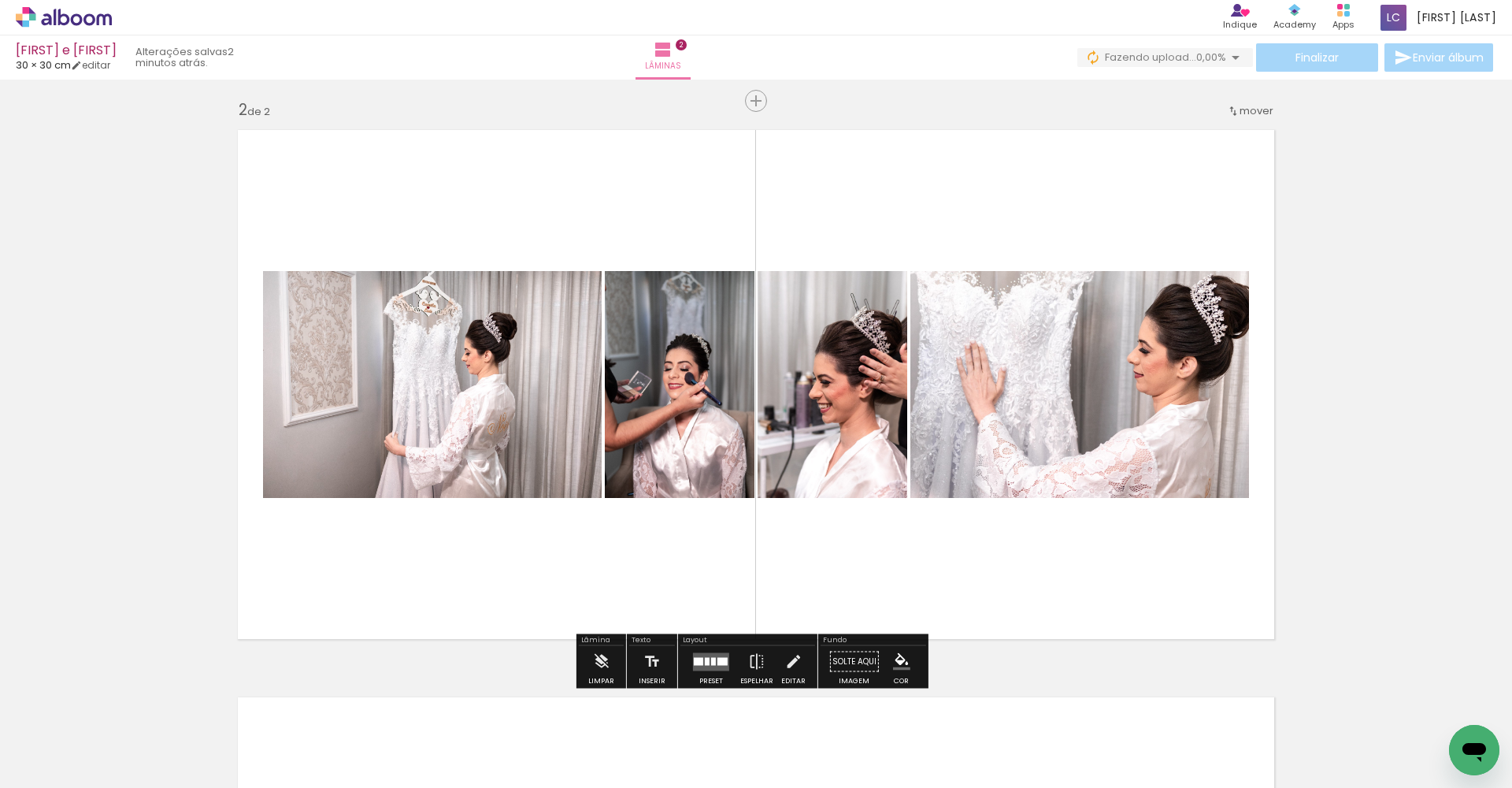 click at bounding box center (711, 661) 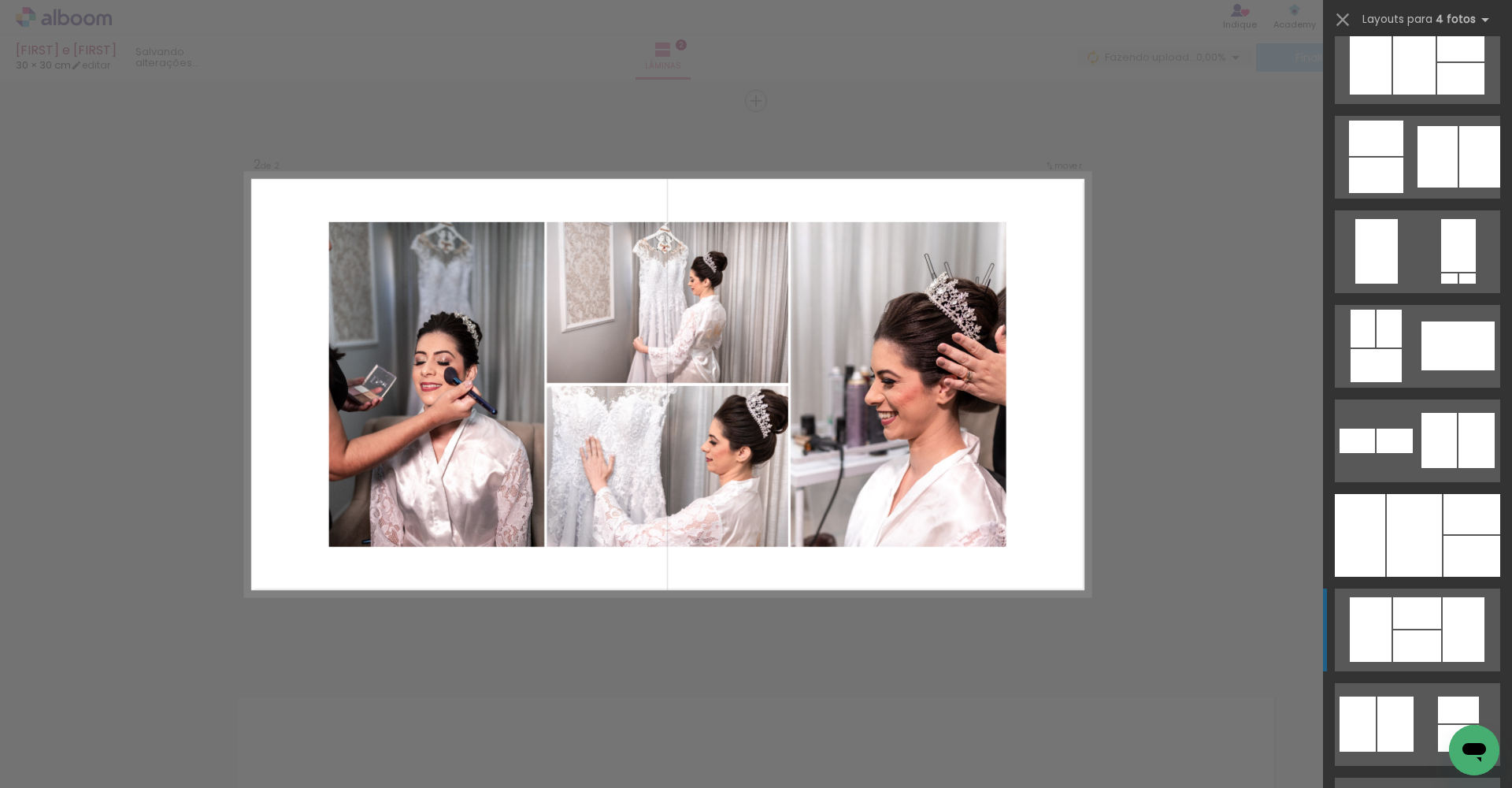 scroll, scrollTop: 1086, scrollLeft: 0, axis: vertical 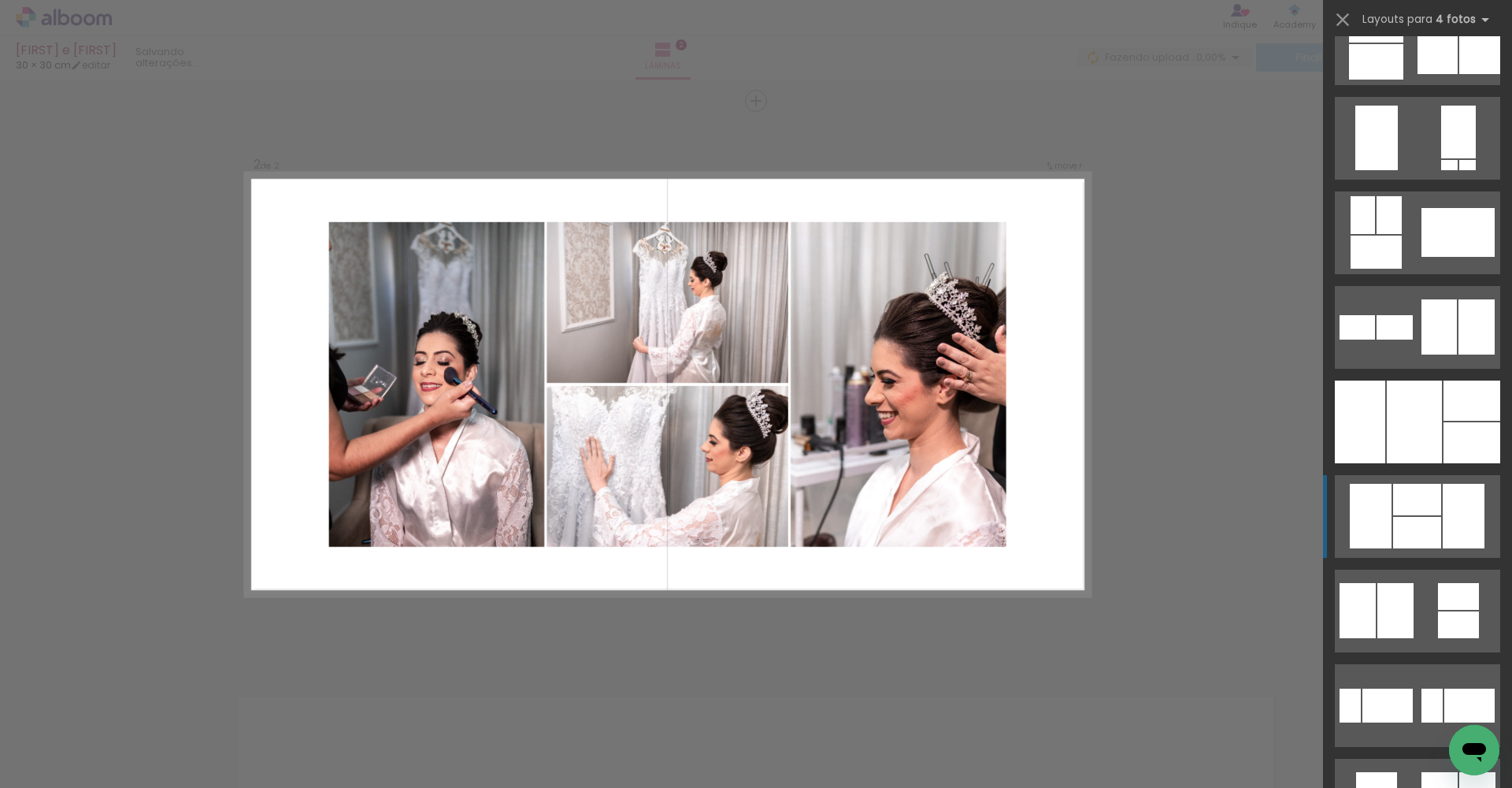 click at bounding box center (1418, 968) 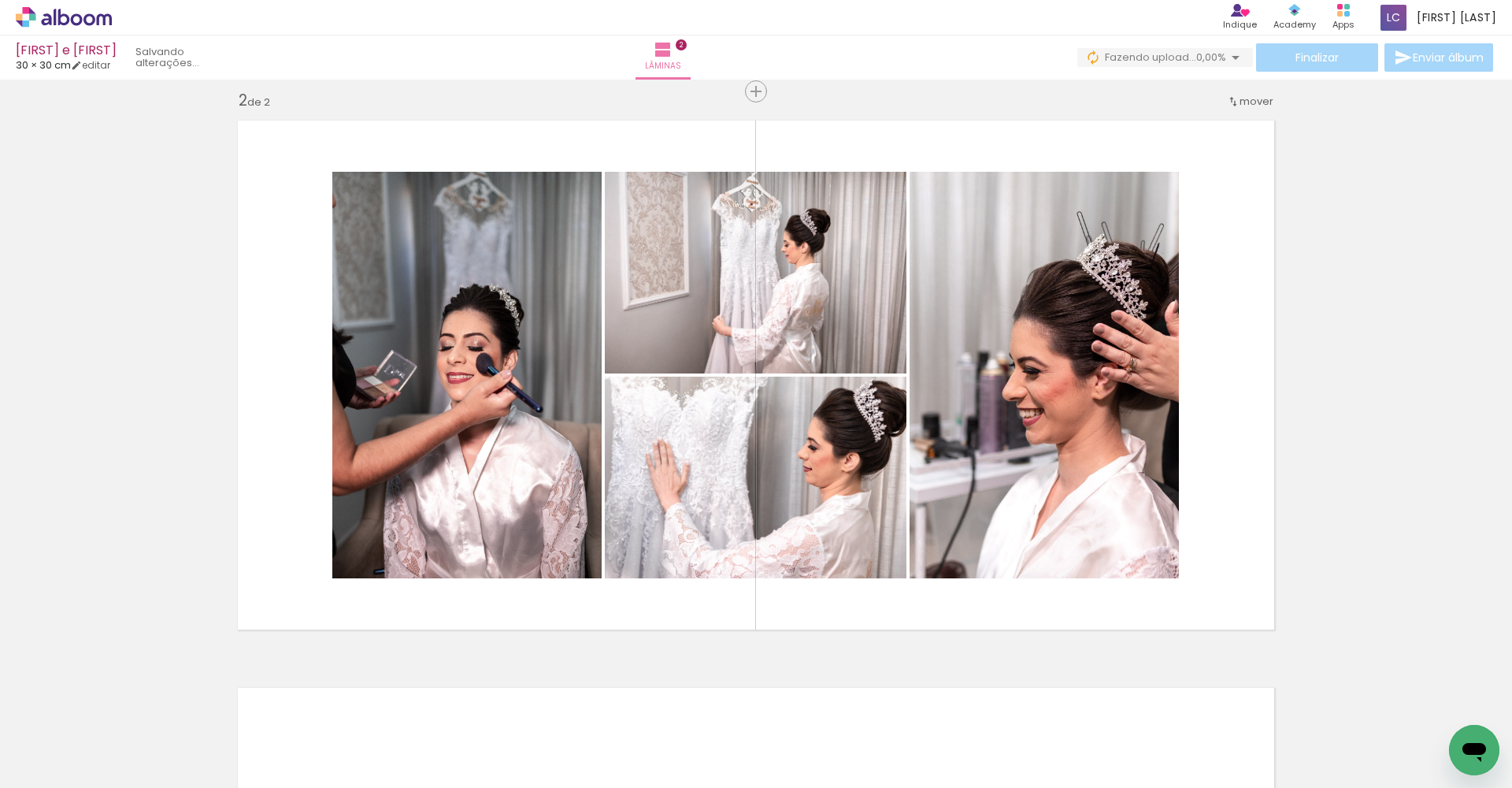 scroll, scrollTop: 585, scrollLeft: 0, axis: vertical 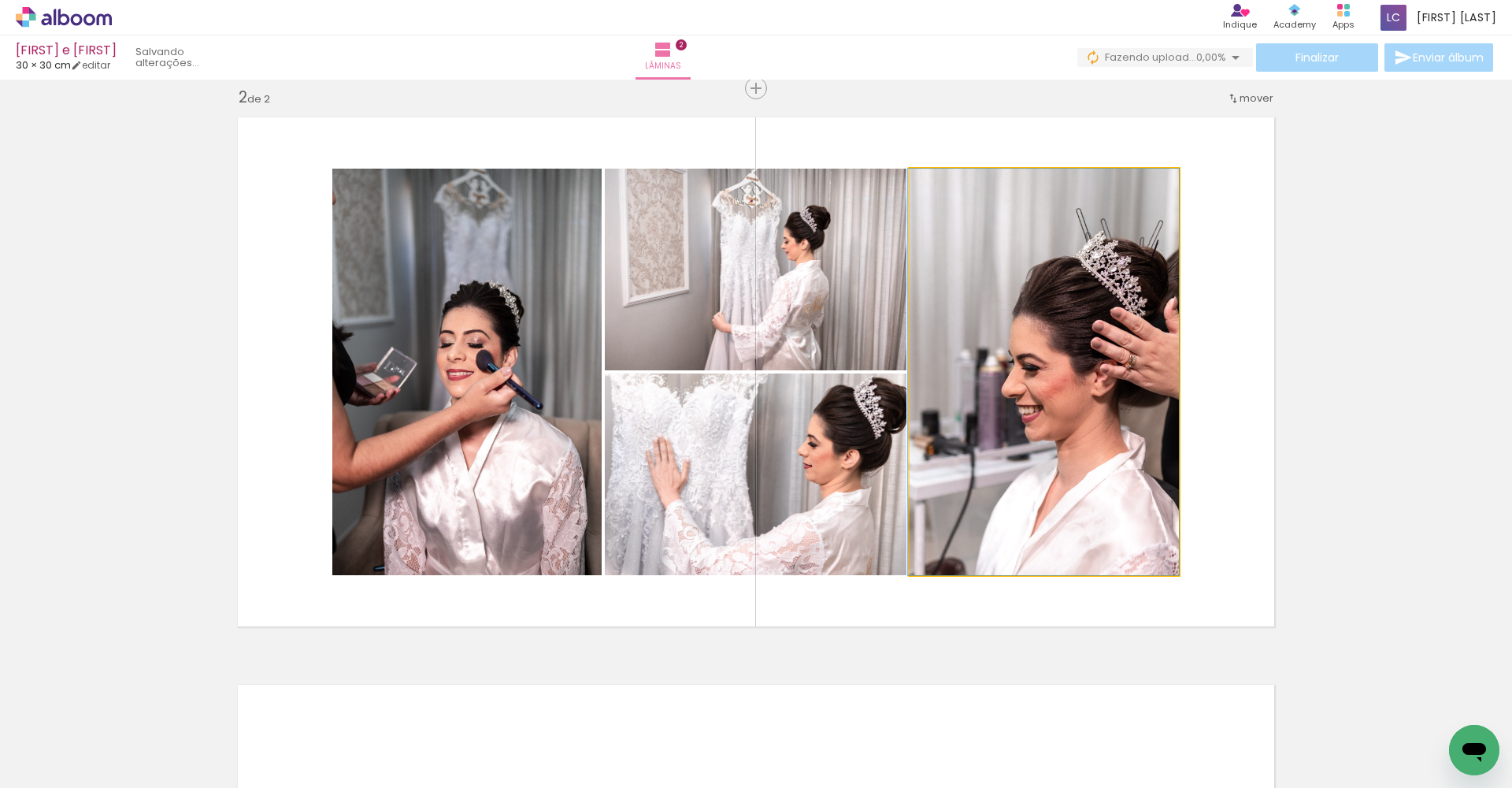 drag, startPoint x: 1104, startPoint y: 425, endPoint x: 987, endPoint y: 500, distance: 138.9748 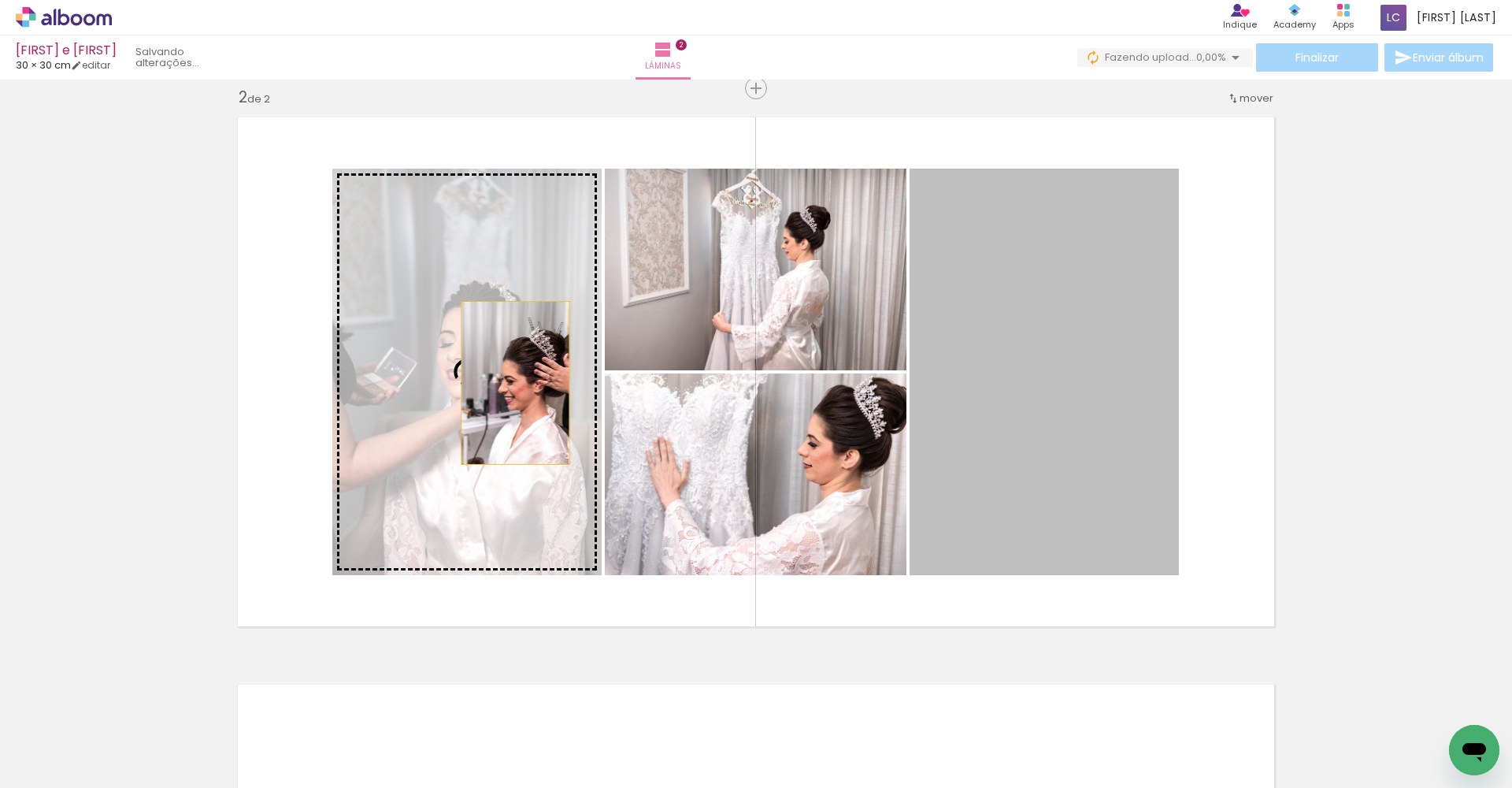 drag, startPoint x: 1043, startPoint y: 407, endPoint x: 509, endPoint y: 383, distance: 534.5391 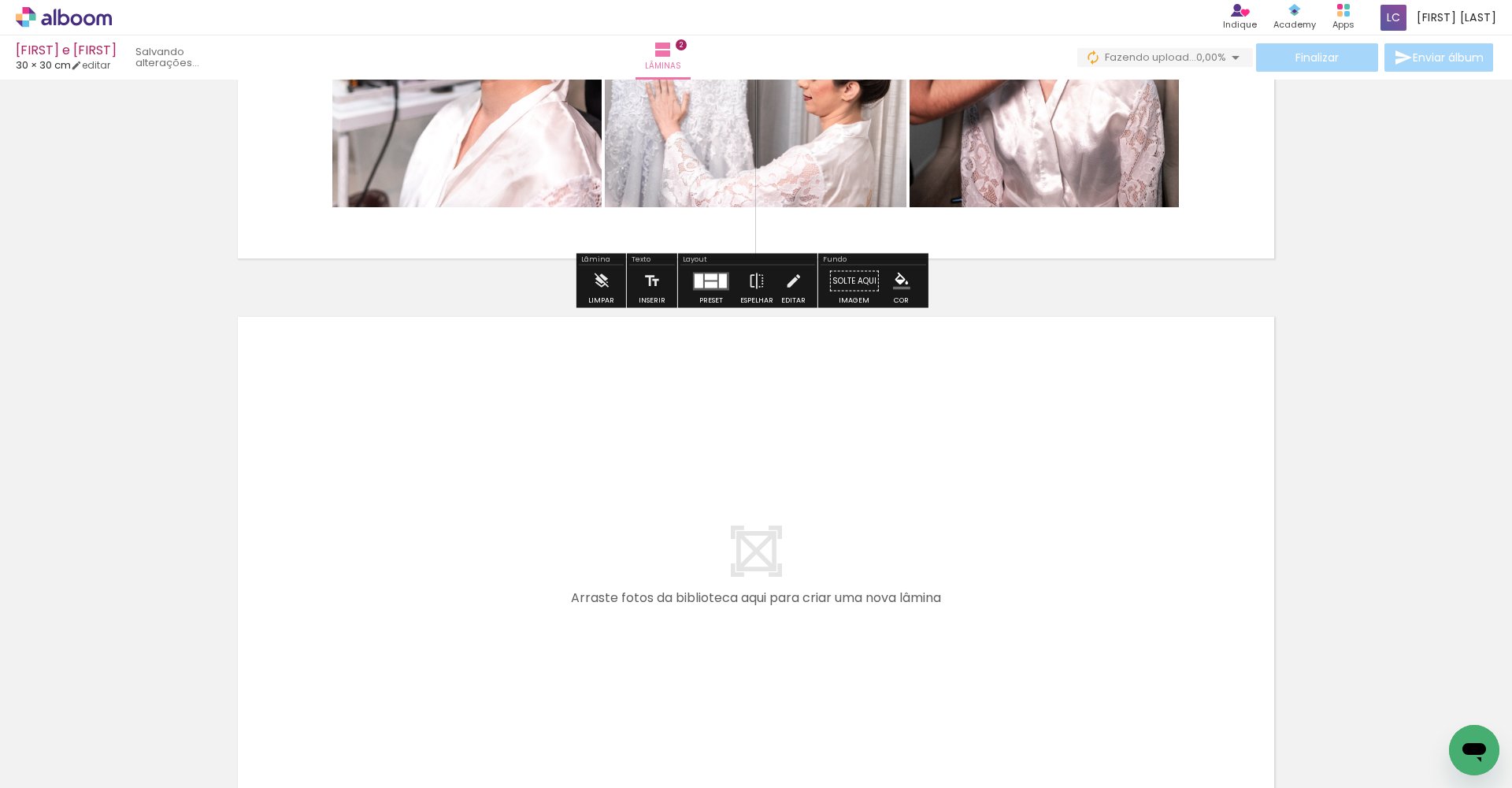 scroll, scrollTop: 965, scrollLeft: 0, axis: vertical 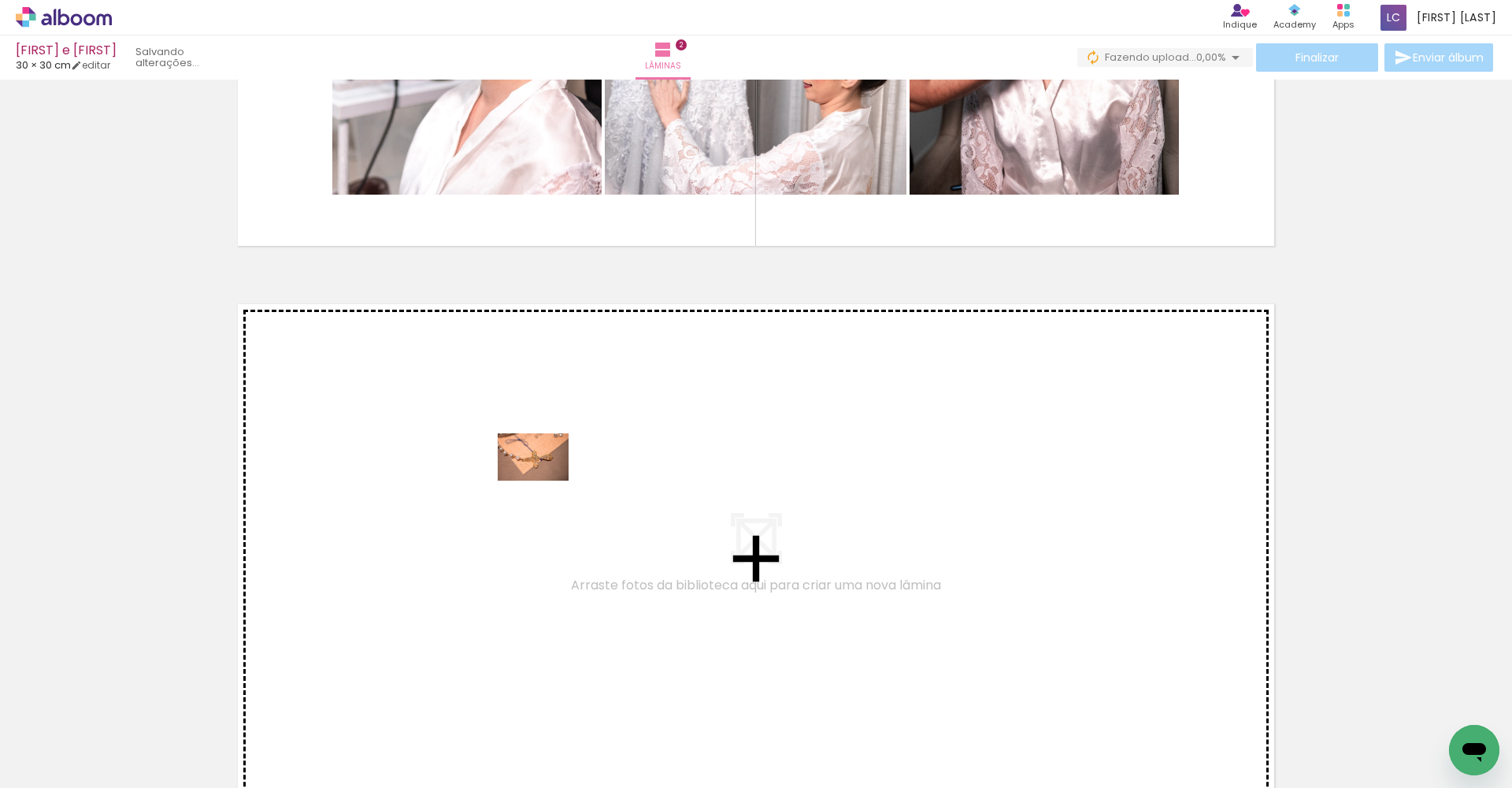 drag, startPoint x: 1037, startPoint y: 735, endPoint x: 536, endPoint y: 475, distance: 564.4475 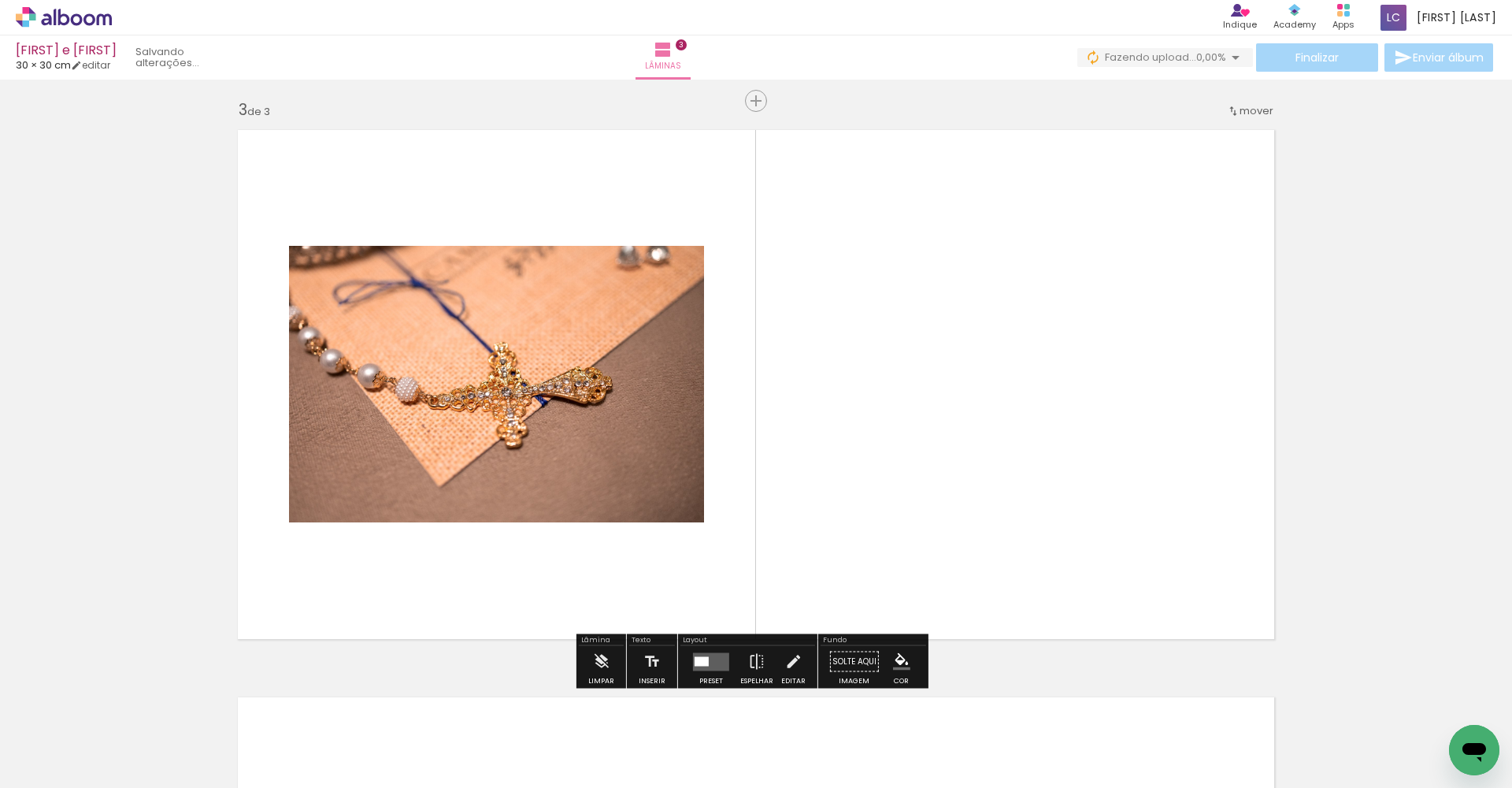 scroll, scrollTop: 1139, scrollLeft: 0, axis: vertical 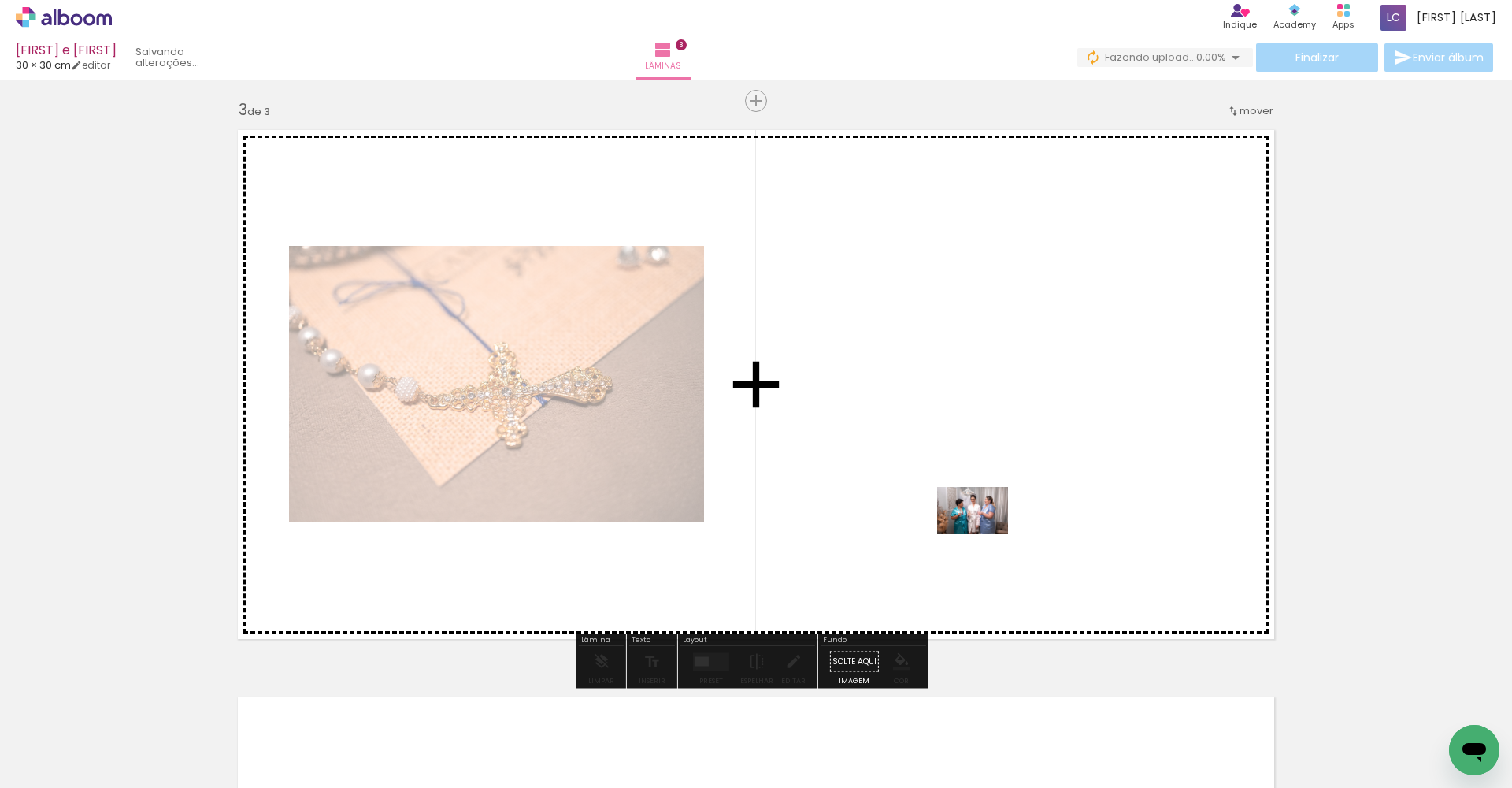 drag, startPoint x: 873, startPoint y: 732, endPoint x: 988, endPoint y: 518, distance: 242.94238 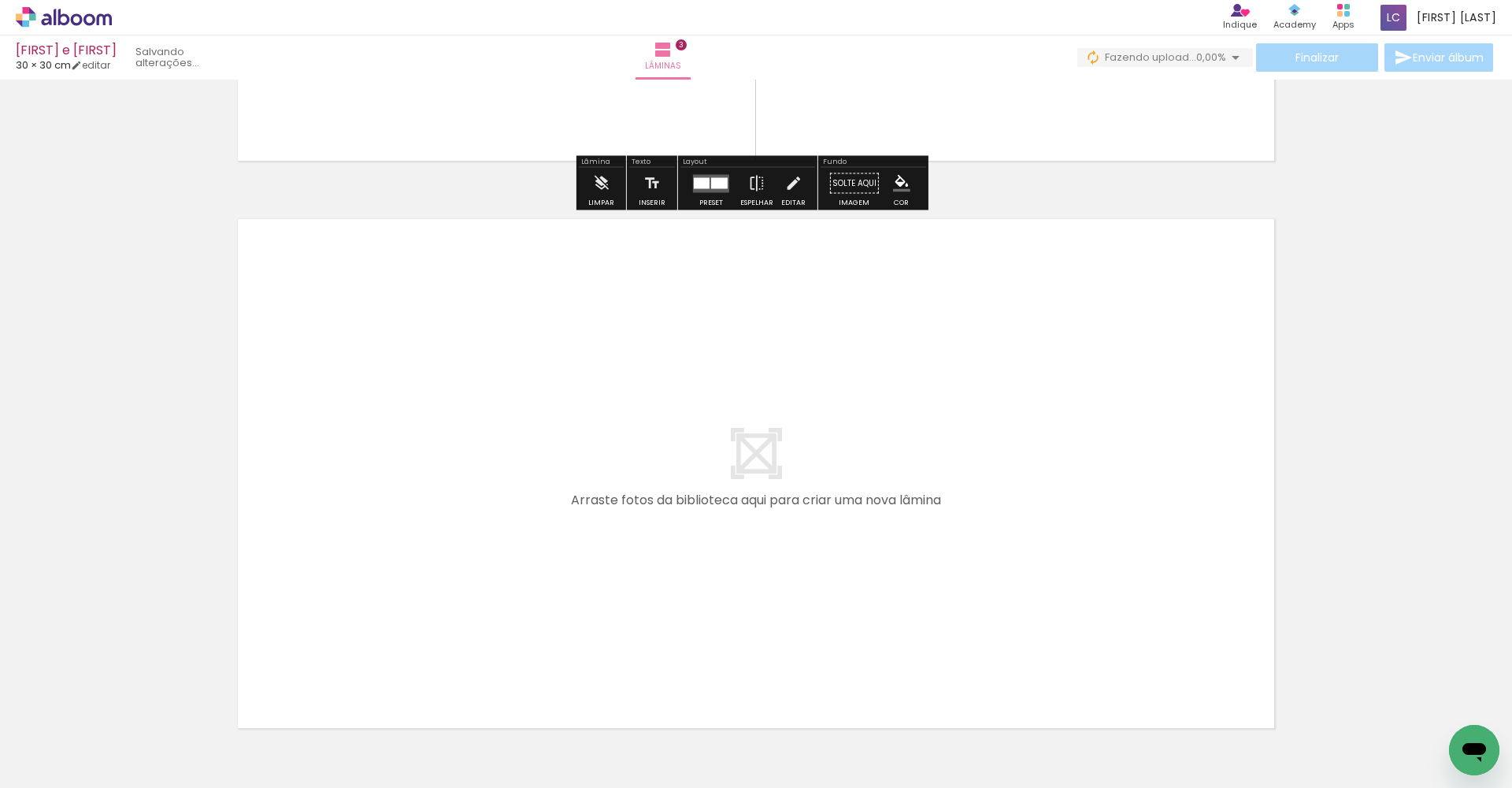 scroll, scrollTop: 1675, scrollLeft: 0, axis: vertical 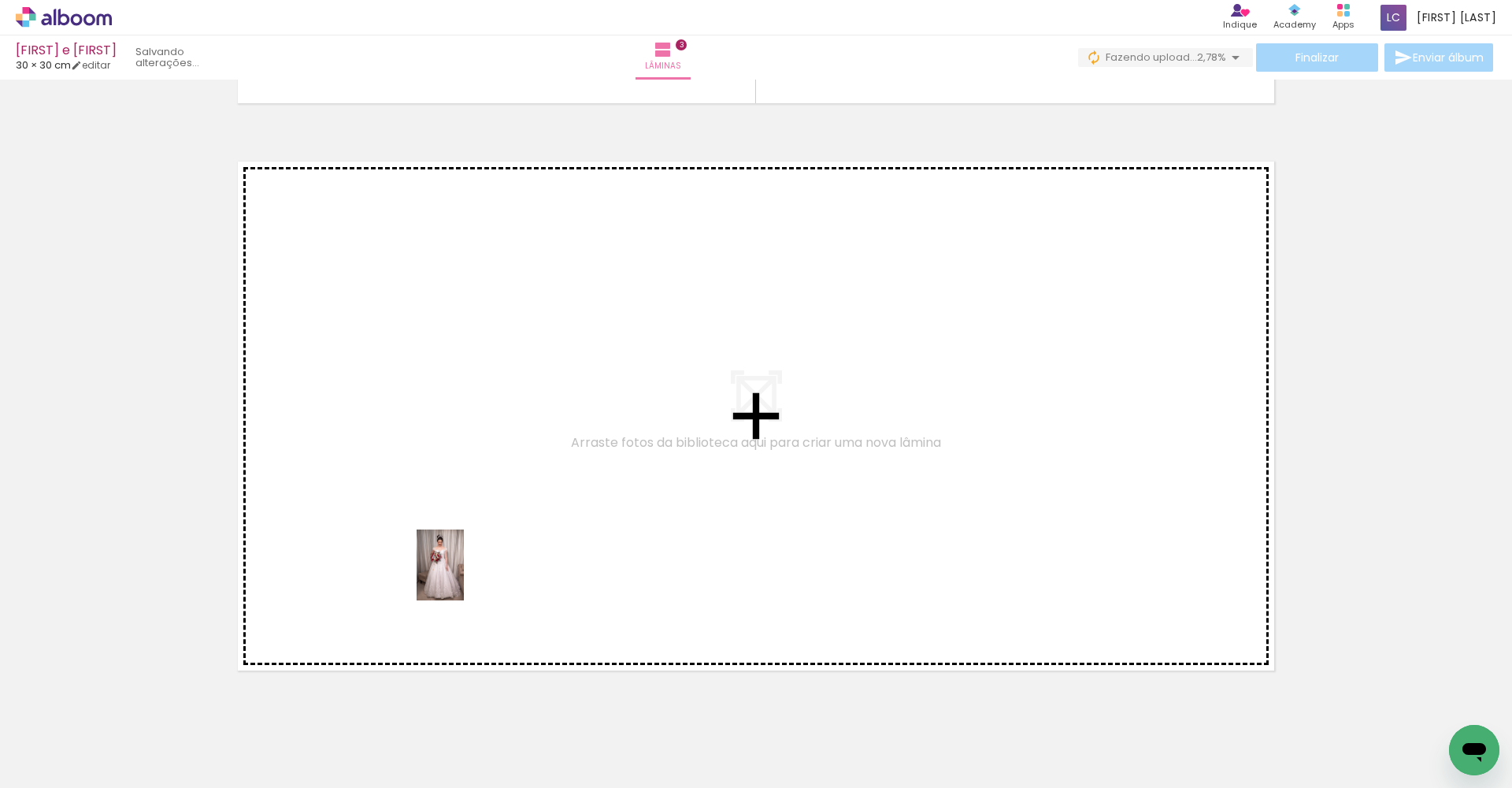 drag, startPoint x: 410, startPoint y: 749, endPoint x: 465, endPoint y: 571, distance: 186.30352 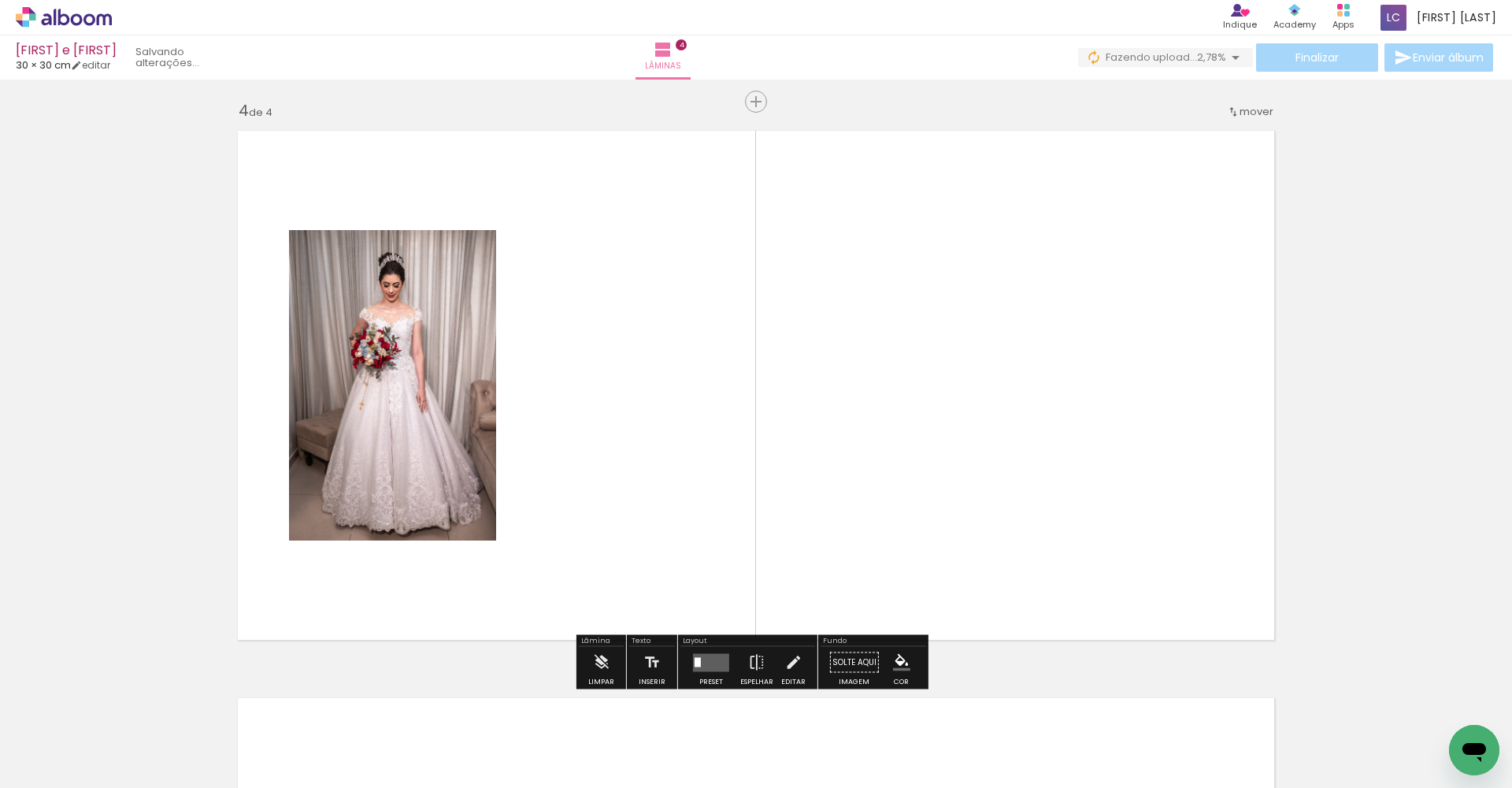 scroll, scrollTop: 1707, scrollLeft: 0, axis: vertical 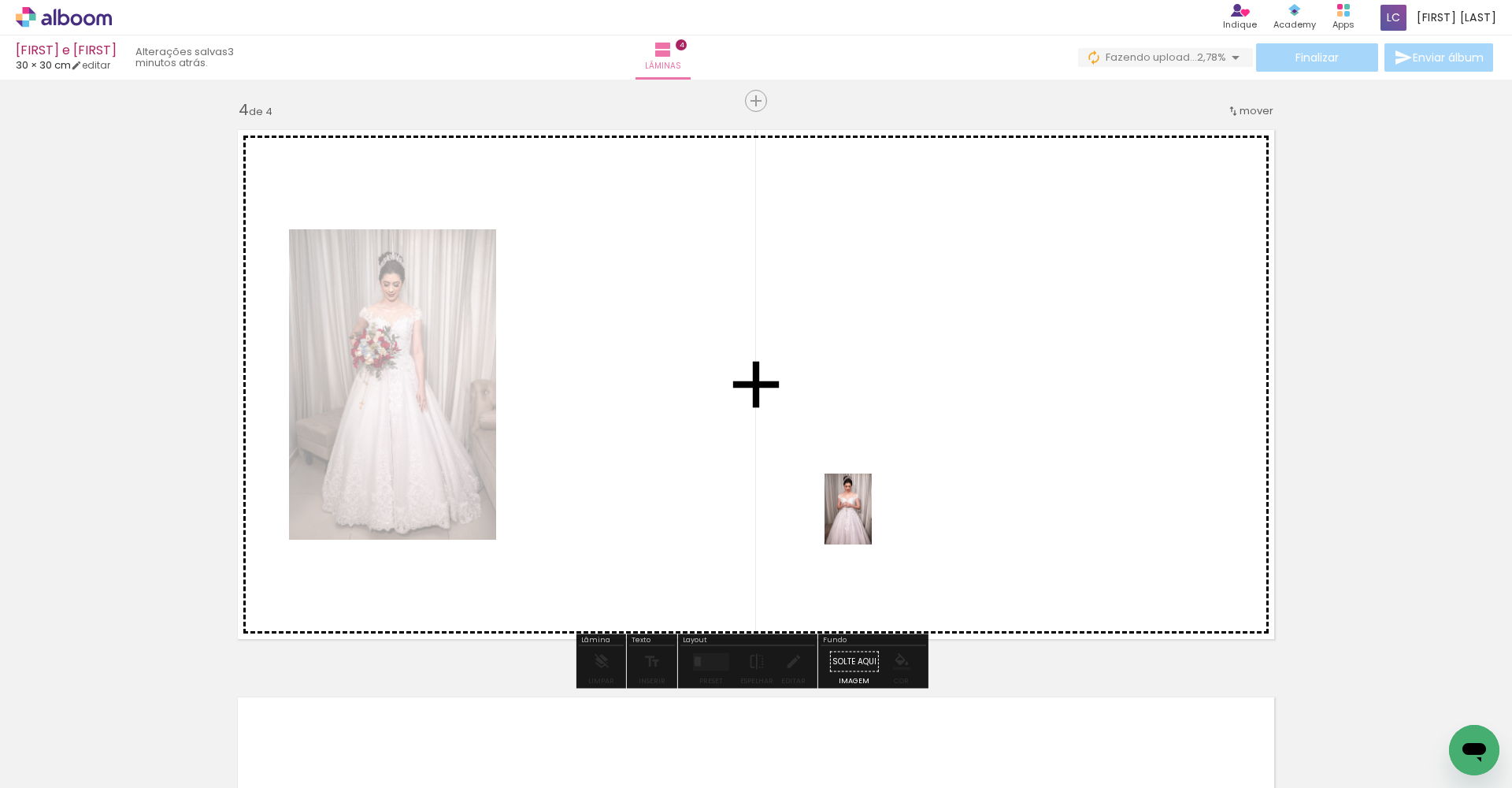 drag, startPoint x: 517, startPoint y: 736, endPoint x: 899, endPoint y: 498, distance: 450.076 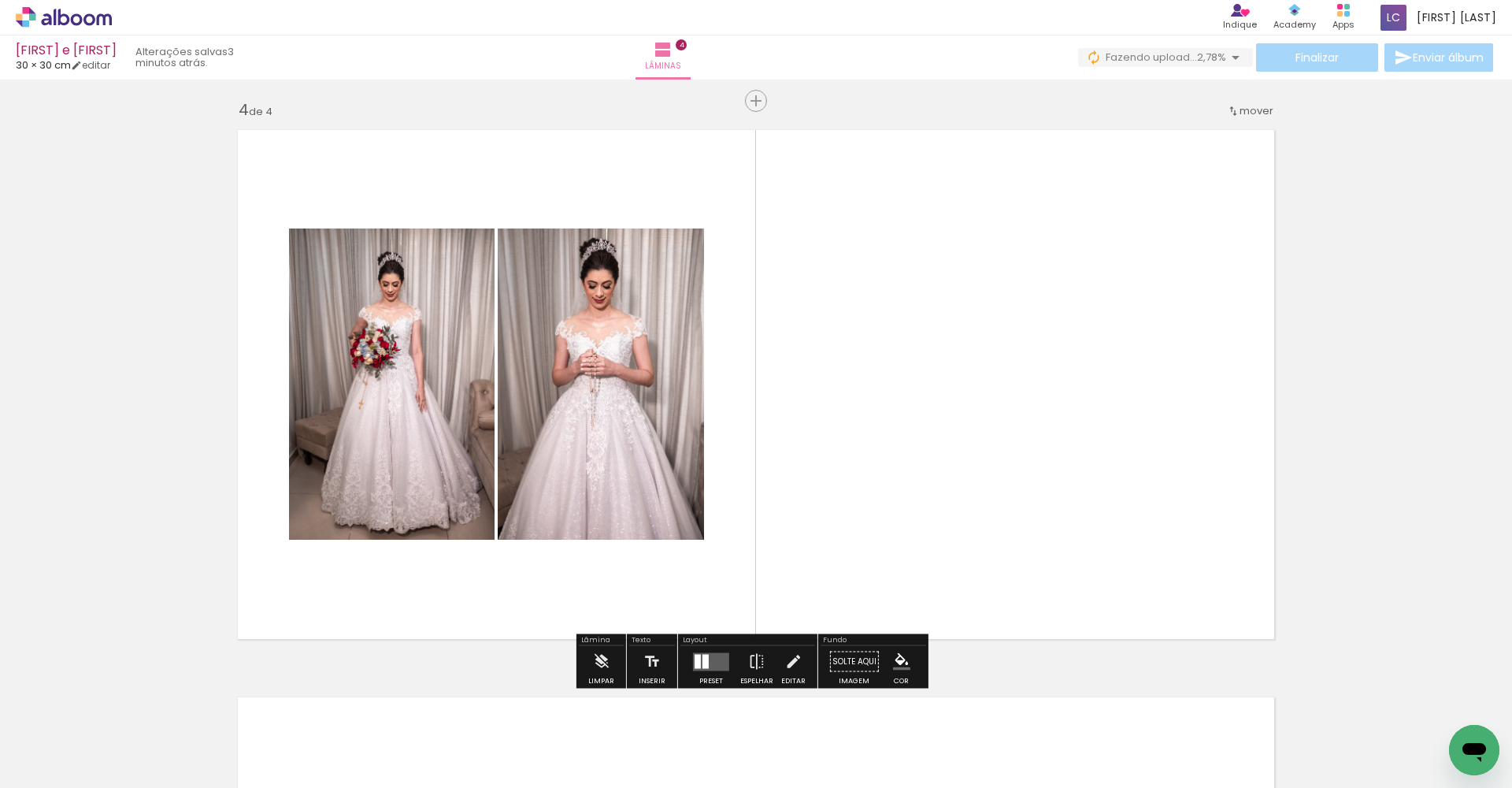 click at bounding box center (711, 661) 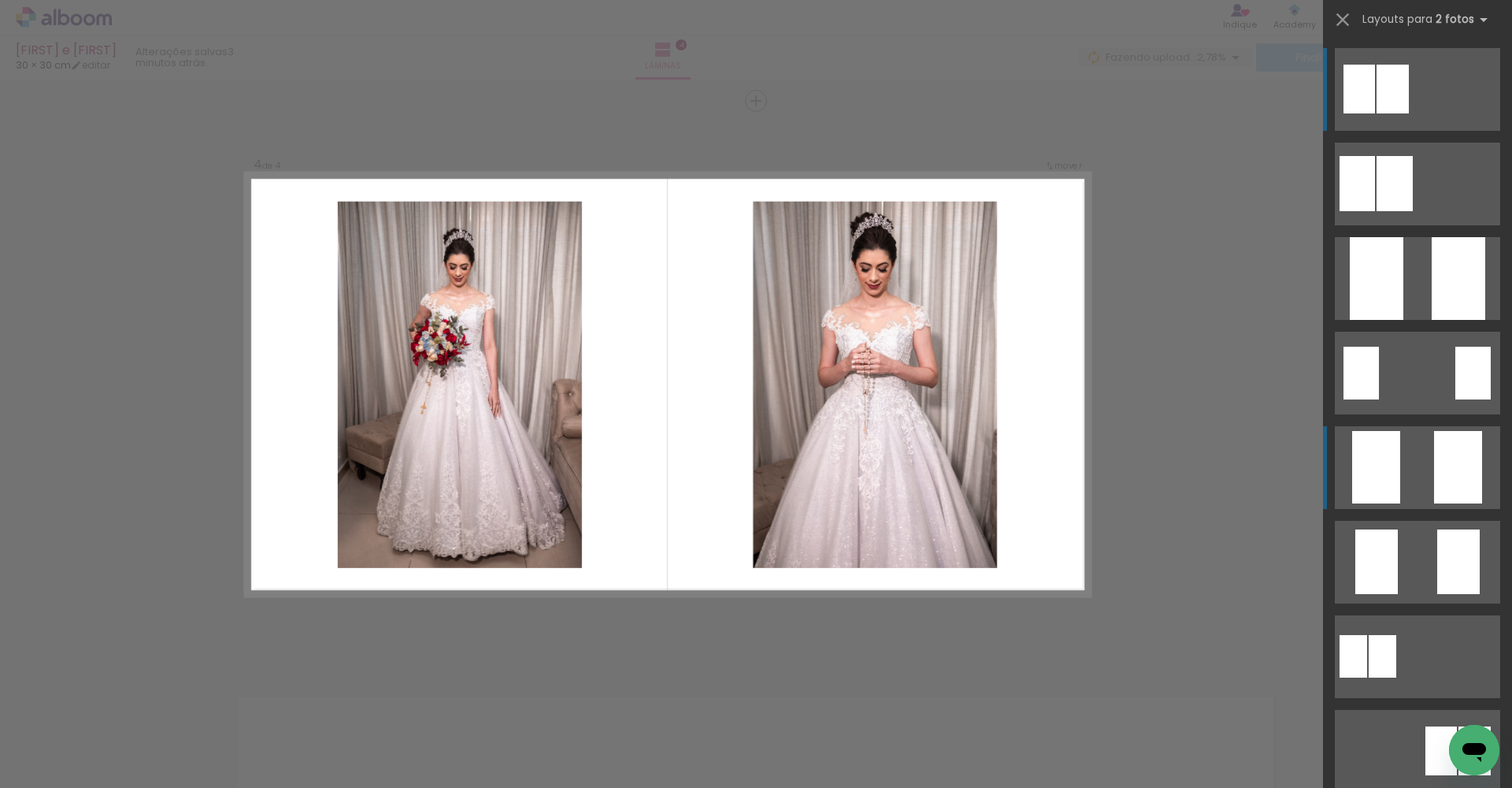 click at bounding box center (1395, 184) 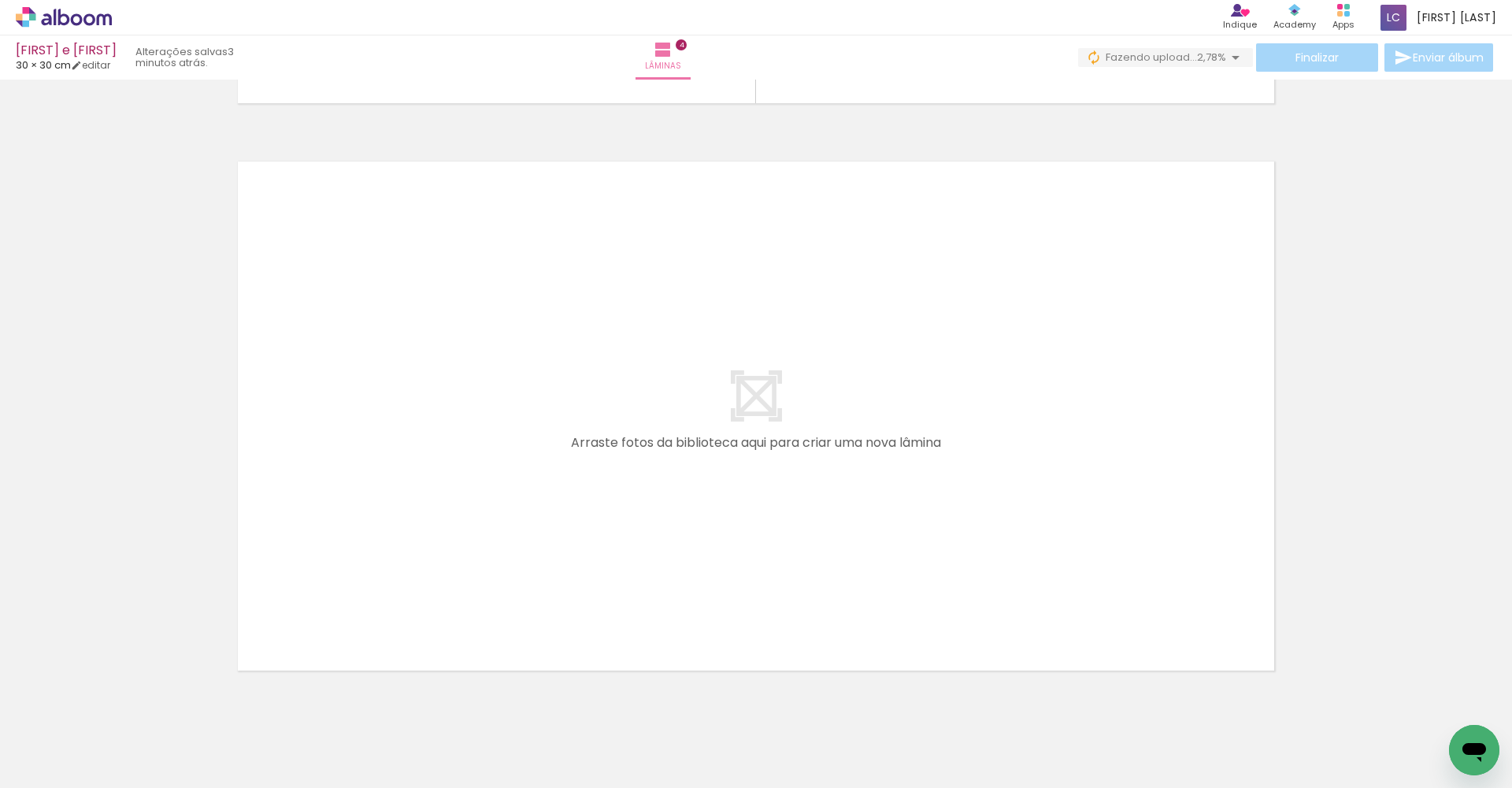 scroll, scrollTop: 2288, scrollLeft: 0, axis: vertical 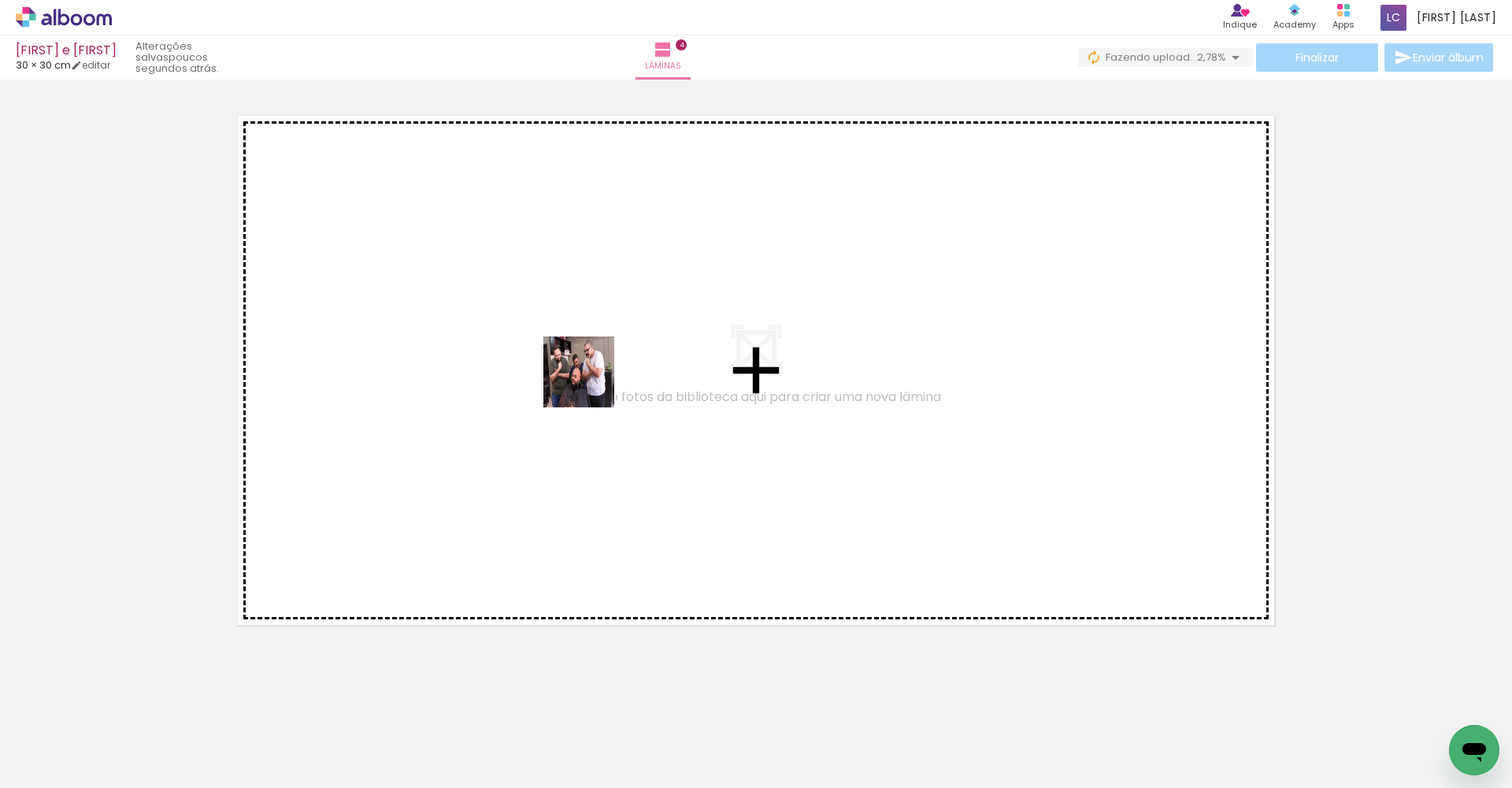 drag, startPoint x: 947, startPoint y: 742, endPoint x: 549, endPoint y: 333, distance: 570.6882 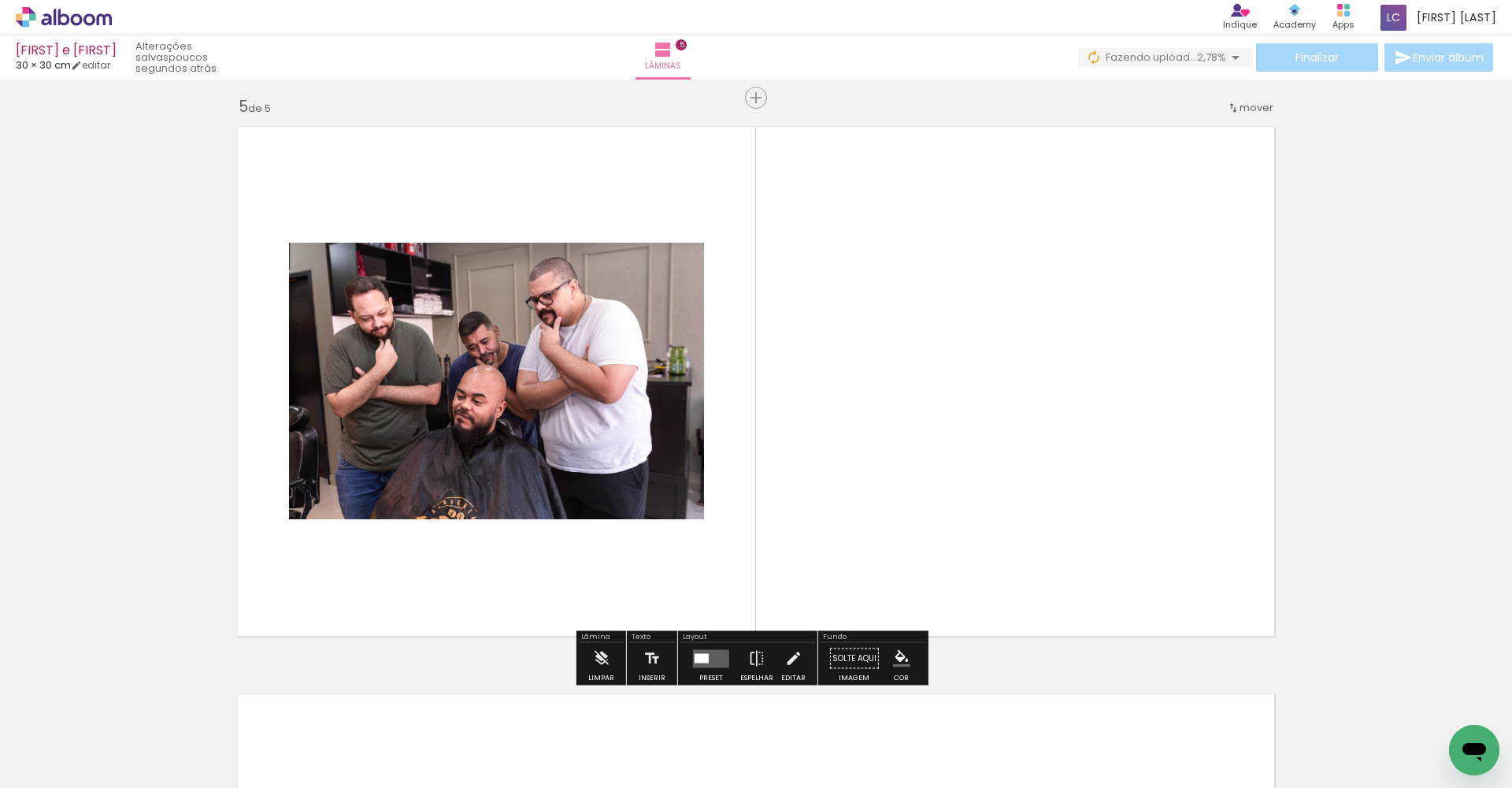scroll, scrollTop: 2274, scrollLeft: 0, axis: vertical 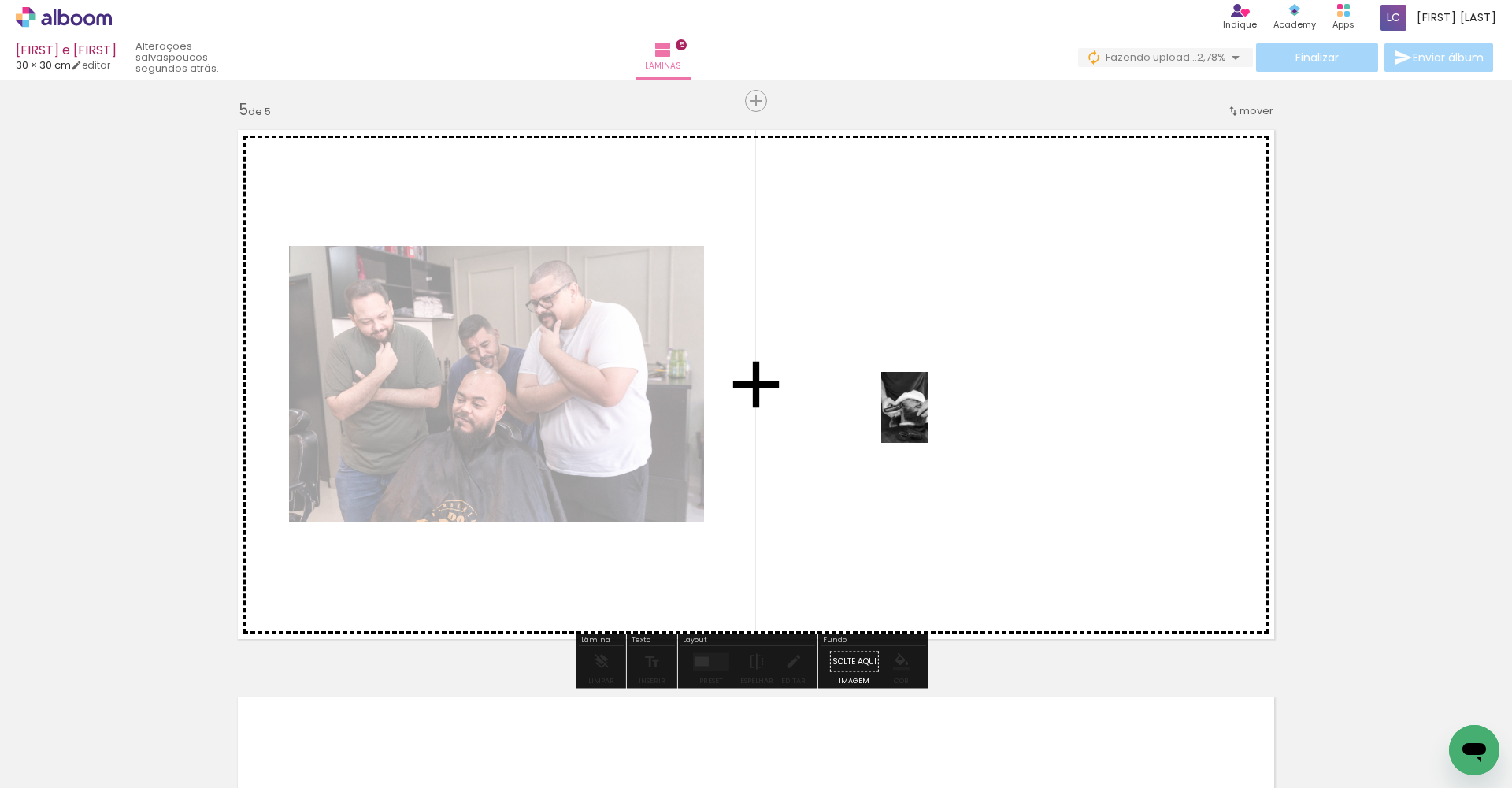 drag, startPoint x: 1193, startPoint y: 742, endPoint x: 918, endPoint y: 409, distance: 431.87267 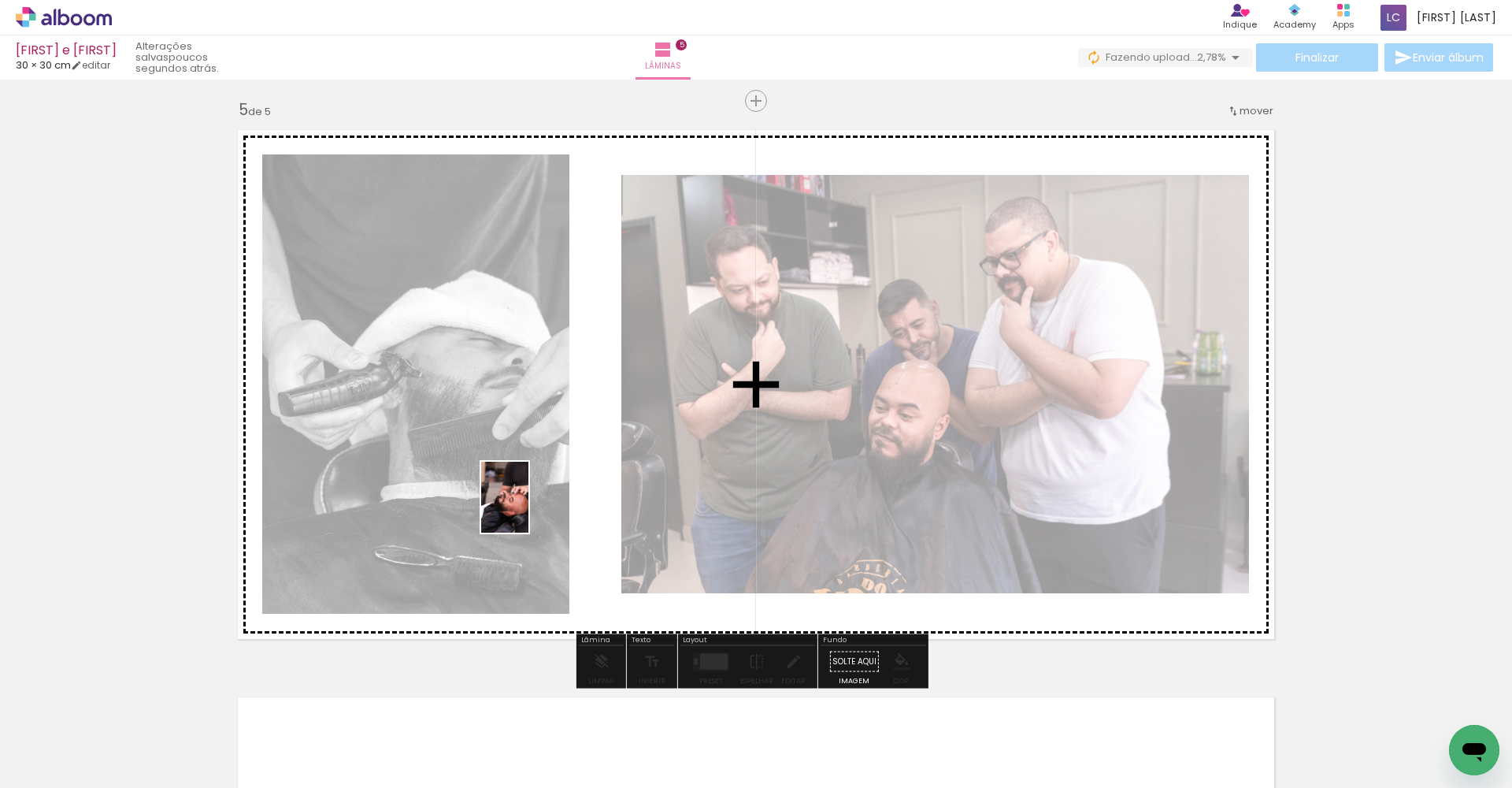 drag, startPoint x: 1041, startPoint y: 744, endPoint x: 528, endPoint y: 509, distance: 564.2641 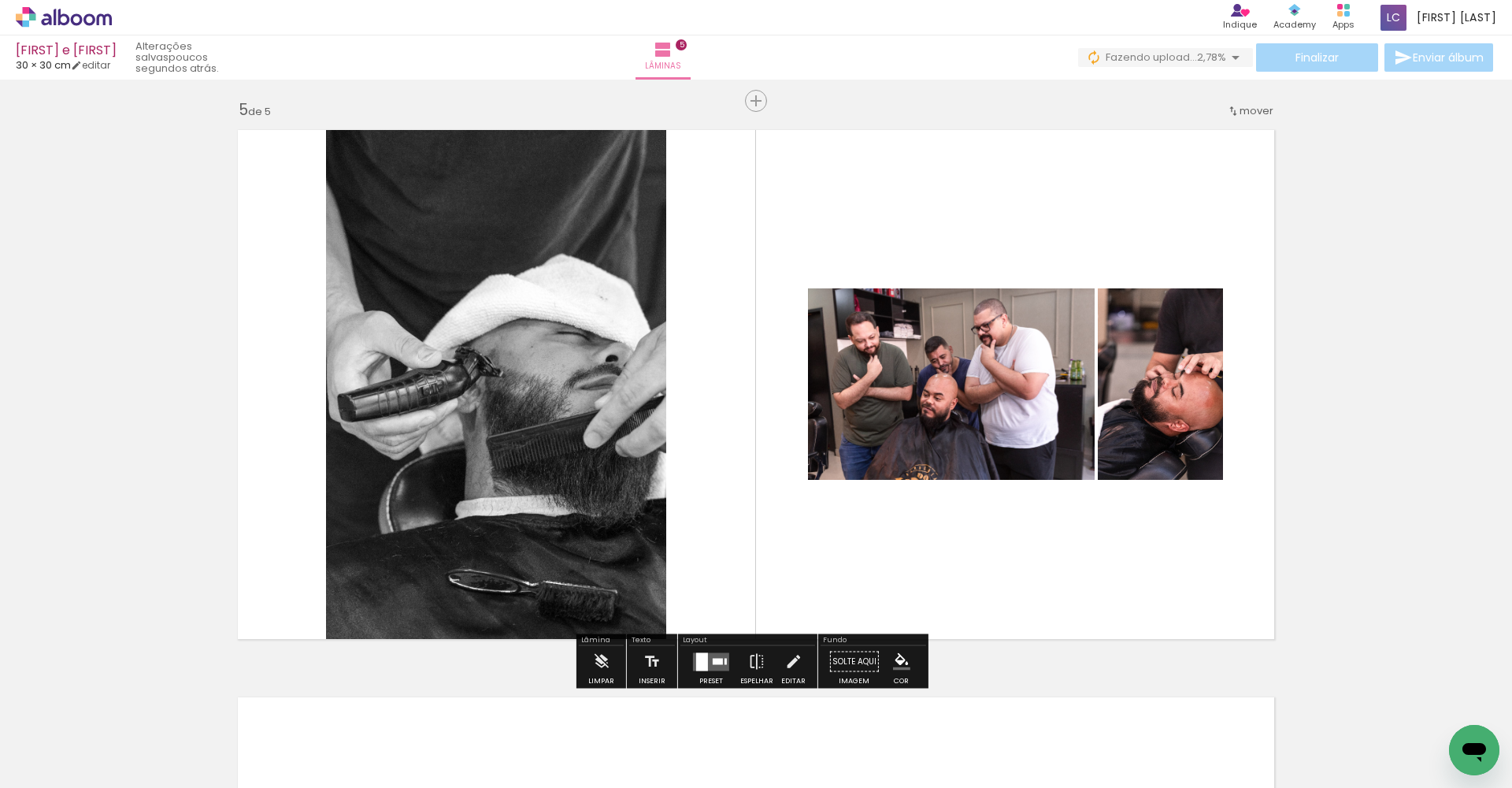 click on "Preset" at bounding box center (711, 681) 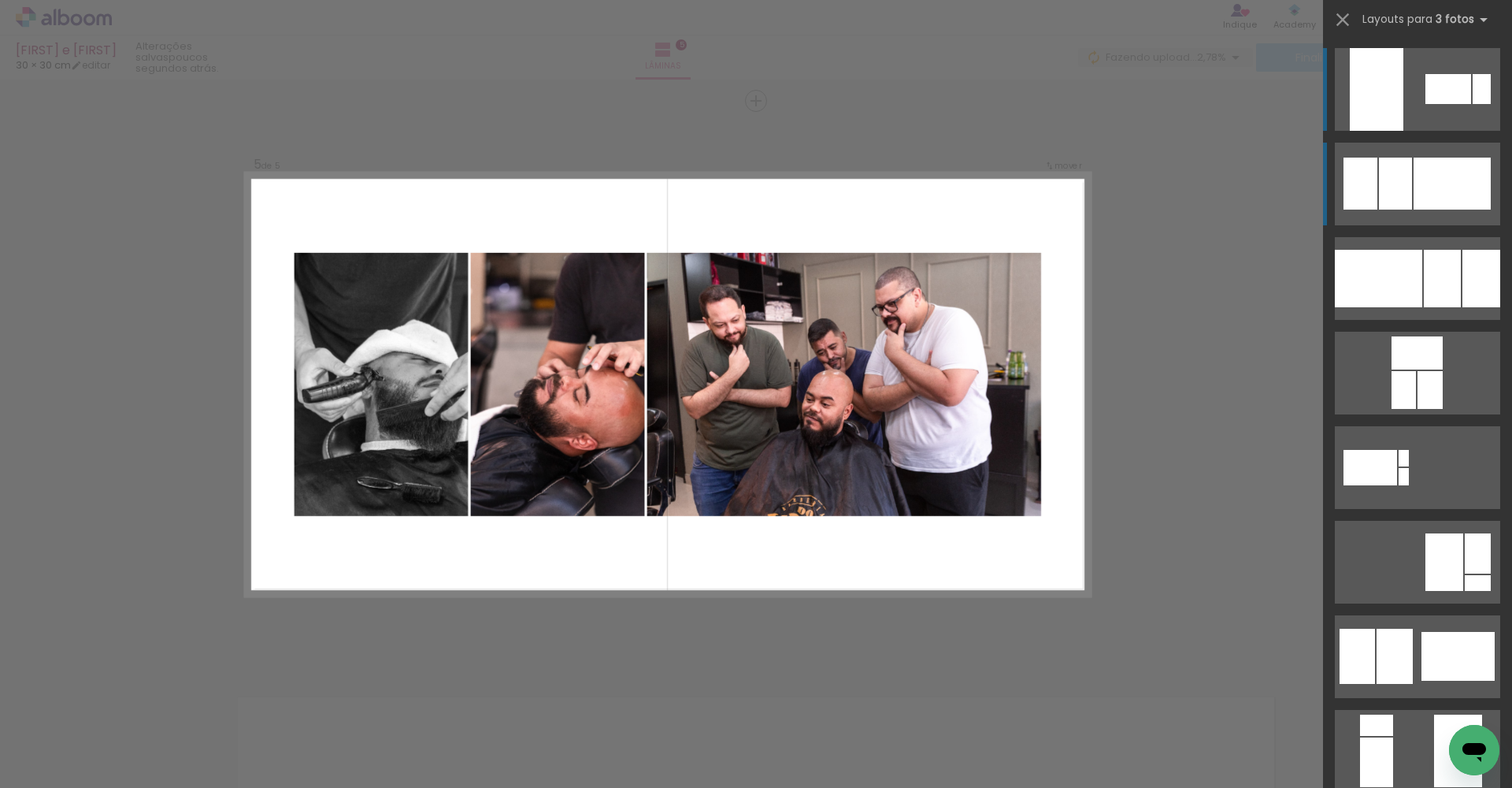 click at bounding box center (1452, 184) 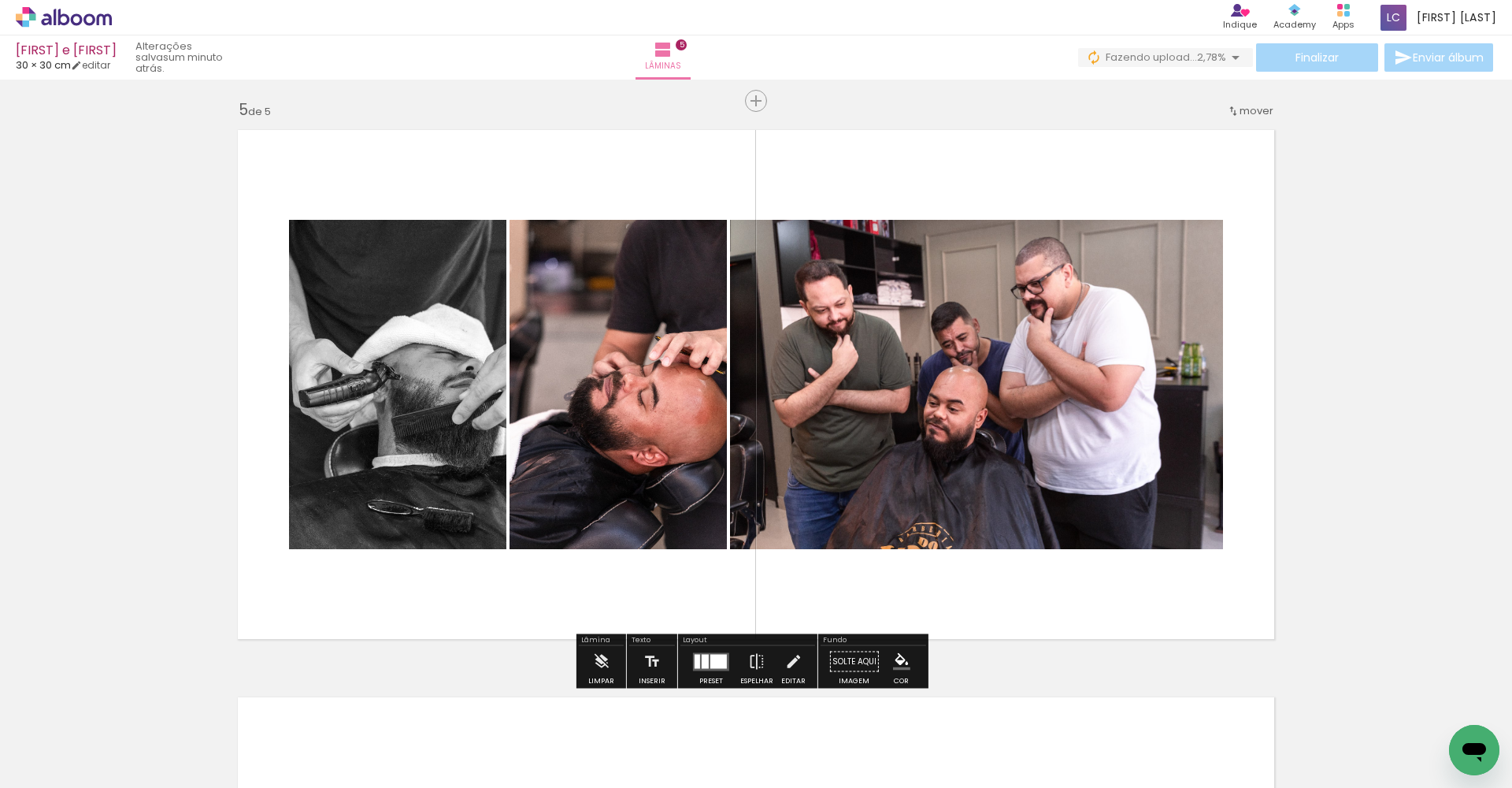 click at bounding box center [705, 661] 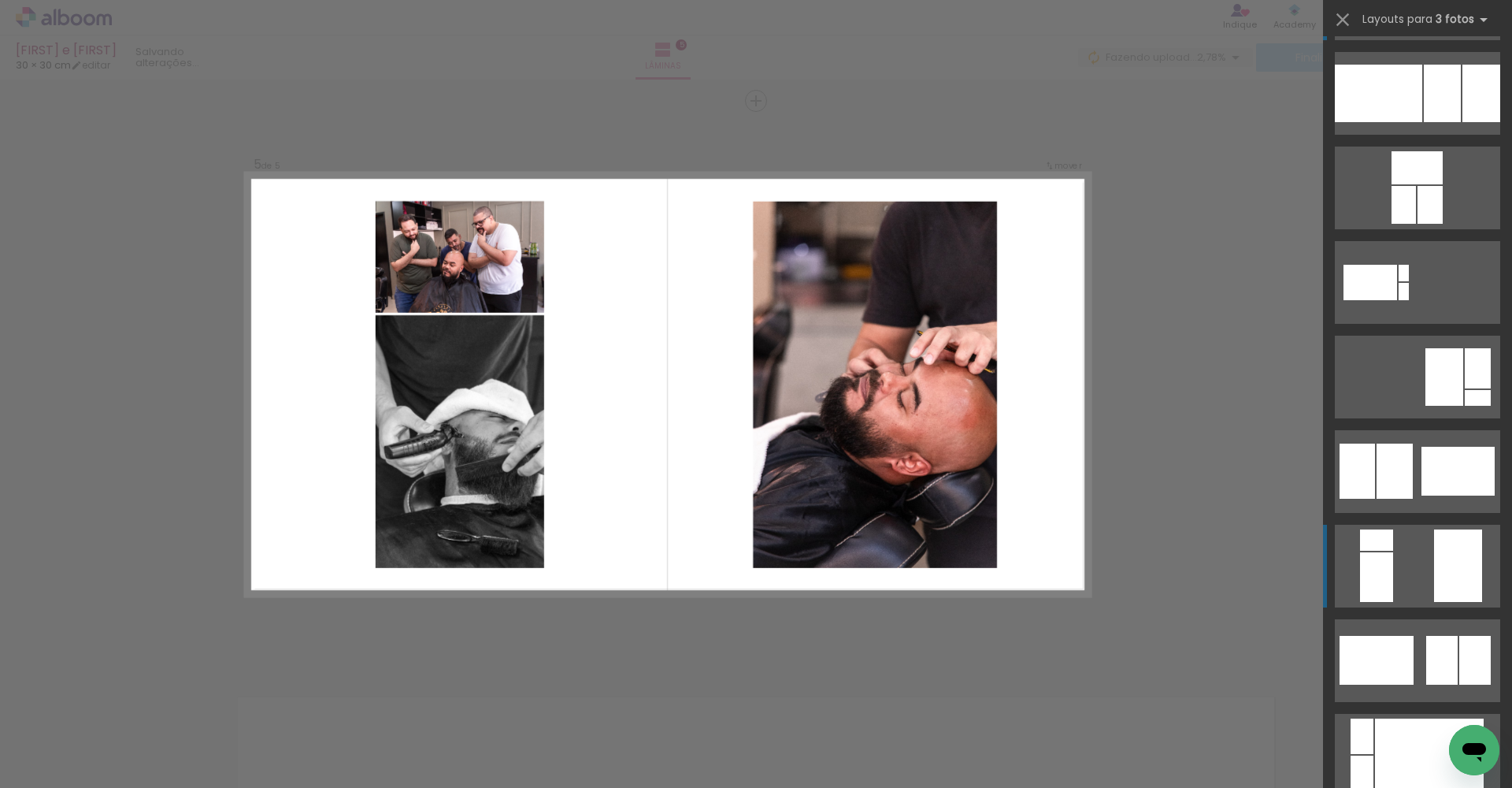 scroll, scrollTop: 200, scrollLeft: 0, axis: vertical 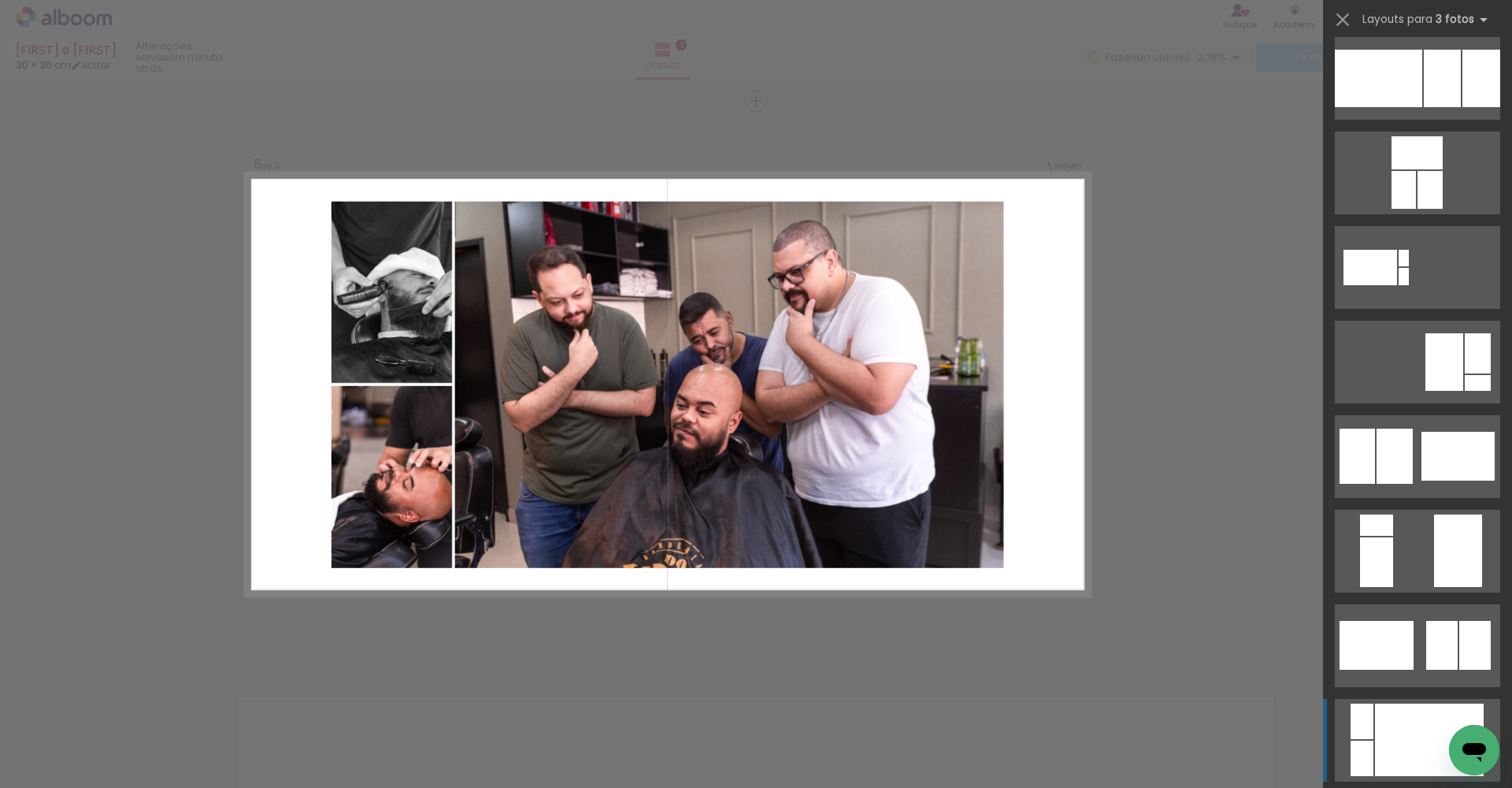 click at bounding box center (1452, -17) 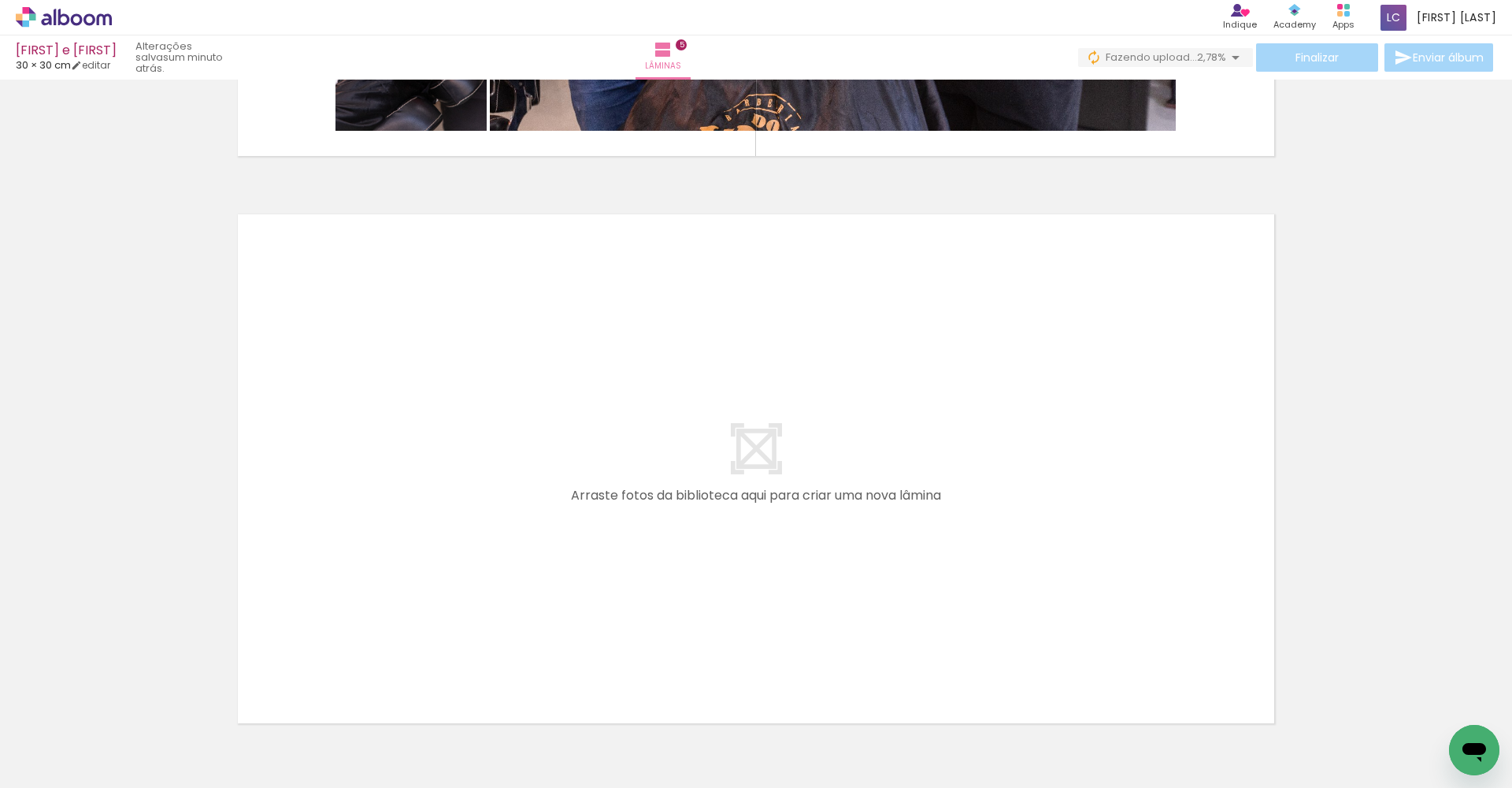 scroll, scrollTop: 2774, scrollLeft: 0, axis: vertical 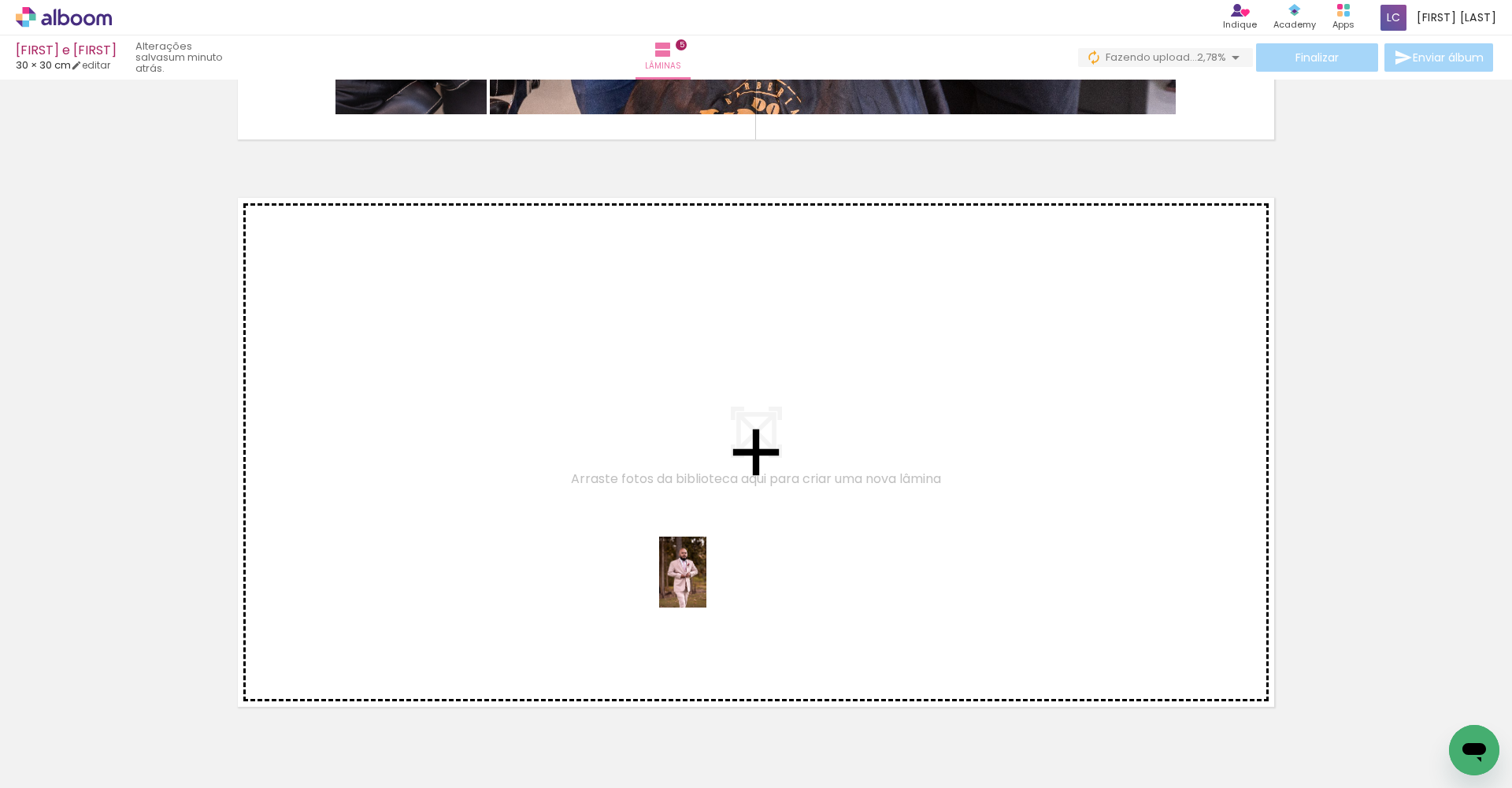 drag, startPoint x: 1109, startPoint y: 729, endPoint x: 626, endPoint y: 534, distance: 520.8781 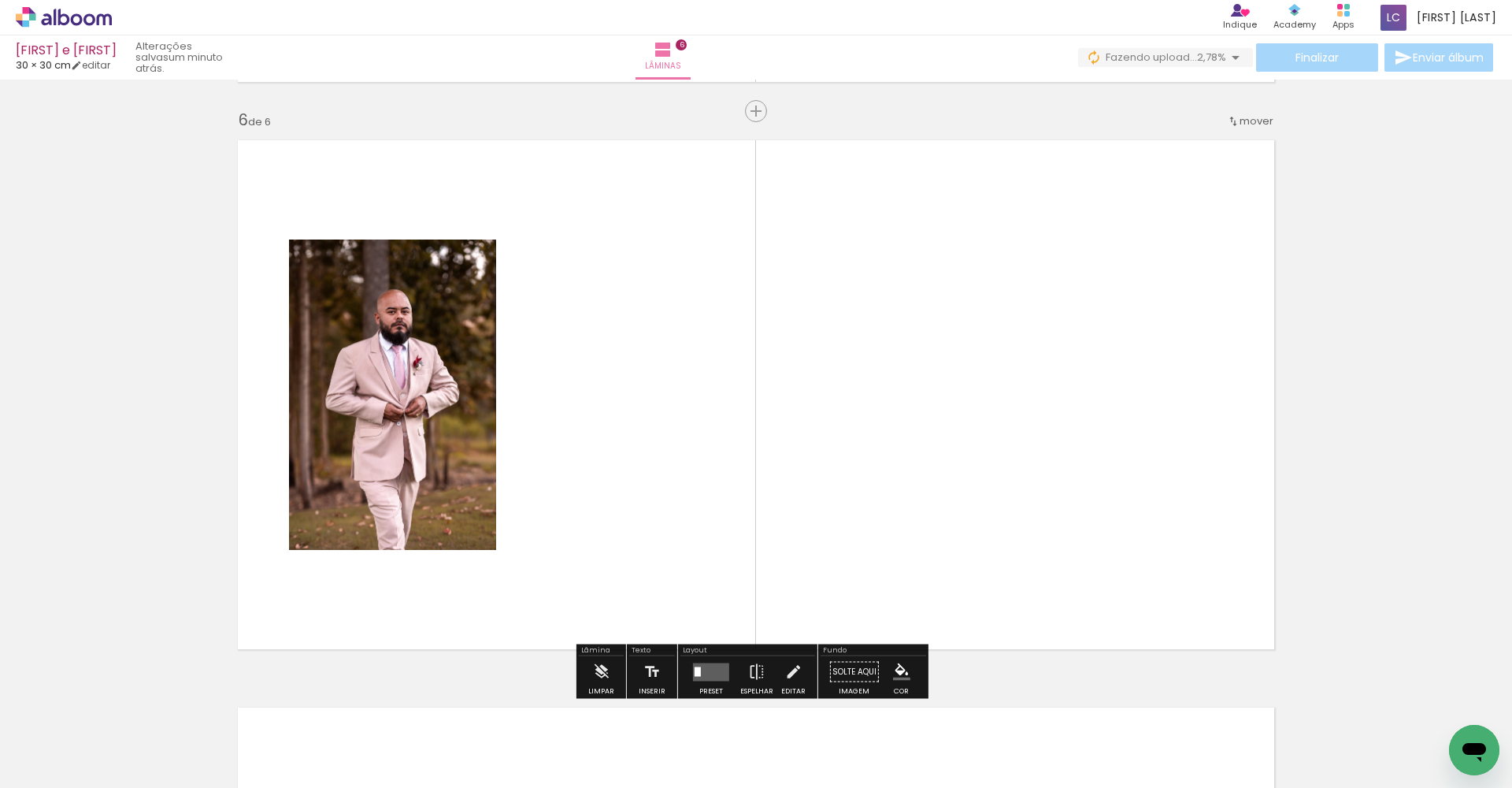 scroll, scrollTop: 2842, scrollLeft: 0, axis: vertical 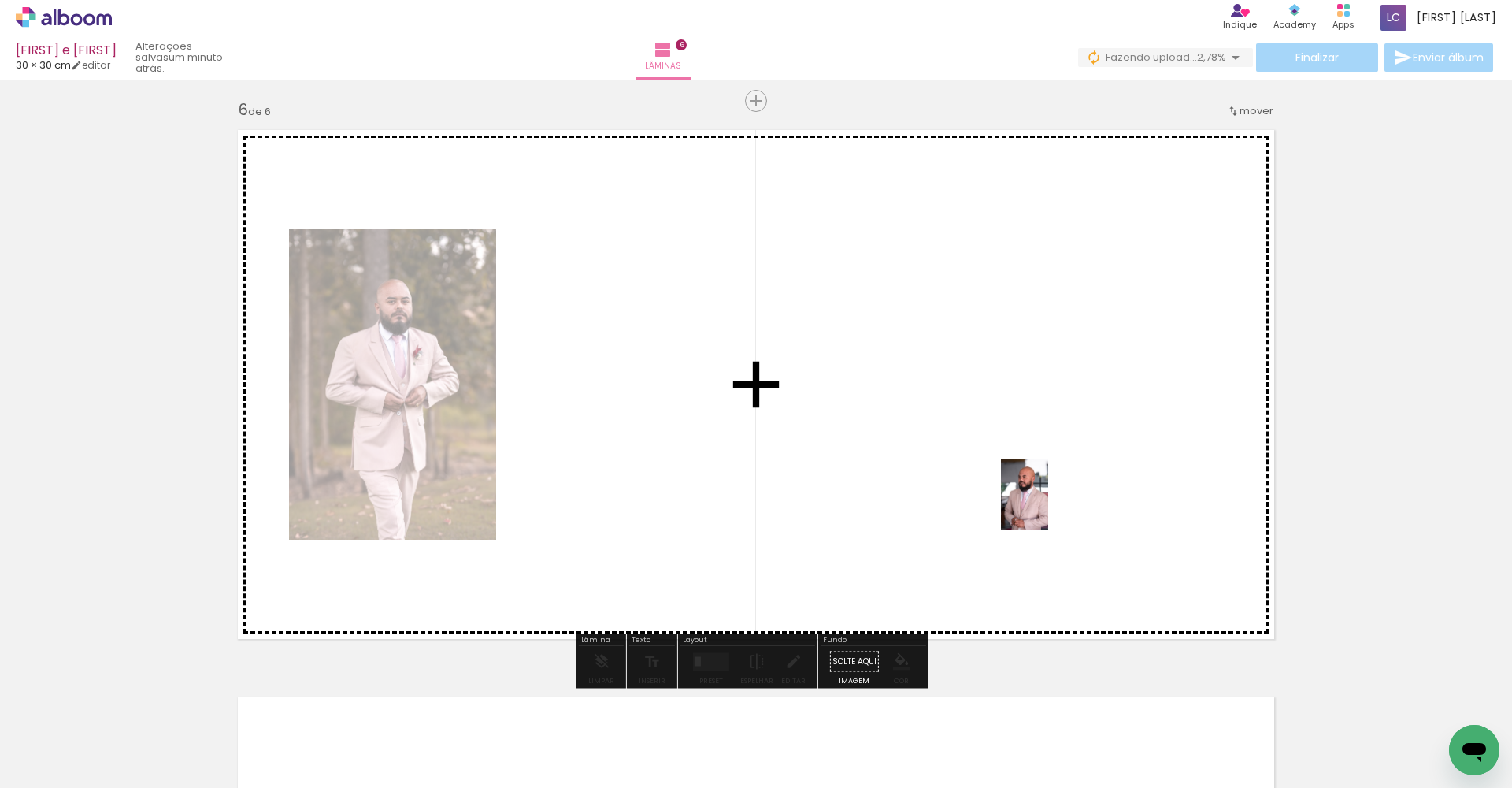 drag, startPoint x: 1388, startPoint y: 723, endPoint x: 1043, endPoint y: 498, distance: 411.88591 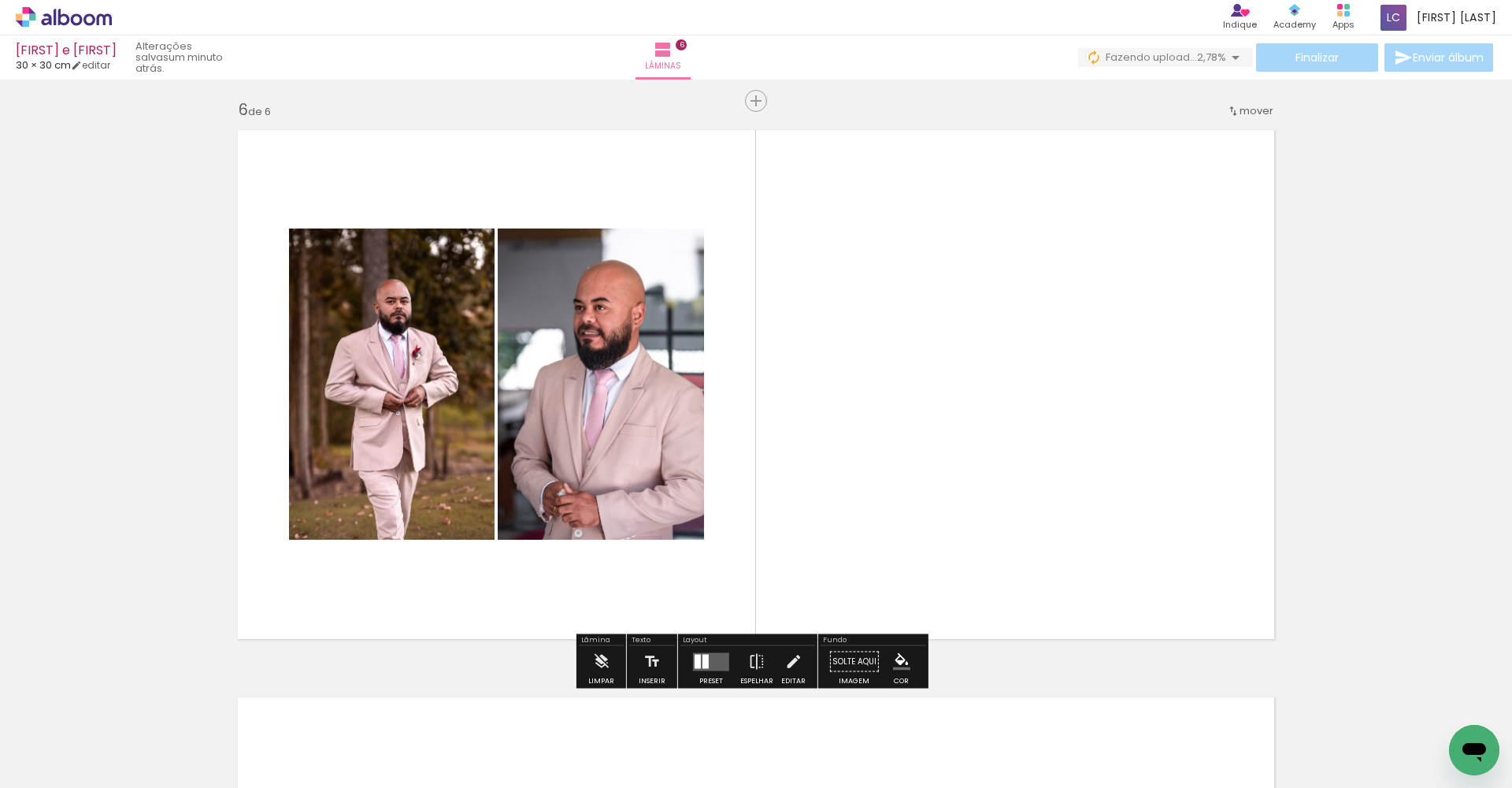click at bounding box center [706, 661] 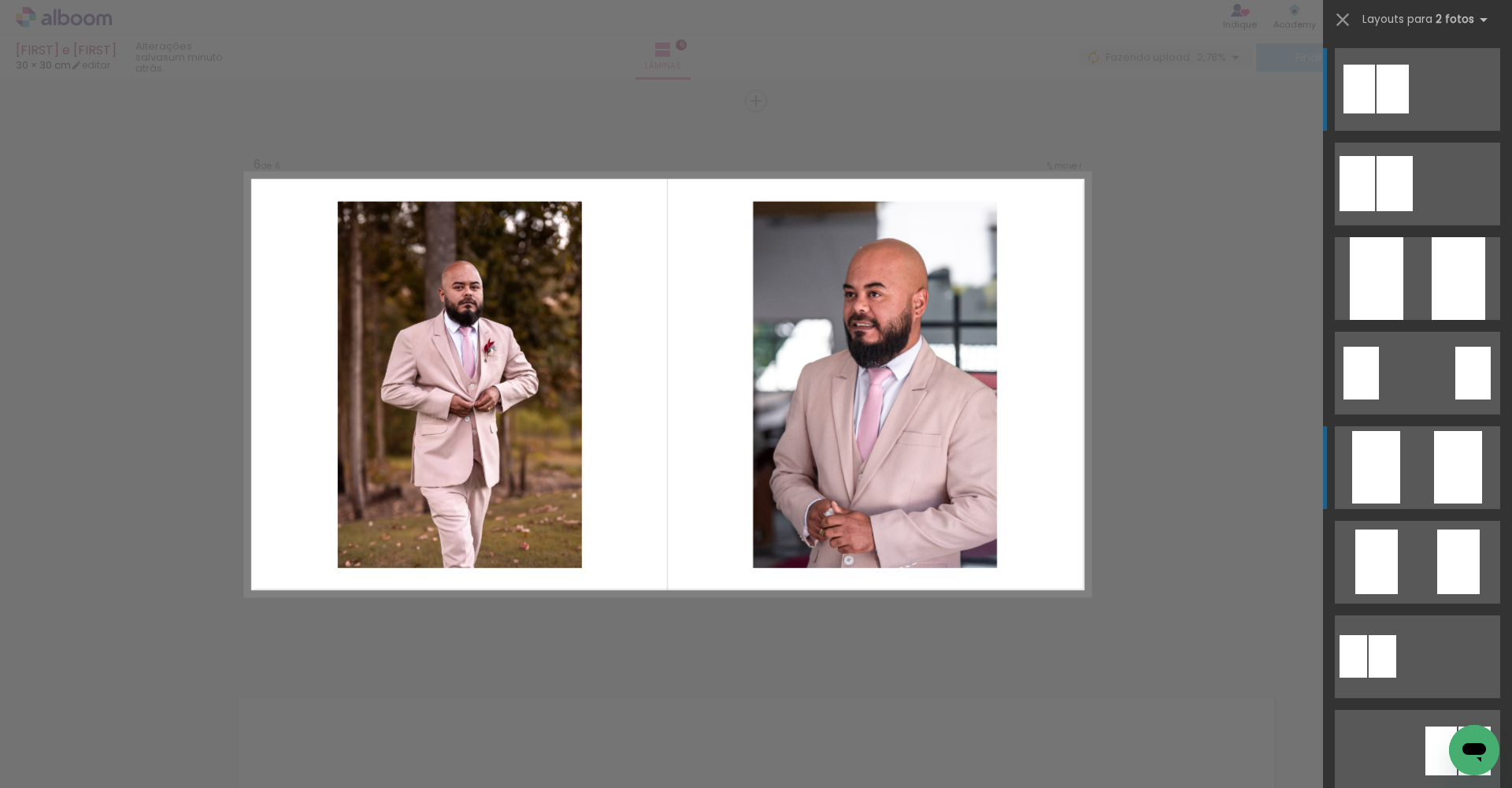 click at bounding box center [1418, 184] 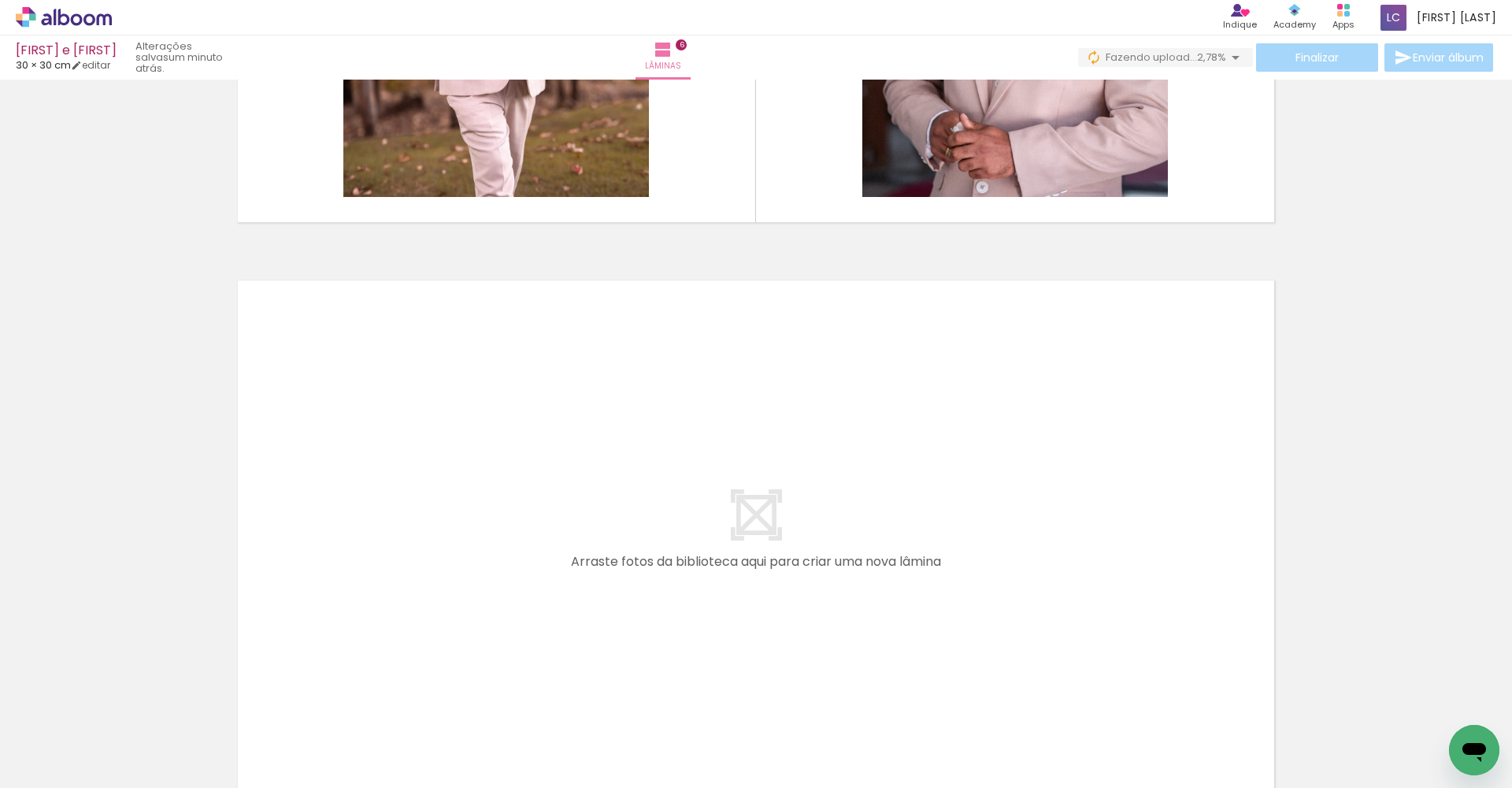 scroll, scrollTop: 3420, scrollLeft: 0, axis: vertical 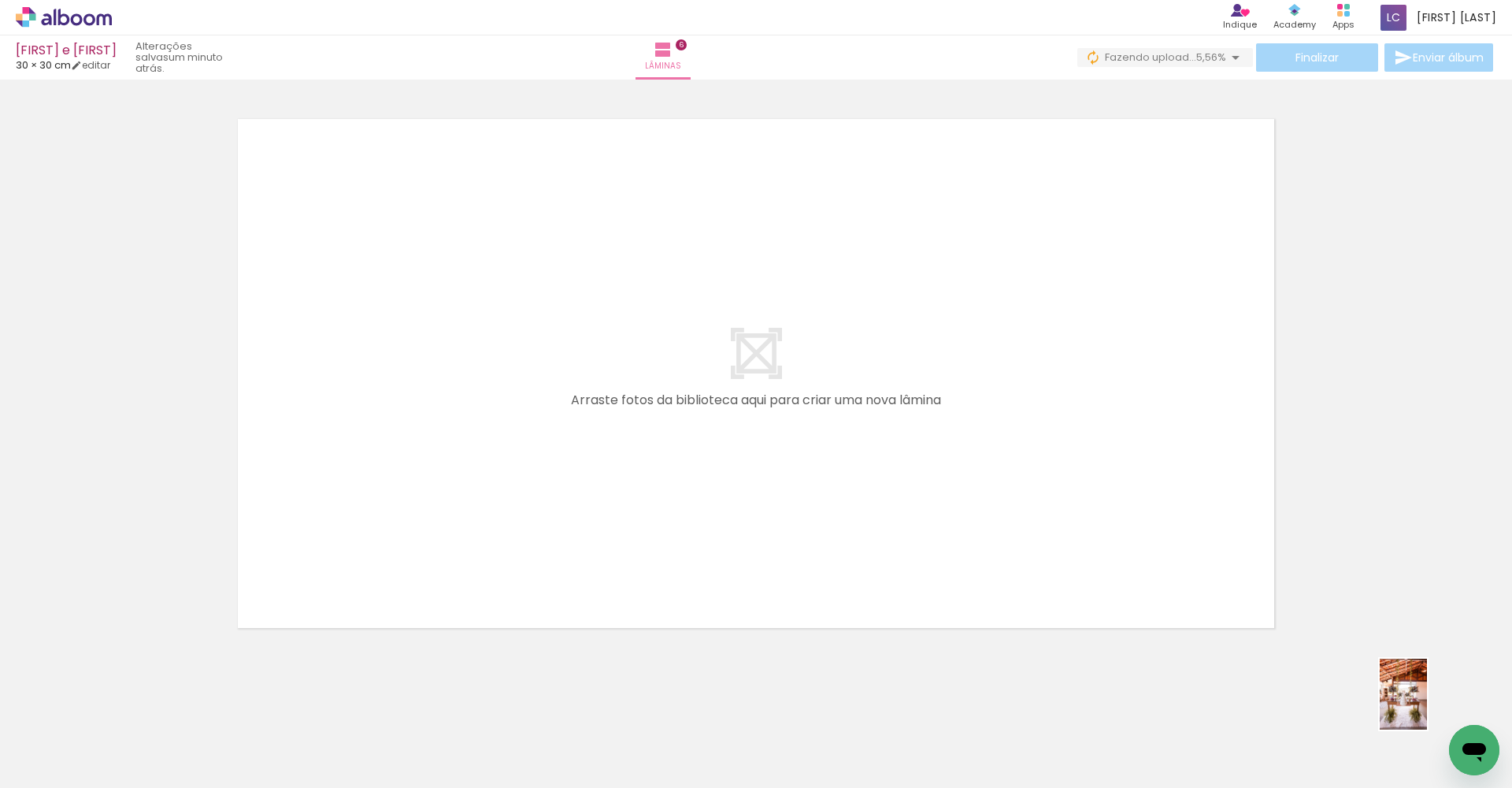 drag, startPoint x: 1460, startPoint y: 709, endPoint x: 1445, endPoint y: 711, distance: 15.132746 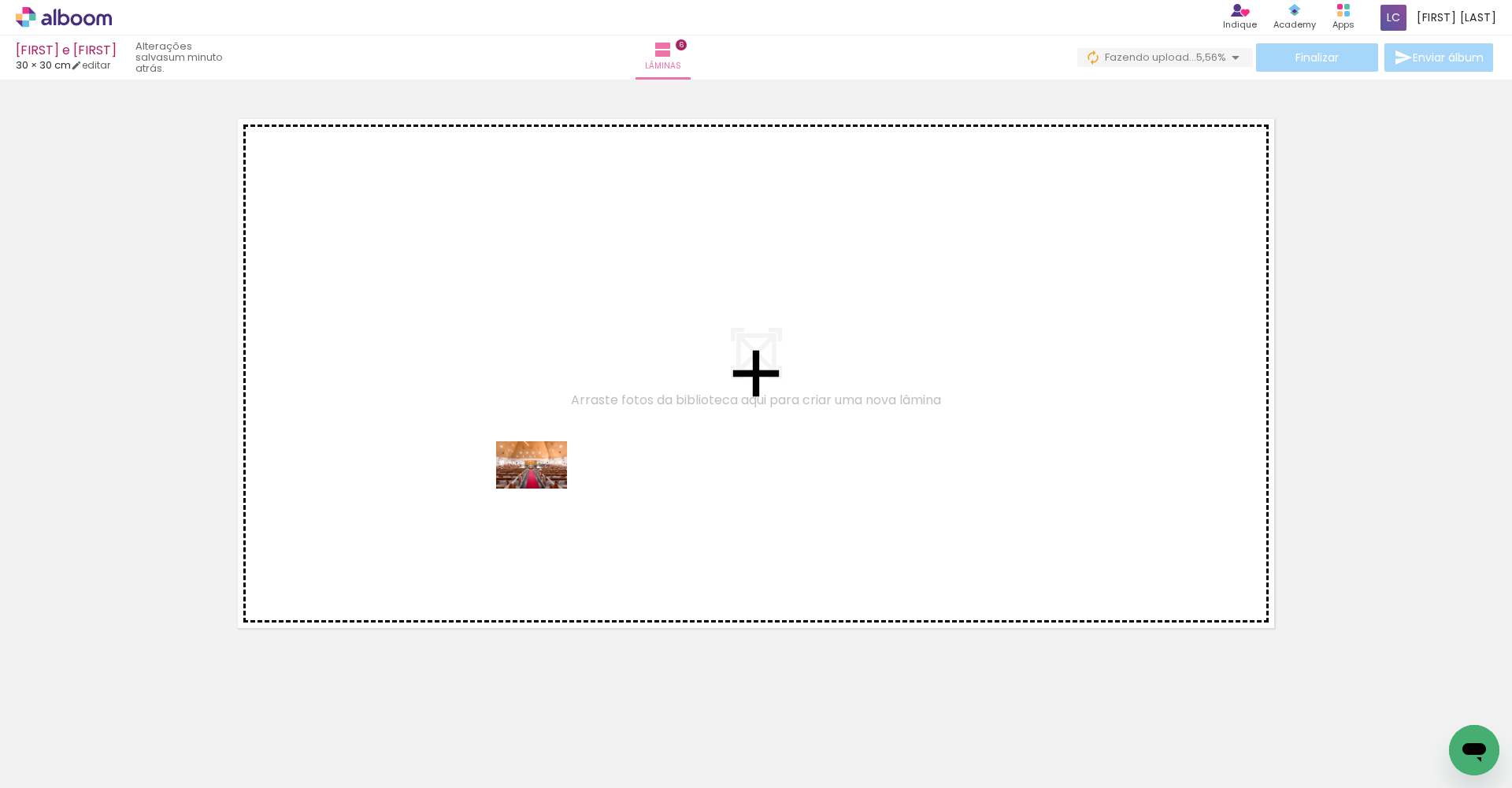 drag, startPoint x: 1273, startPoint y: 752, endPoint x: 543, endPoint y: 487, distance: 776.6112 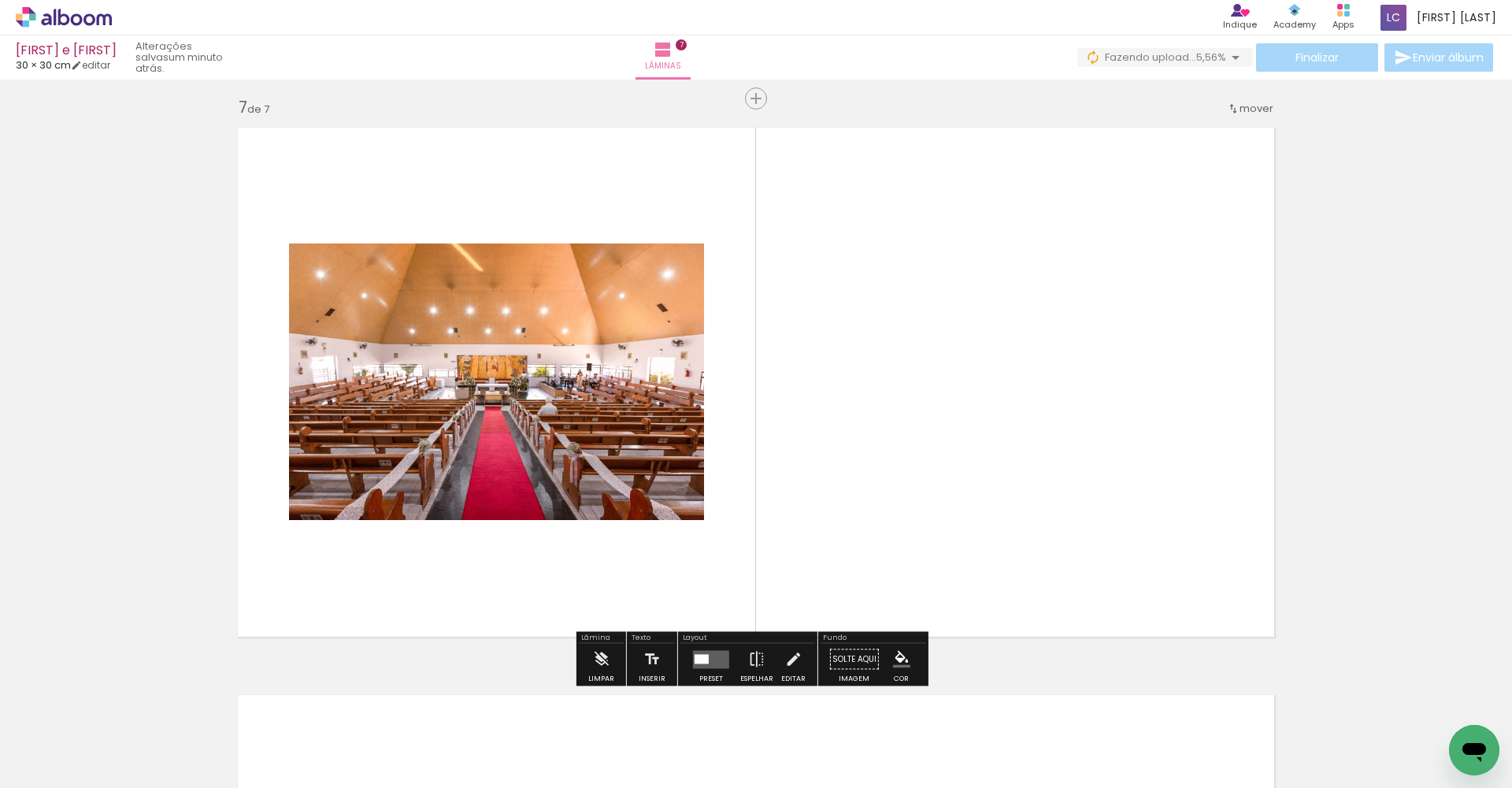 scroll, scrollTop: 3409, scrollLeft: 0, axis: vertical 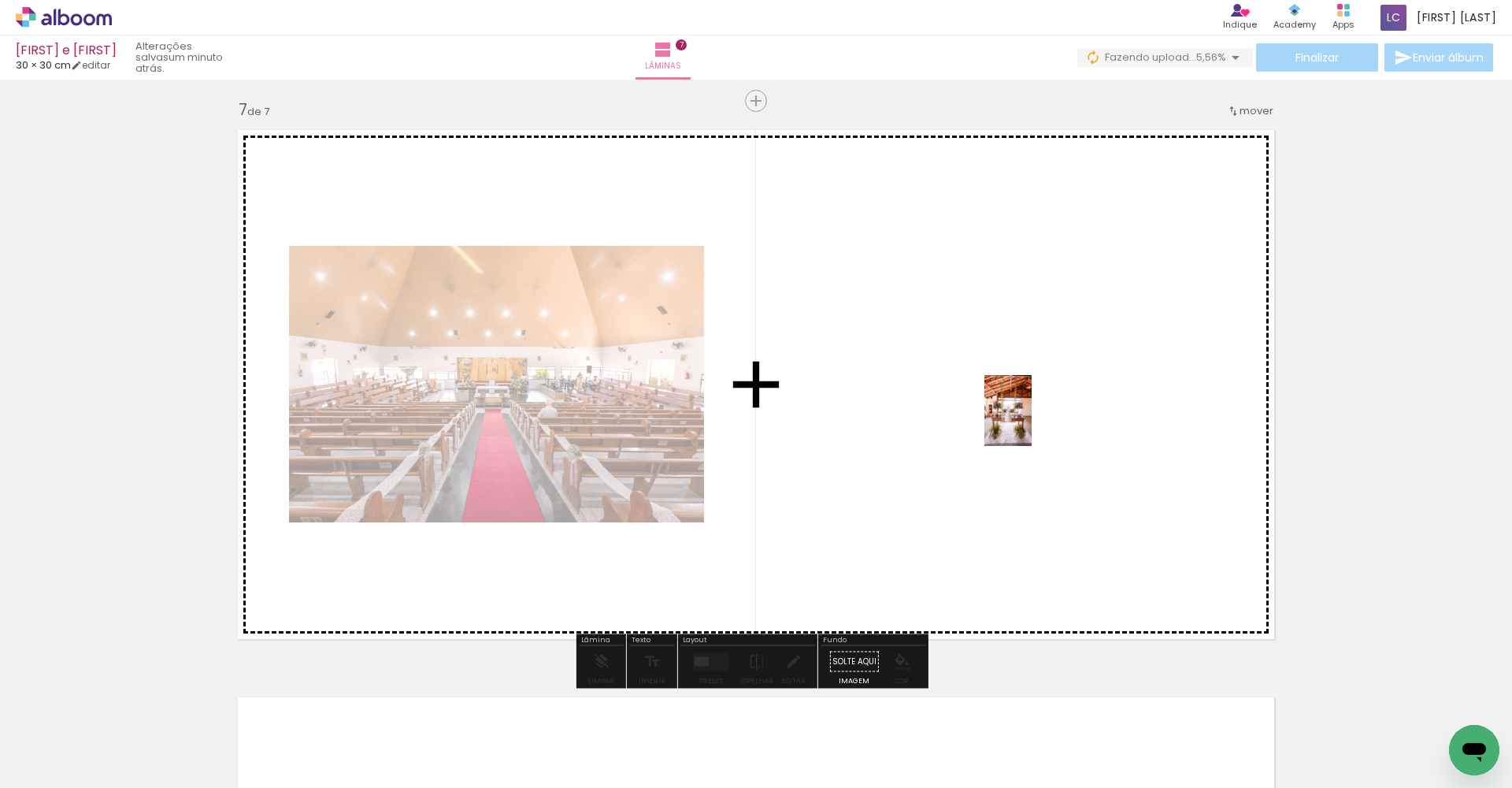 drag, startPoint x: 1457, startPoint y: 714, endPoint x: 1010, endPoint y: 404, distance: 543.97518 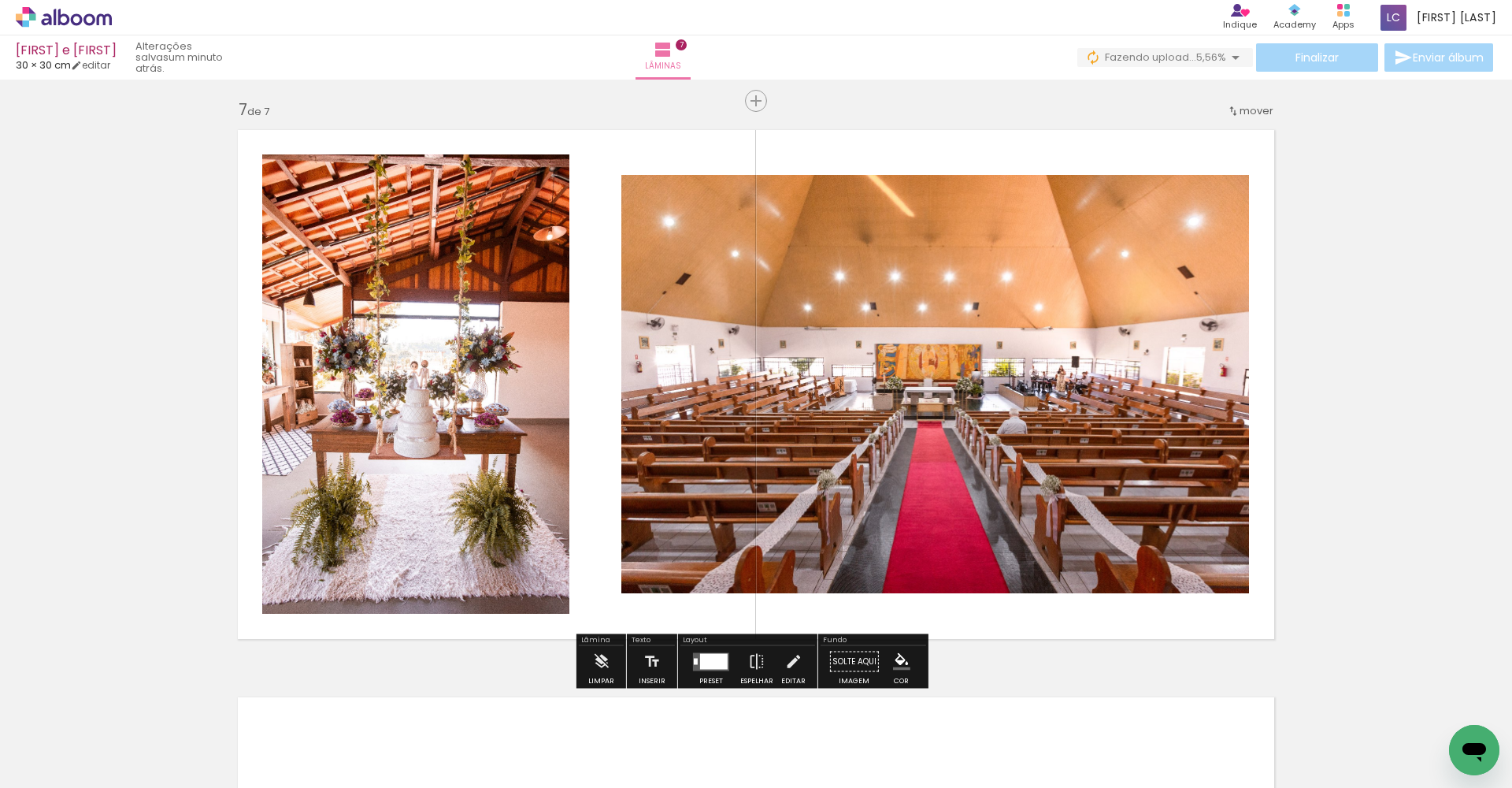 click at bounding box center (713, 661) 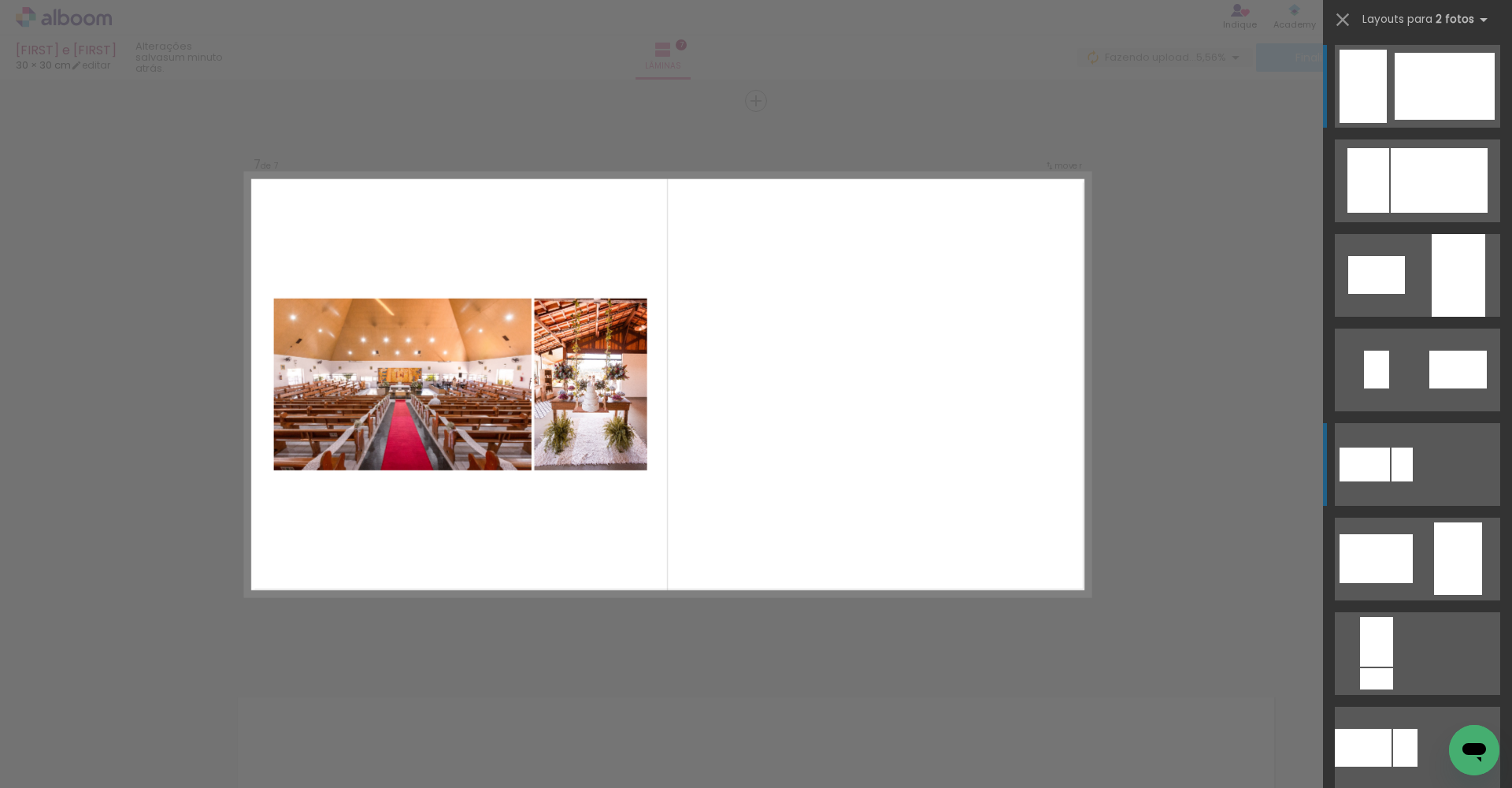 scroll, scrollTop: 6, scrollLeft: 0, axis: vertical 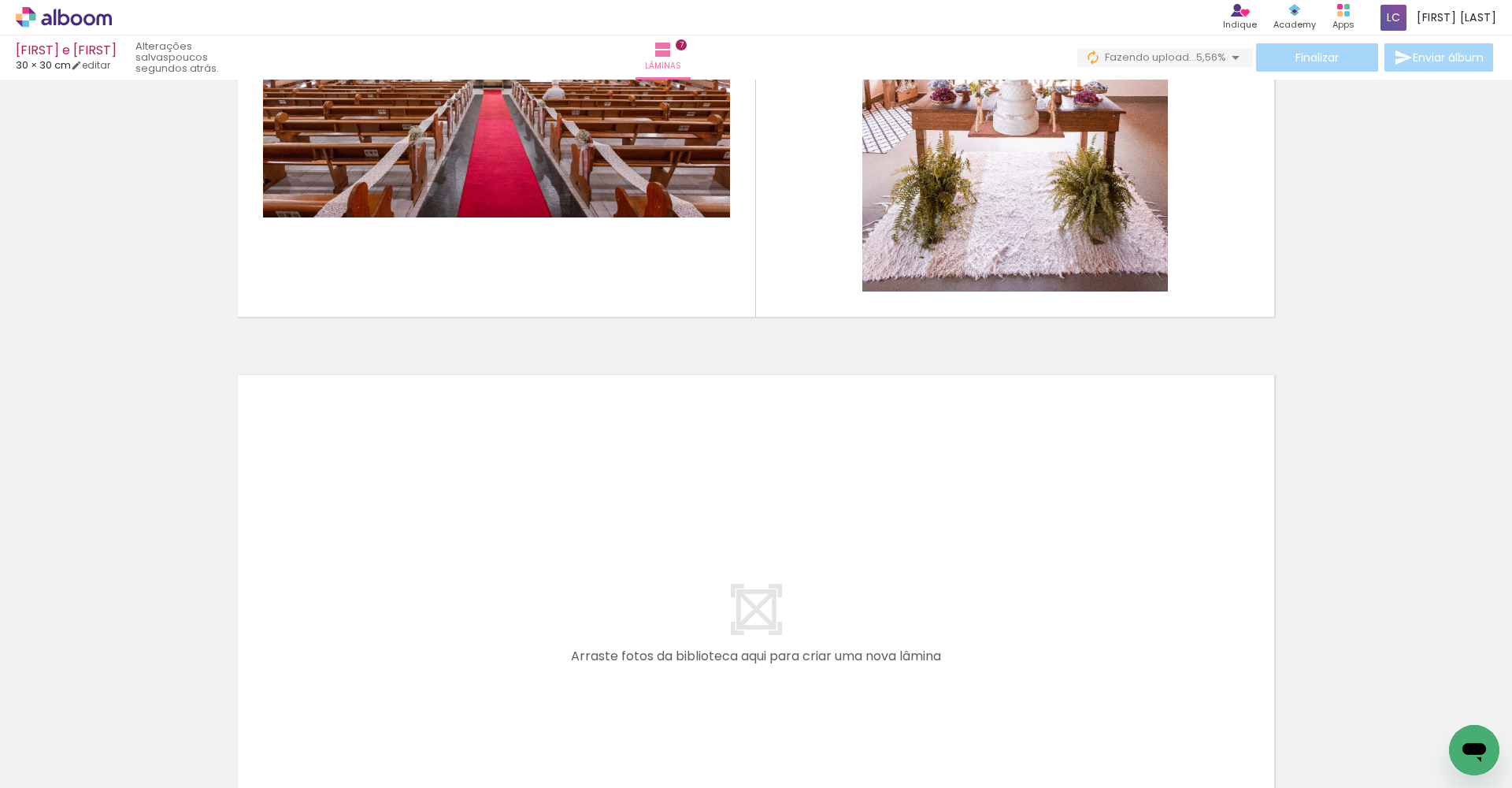 click at bounding box center (387, 703) 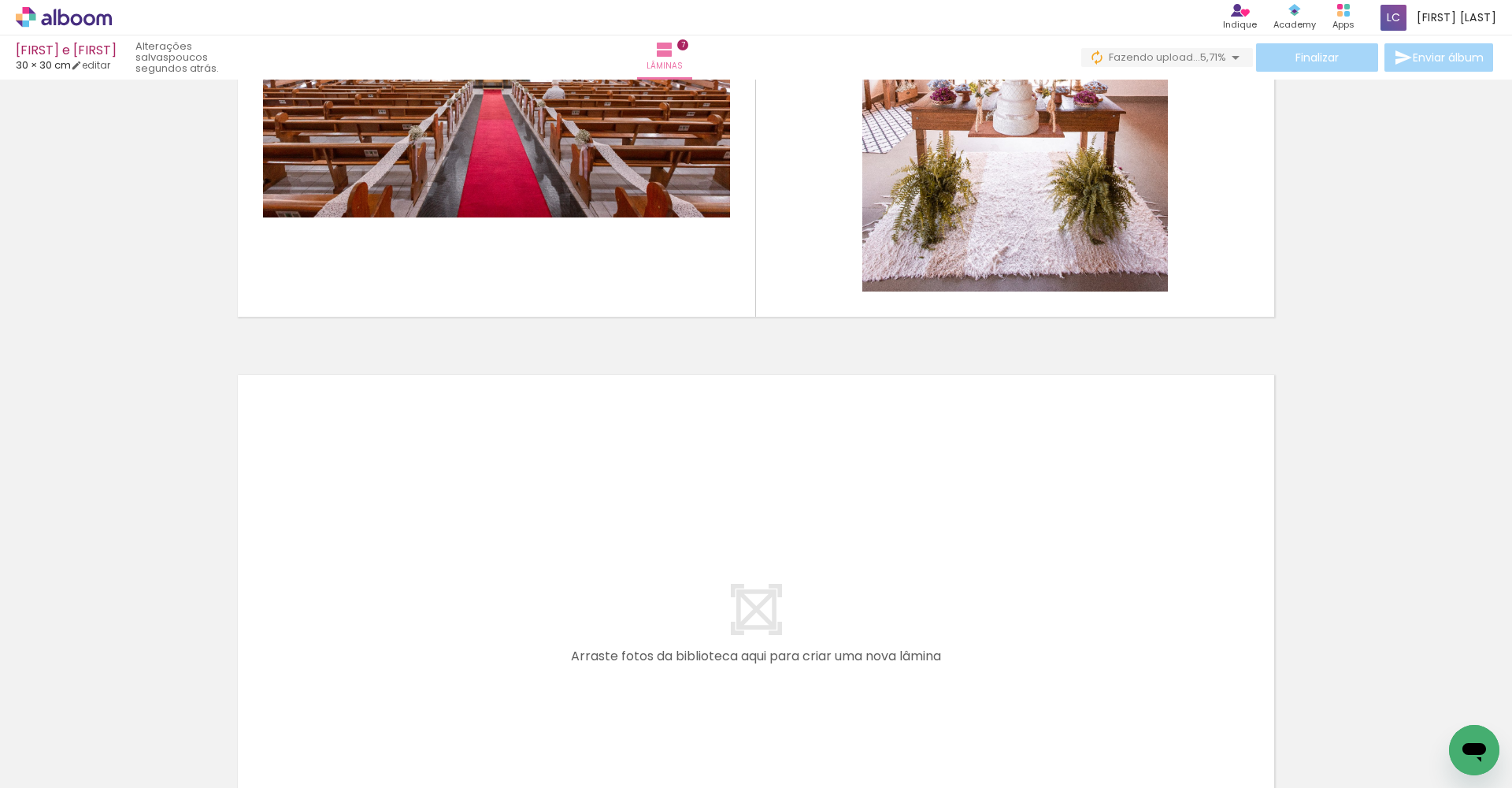 scroll, scrollTop: 0, scrollLeft: 0, axis: both 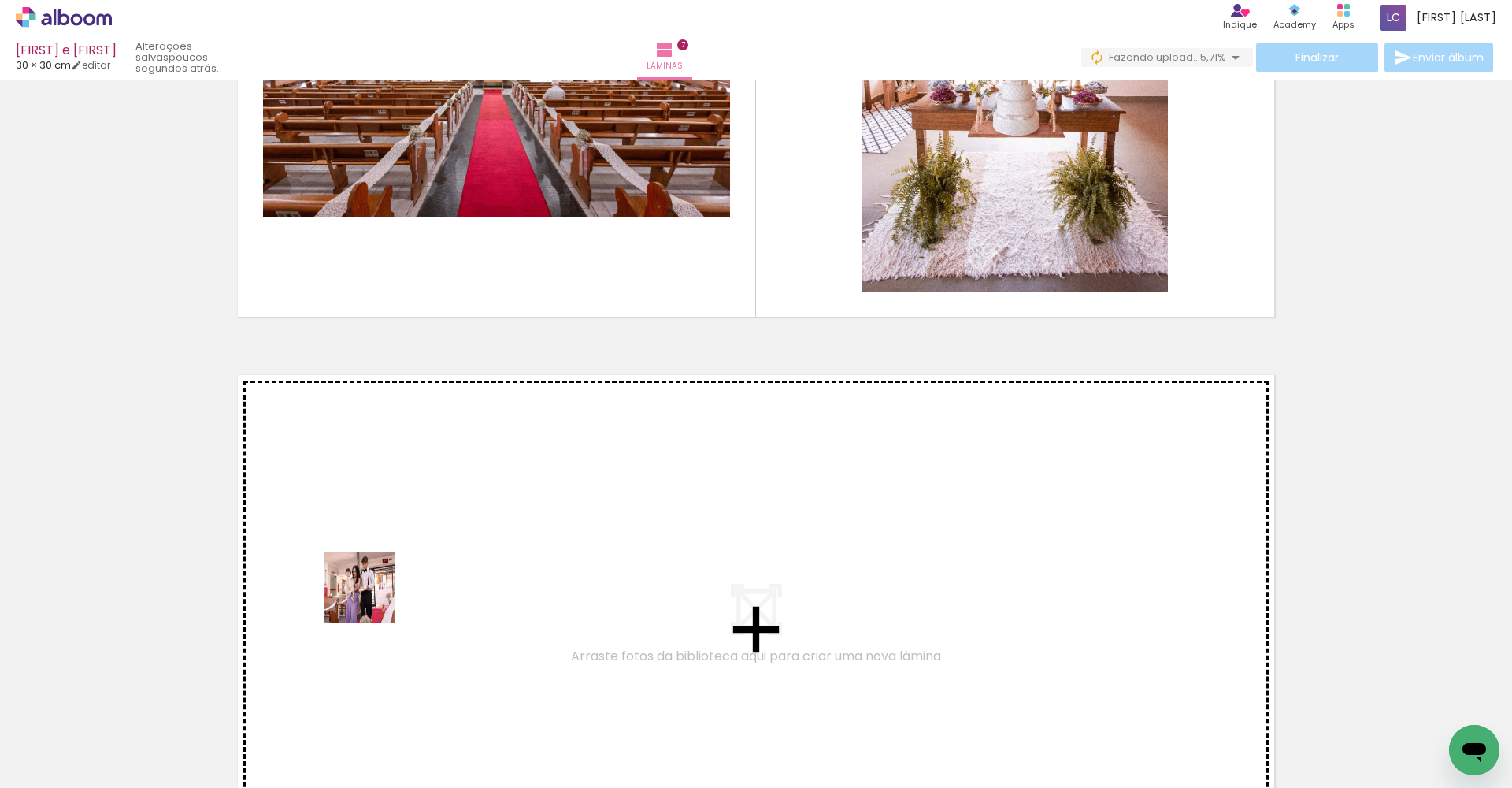 drag, startPoint x: 345, startPoint y: 744, endPoint x: 384, endPoint y: 519, distance: 228.35499 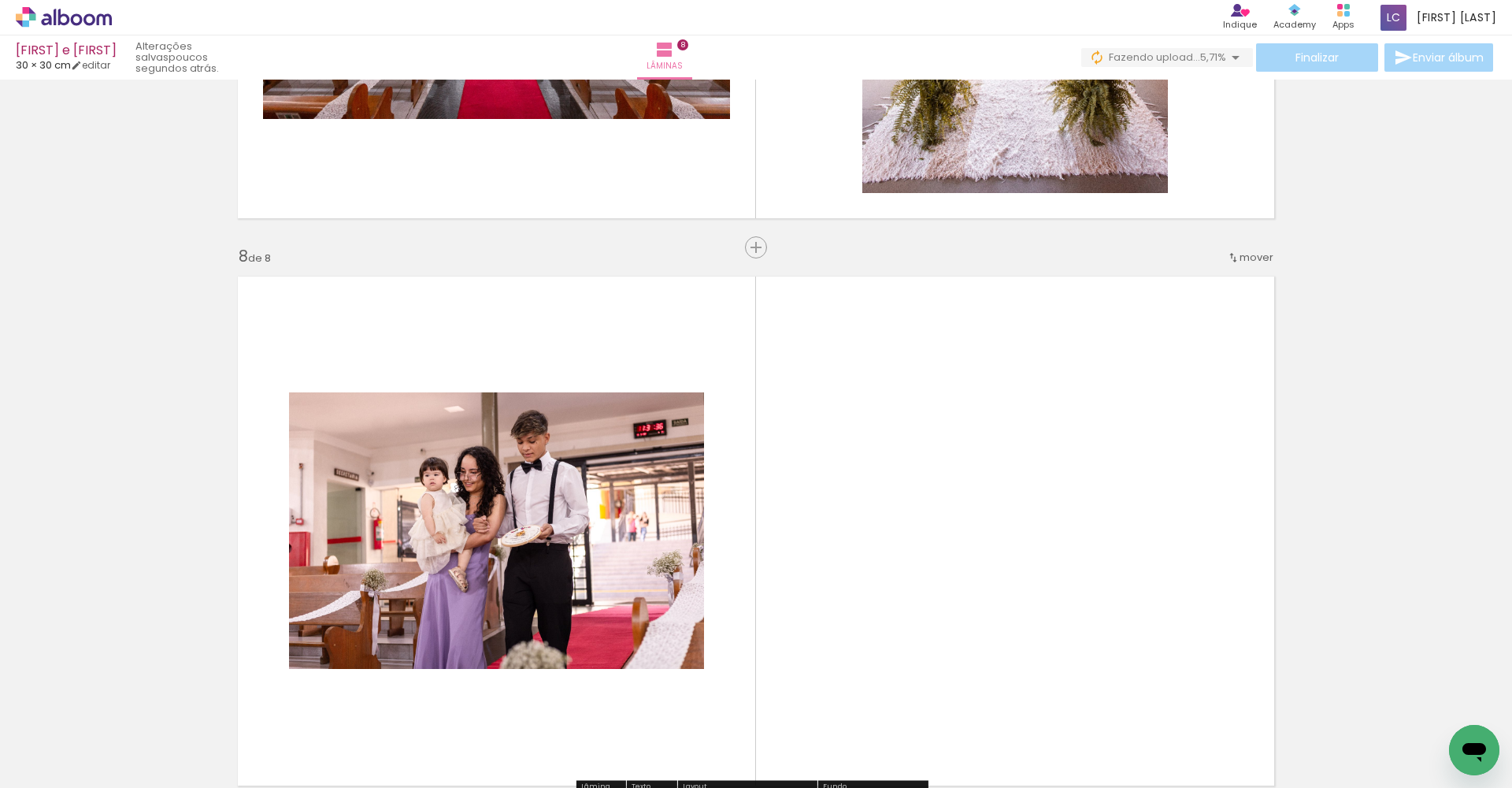 scroll, scrollTop: 3976, scrollLeft: 0, axis: vertical 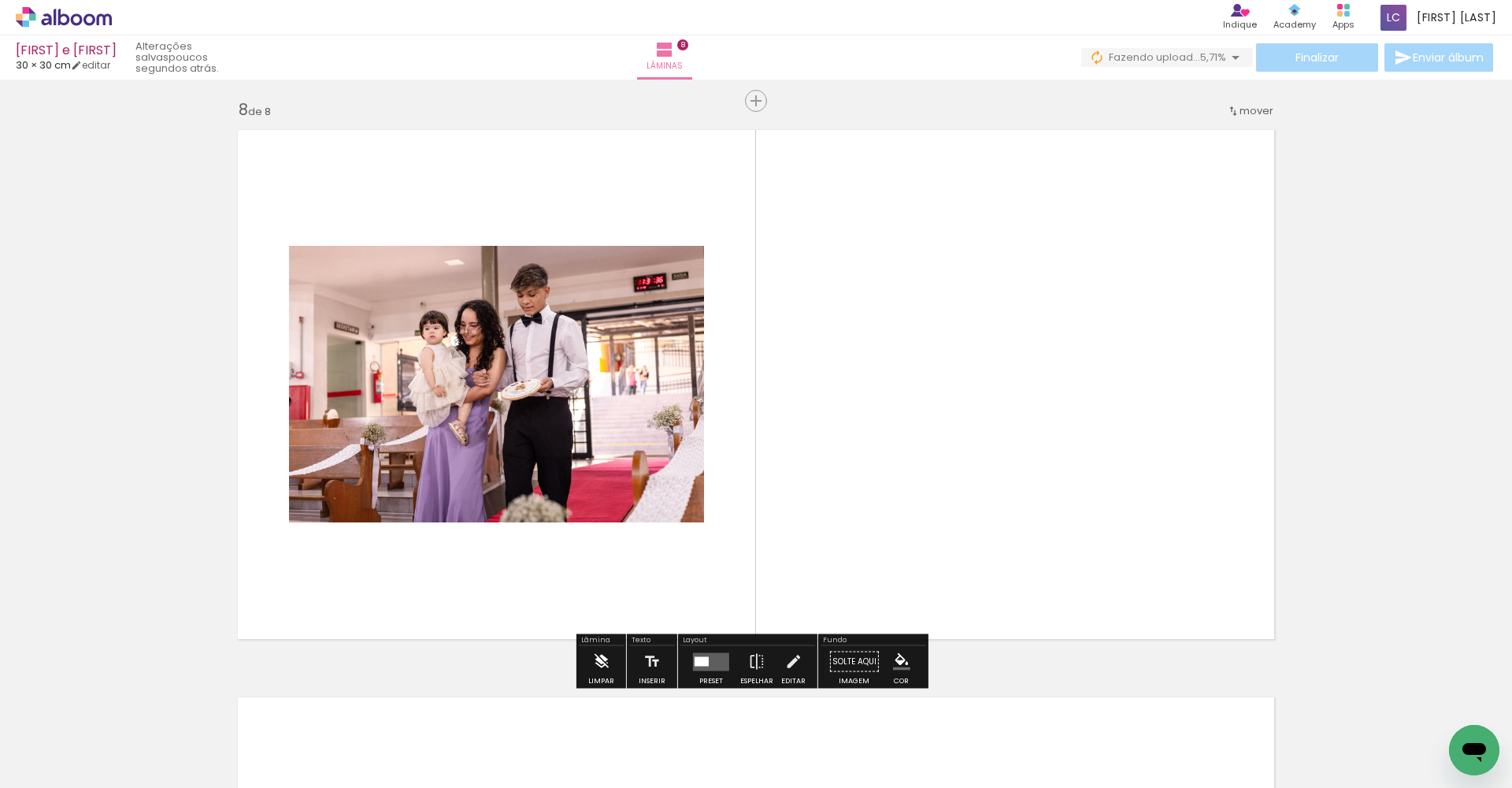 click at bounding box center (601, 662) 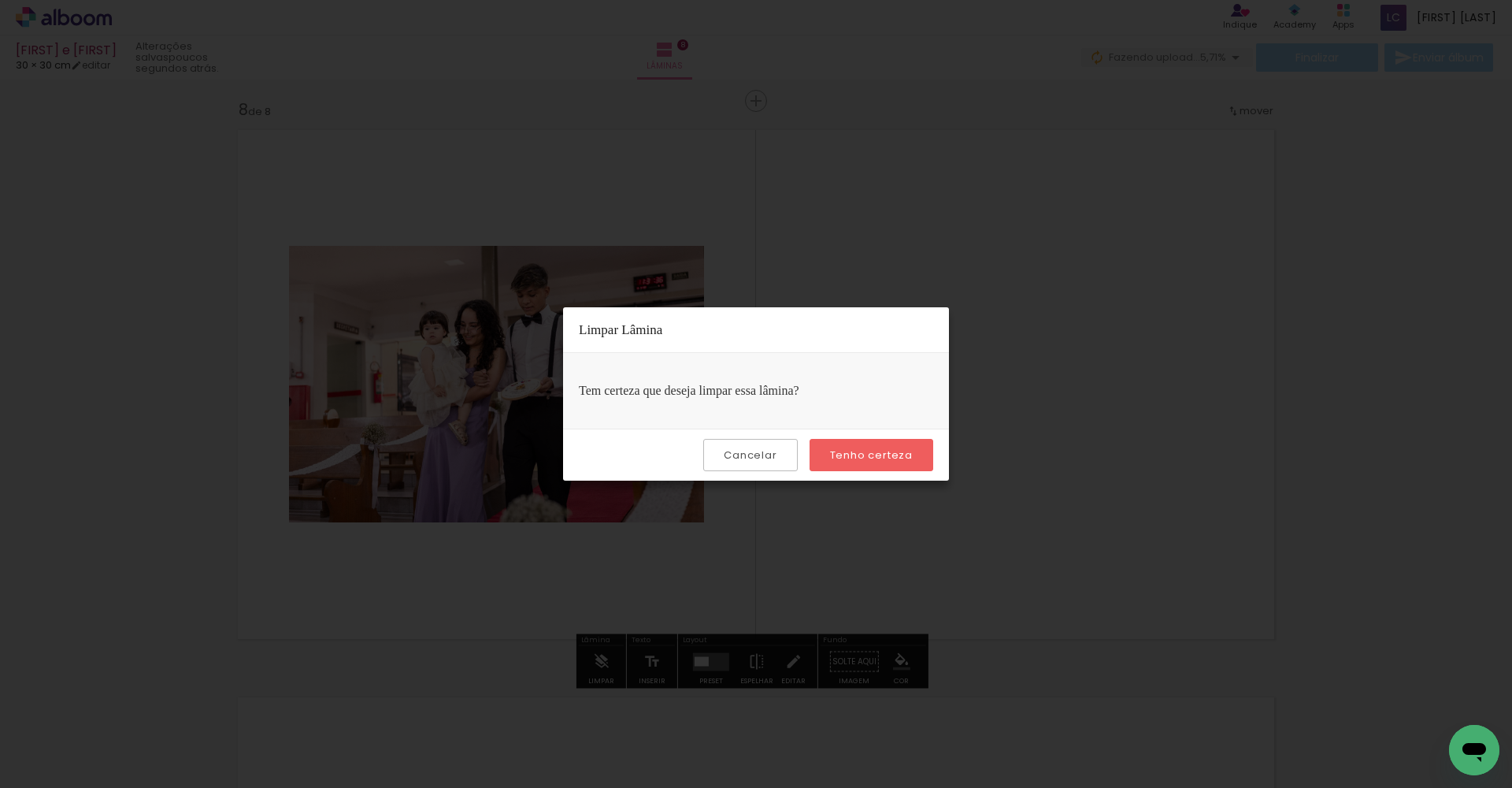 click on "Tenho certeza" at bounding box center [0, 0] 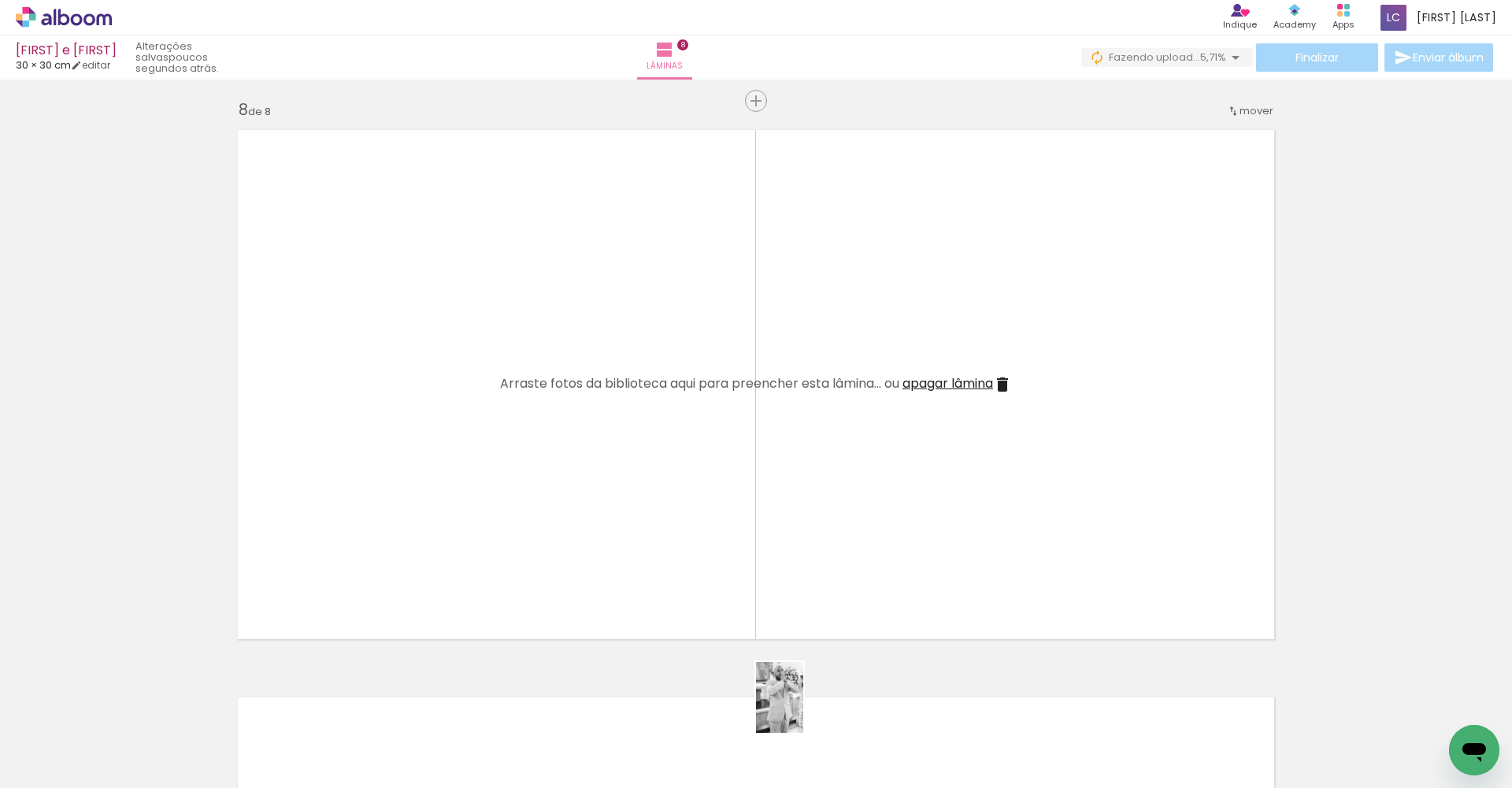 click at bounding box center [775, 734] 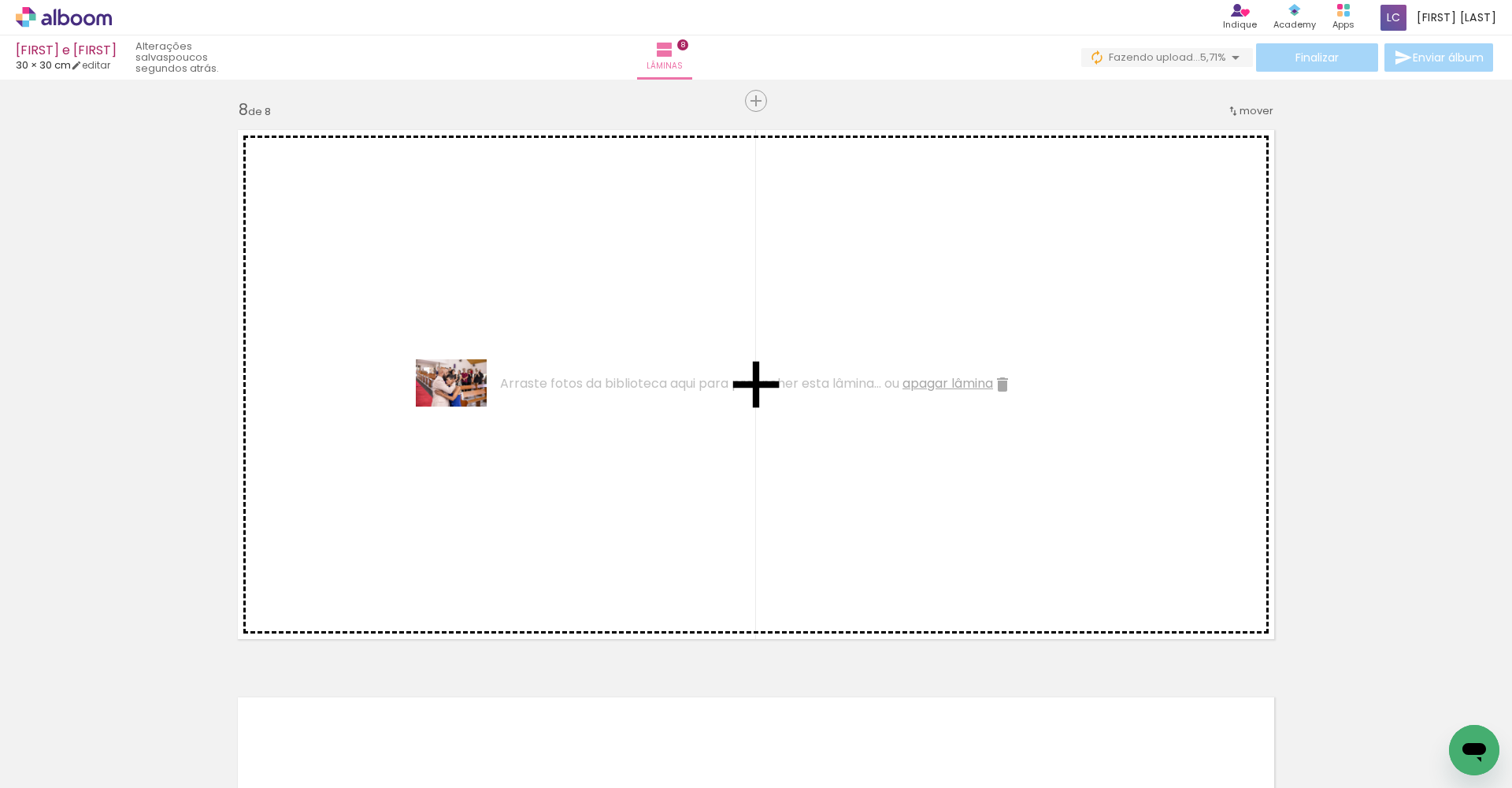 drag, startPoint x: 871, startPoint y: 737, endPoint x: 459, endPoint y: 401, distance: 531.639 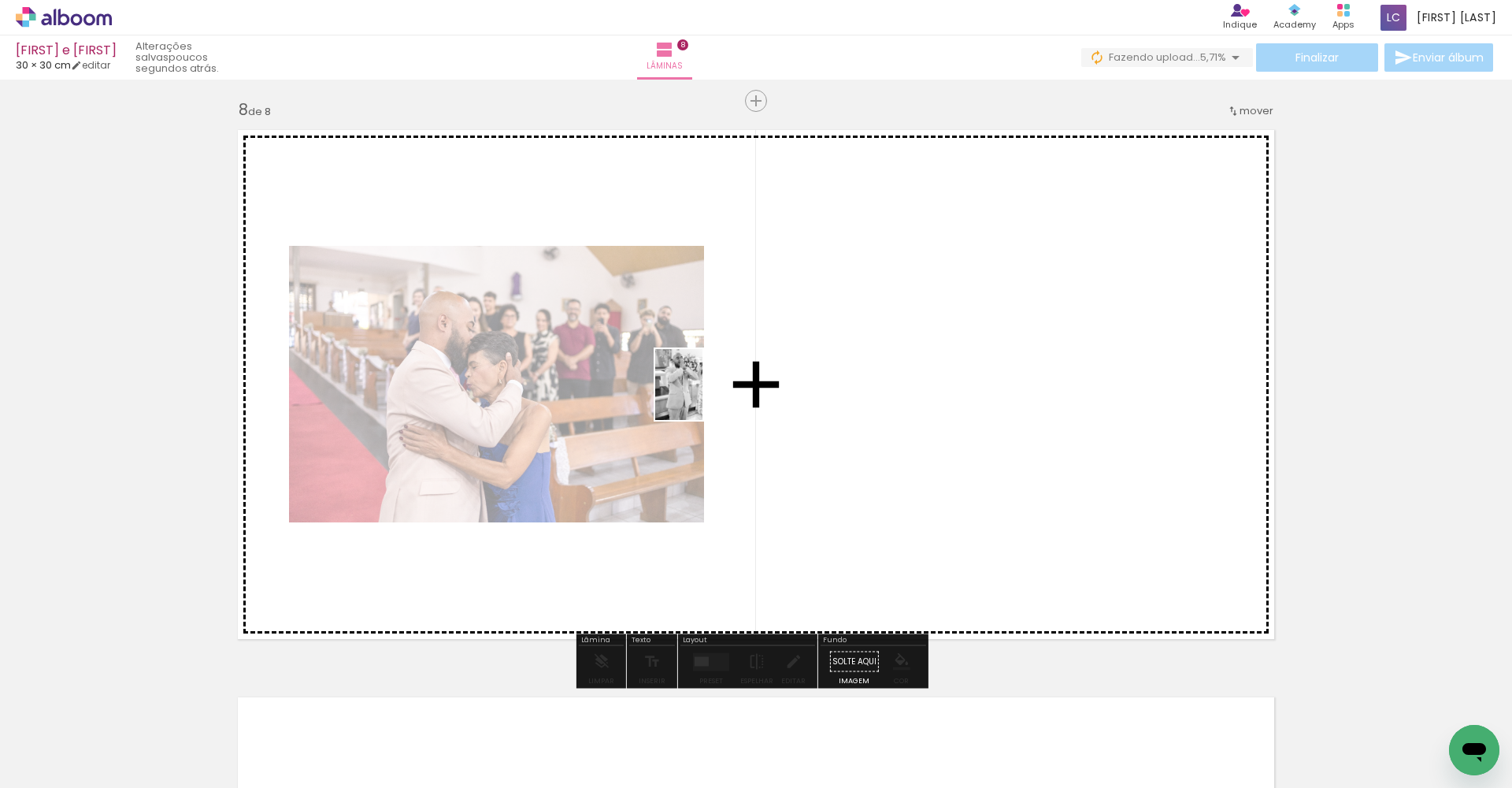 drag, startPoint x: 788, startPoint y: 737, endPoint x: 684, endPoint y: 358, distance: 393.0102 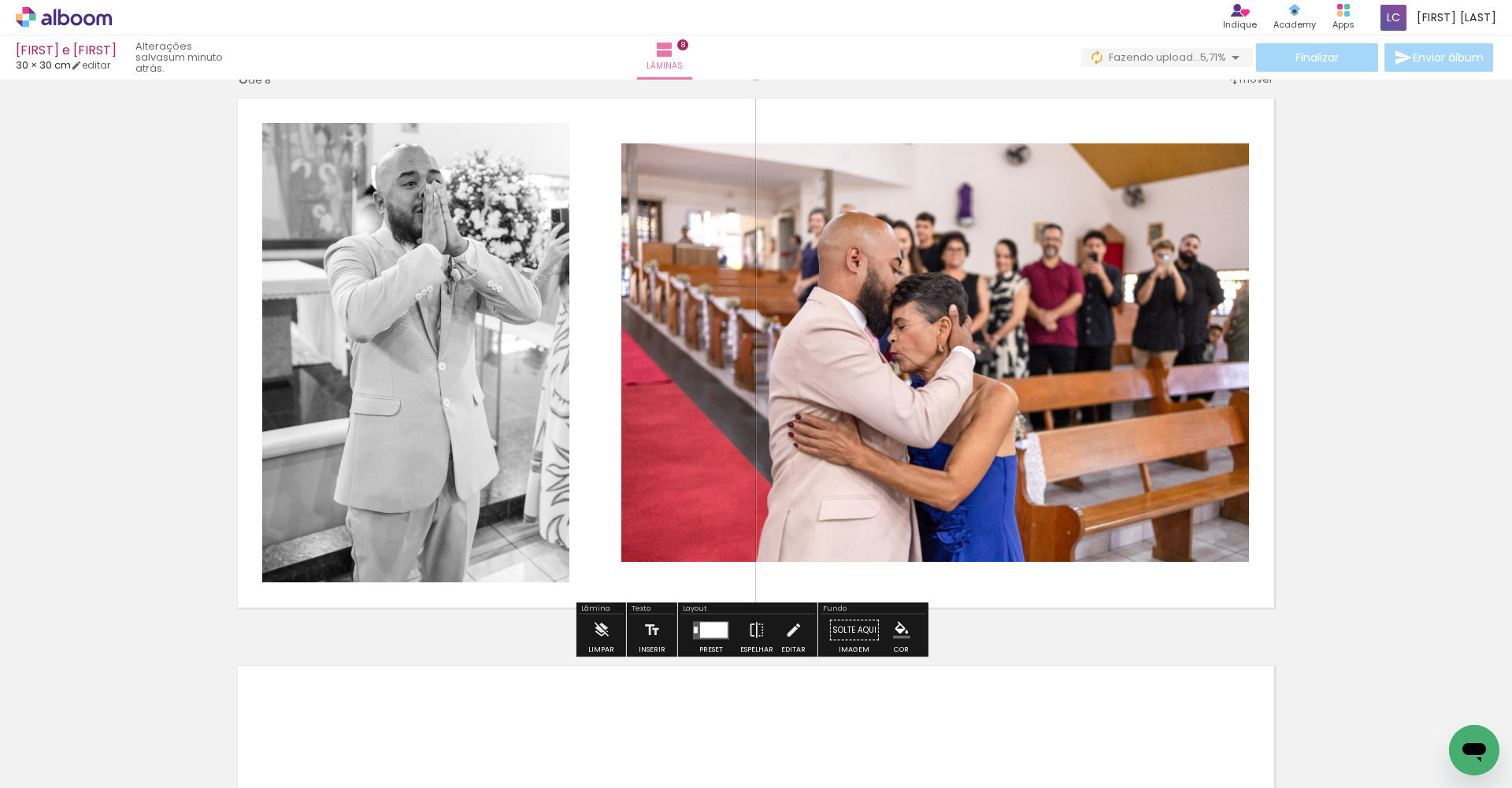 scroll, scrollTop: 4020, scrollLeft: 0, axis: vertical 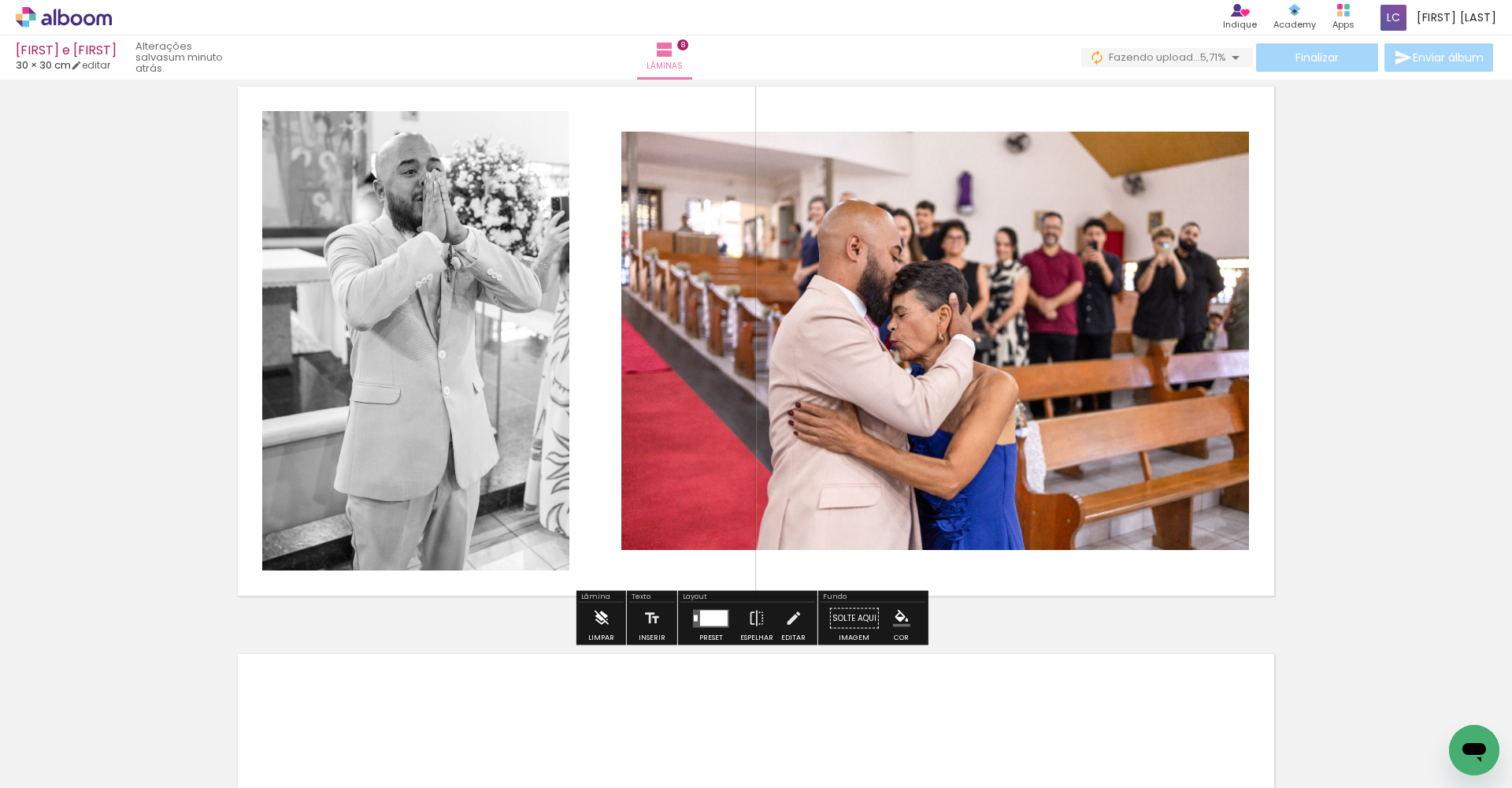 click on "Limpar" at bounding box center (601, 623) 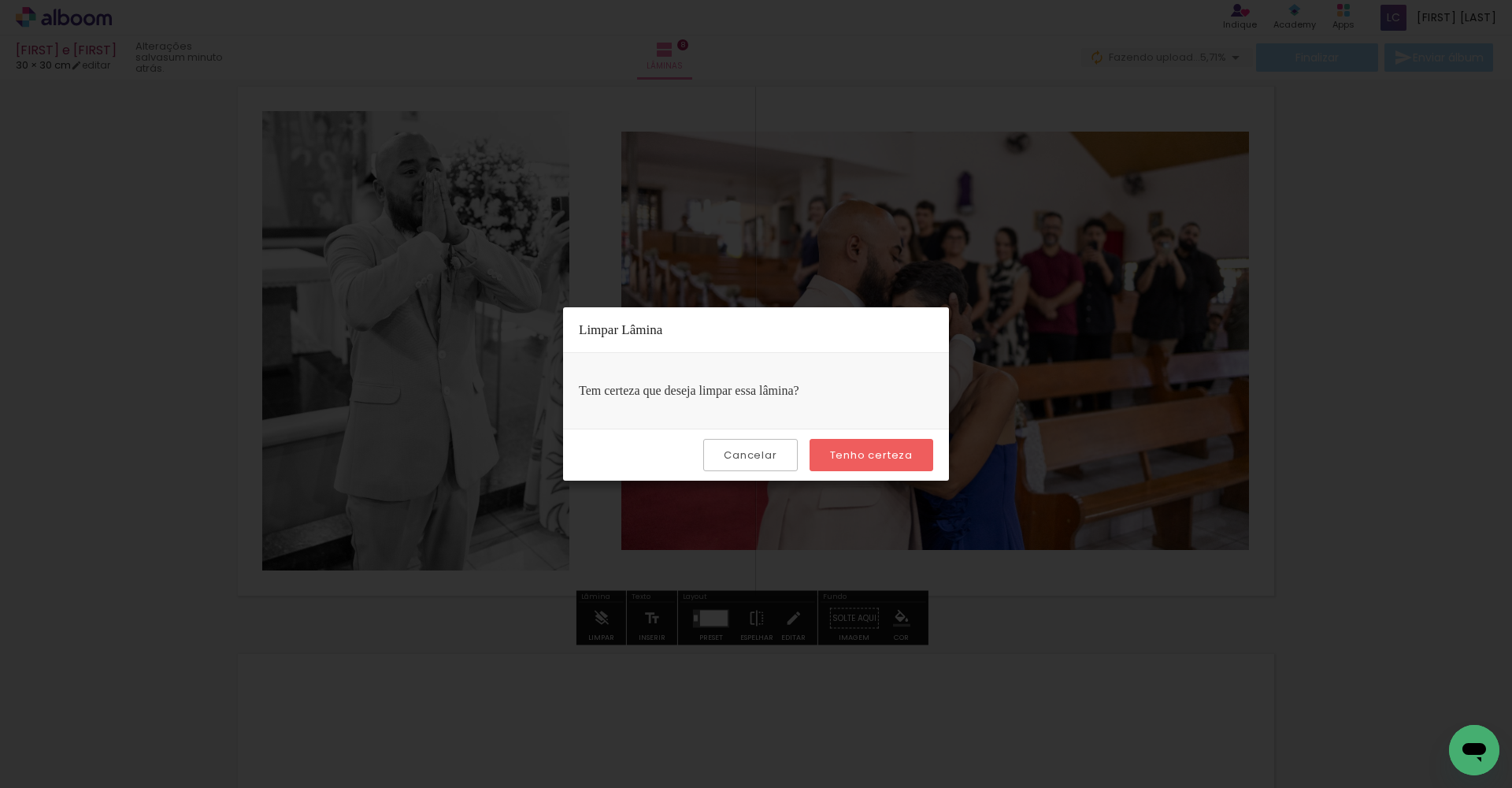 click on "Tenho certeza" at bounding box center (0, 0) 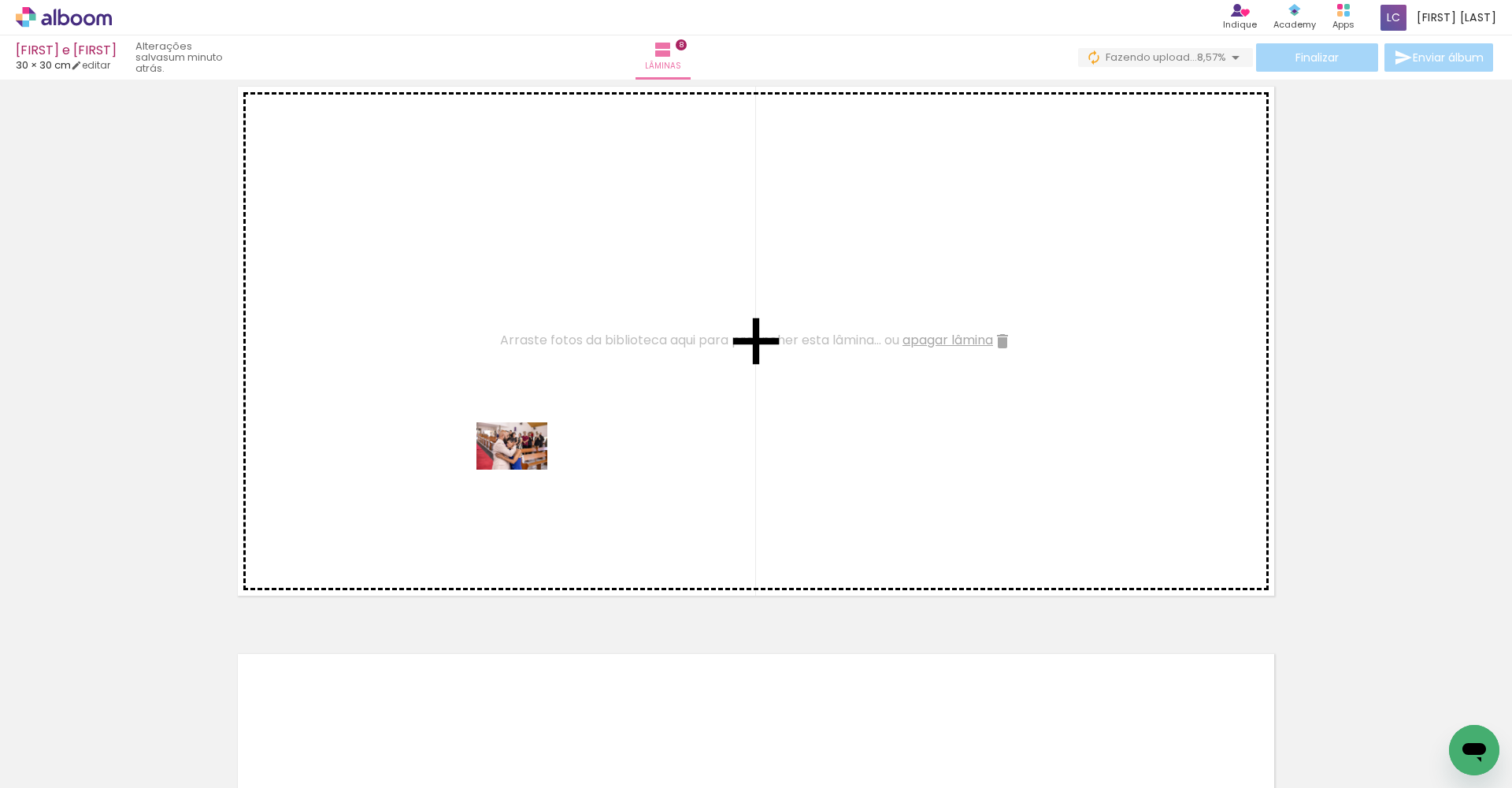 drag, startPoint x: 858, startPoint y: 732, endPoint x: 501, endPoint y: 451, distance: 454.32367 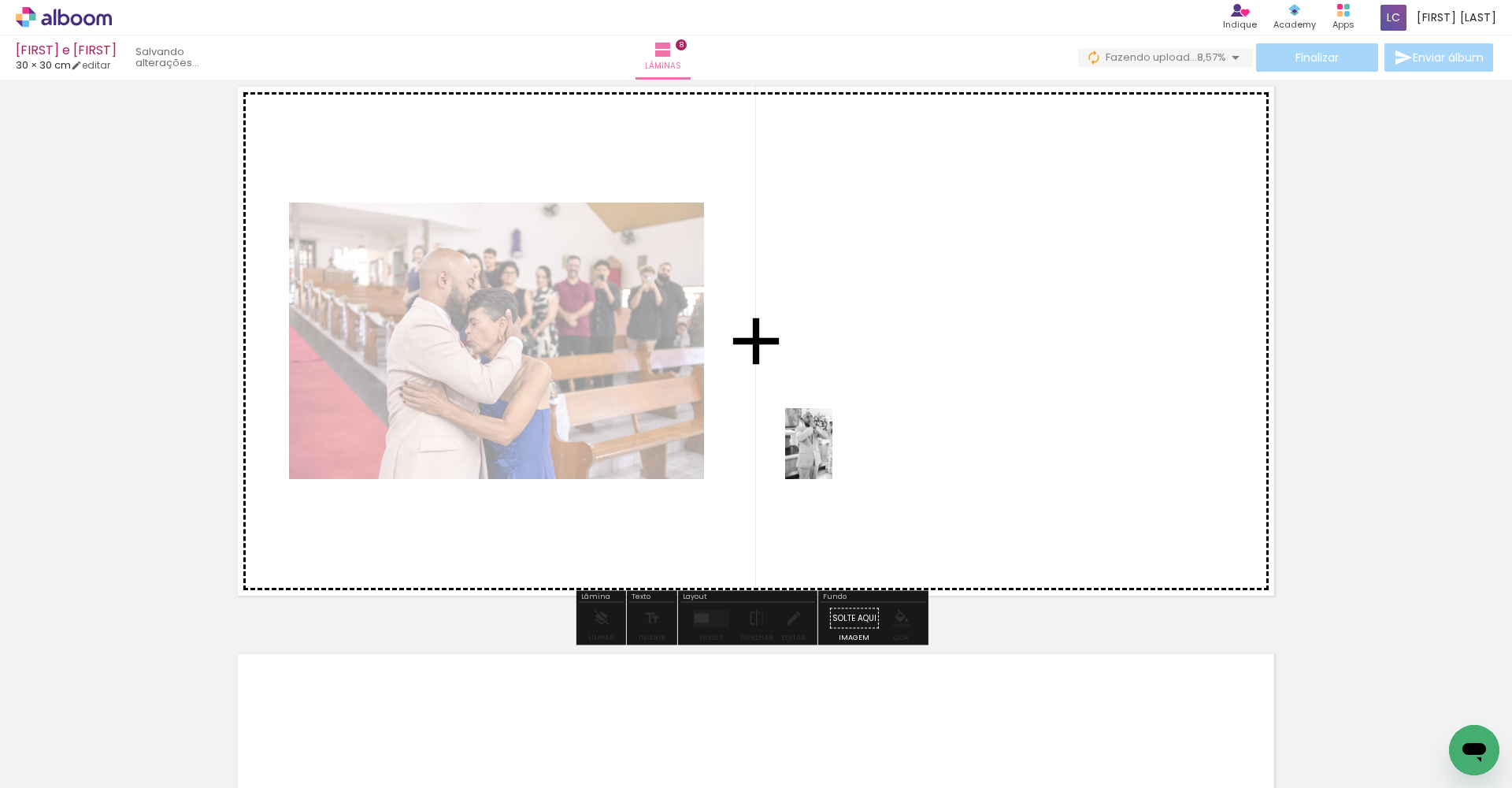 drag, startPoint x: 791, startPoint y: 748, endPoint x: 832, endPoint y: 433, distance: 317.65705 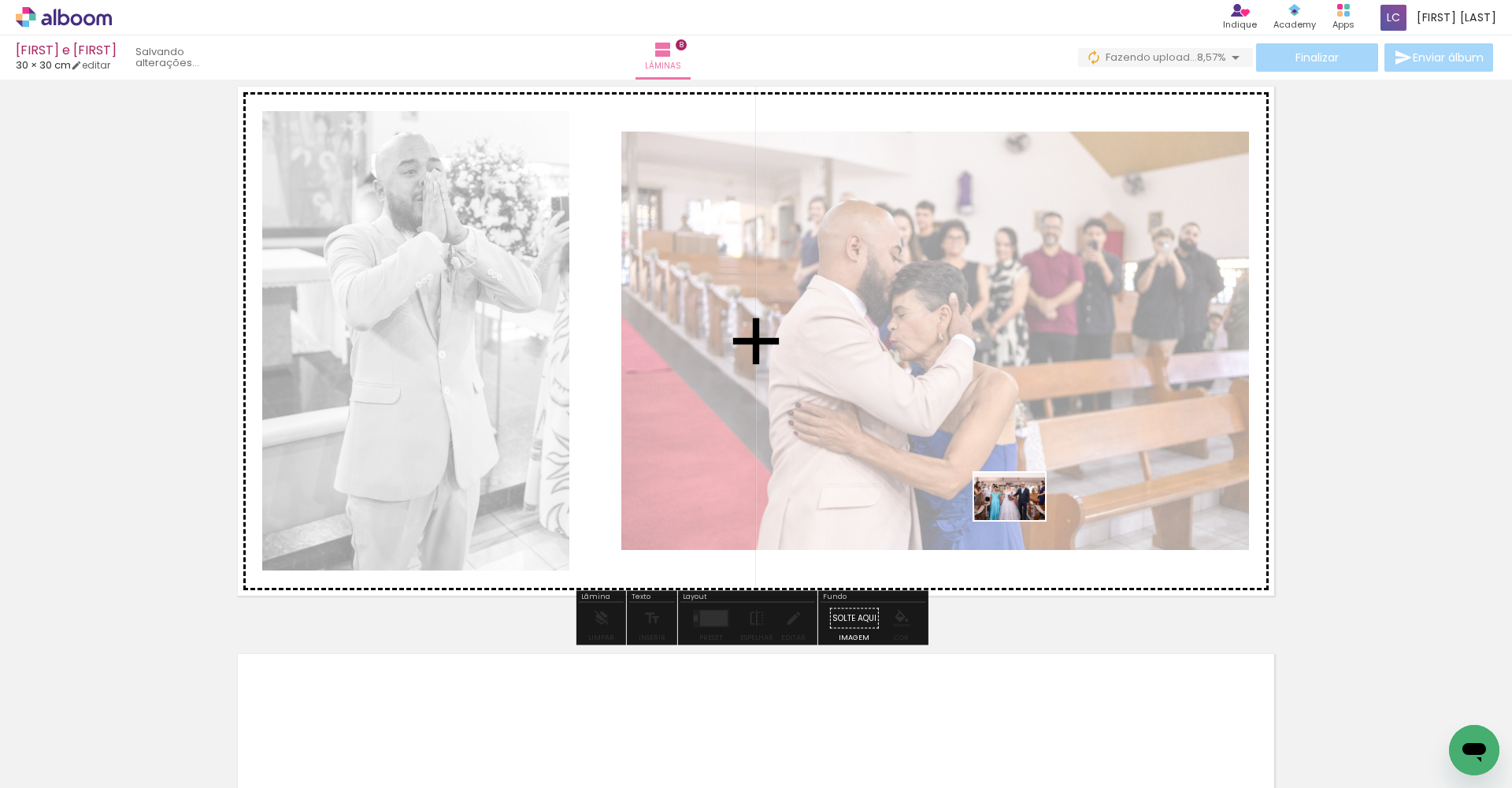 drag, startPoint x: 697, startPoint y: 752, endPoint x: 1043, endPoint y: 511, distance: 421.65982 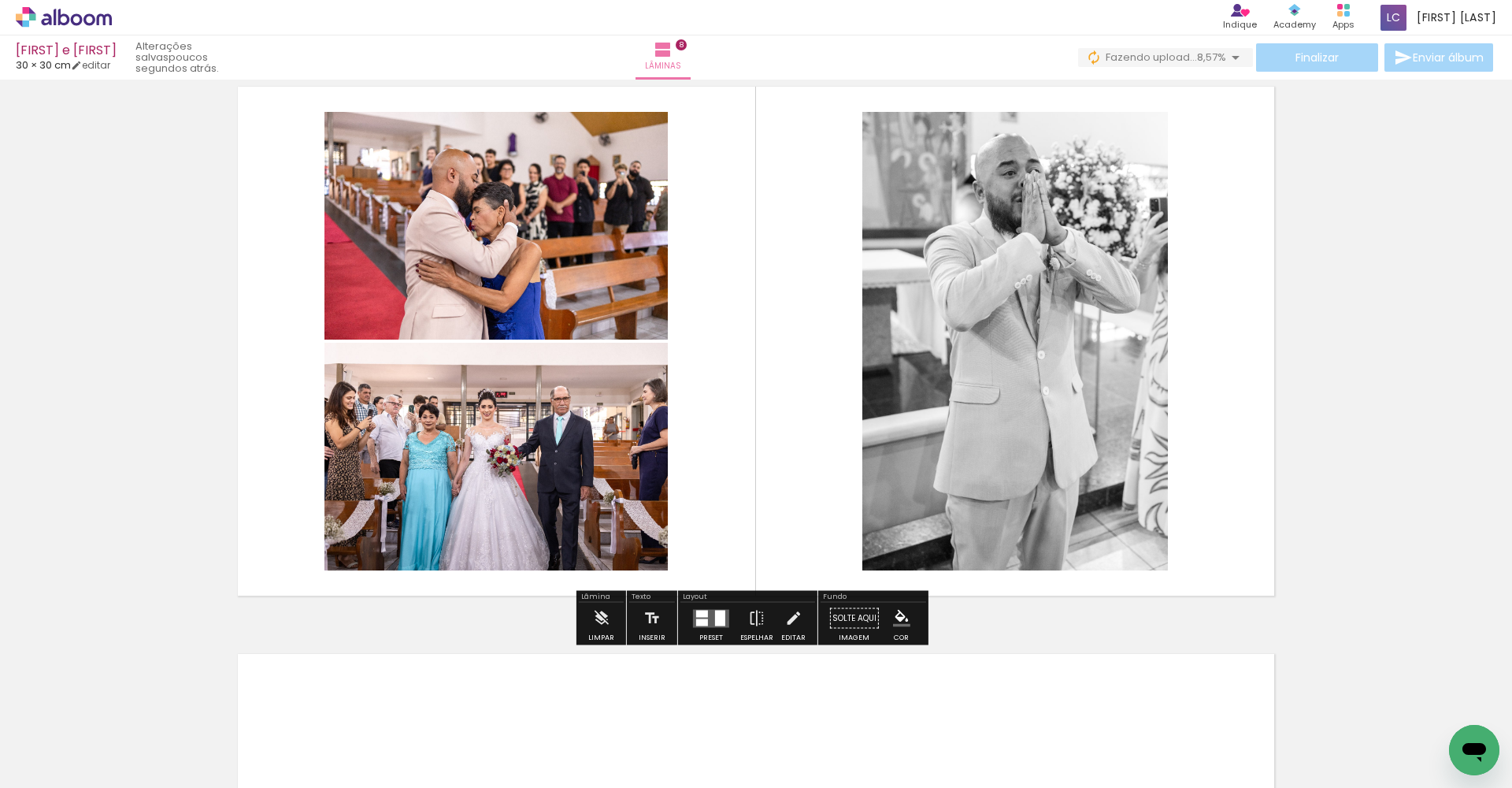 click at bounding box center (720, 618) 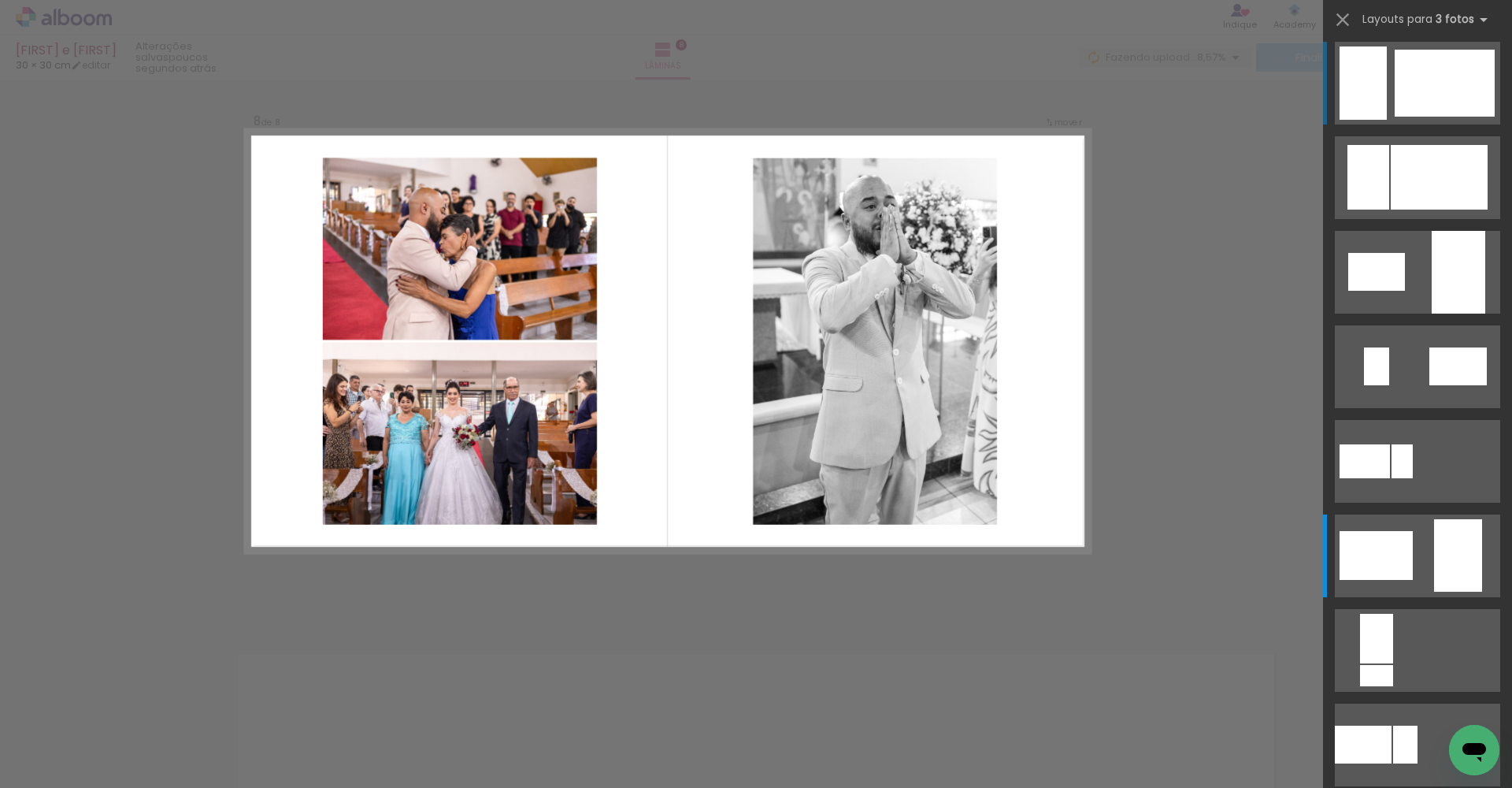 scroll, scrollTop: 0, scrollLeft: 0, axis: both 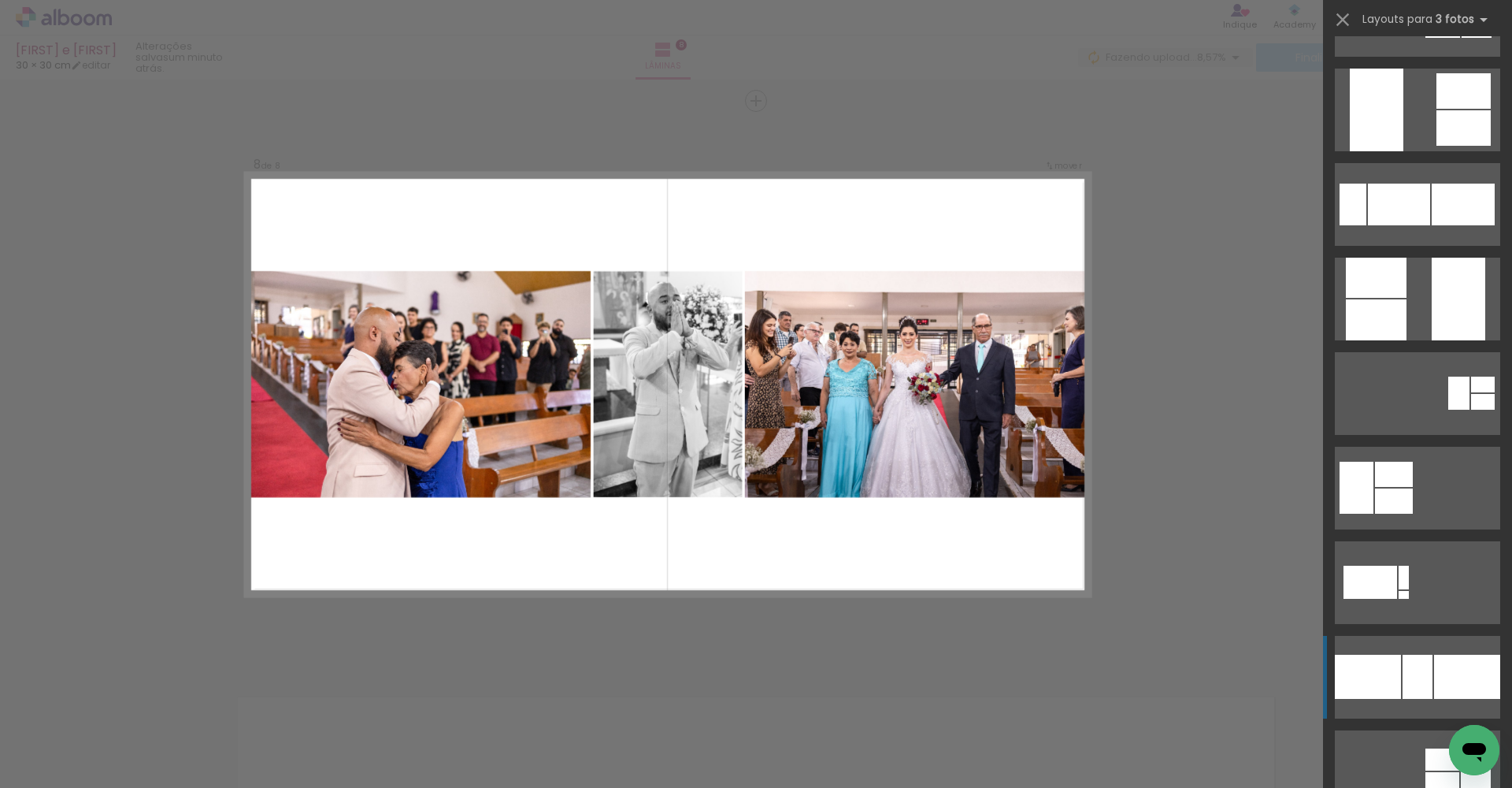 click at bounding box center (1481, -50) 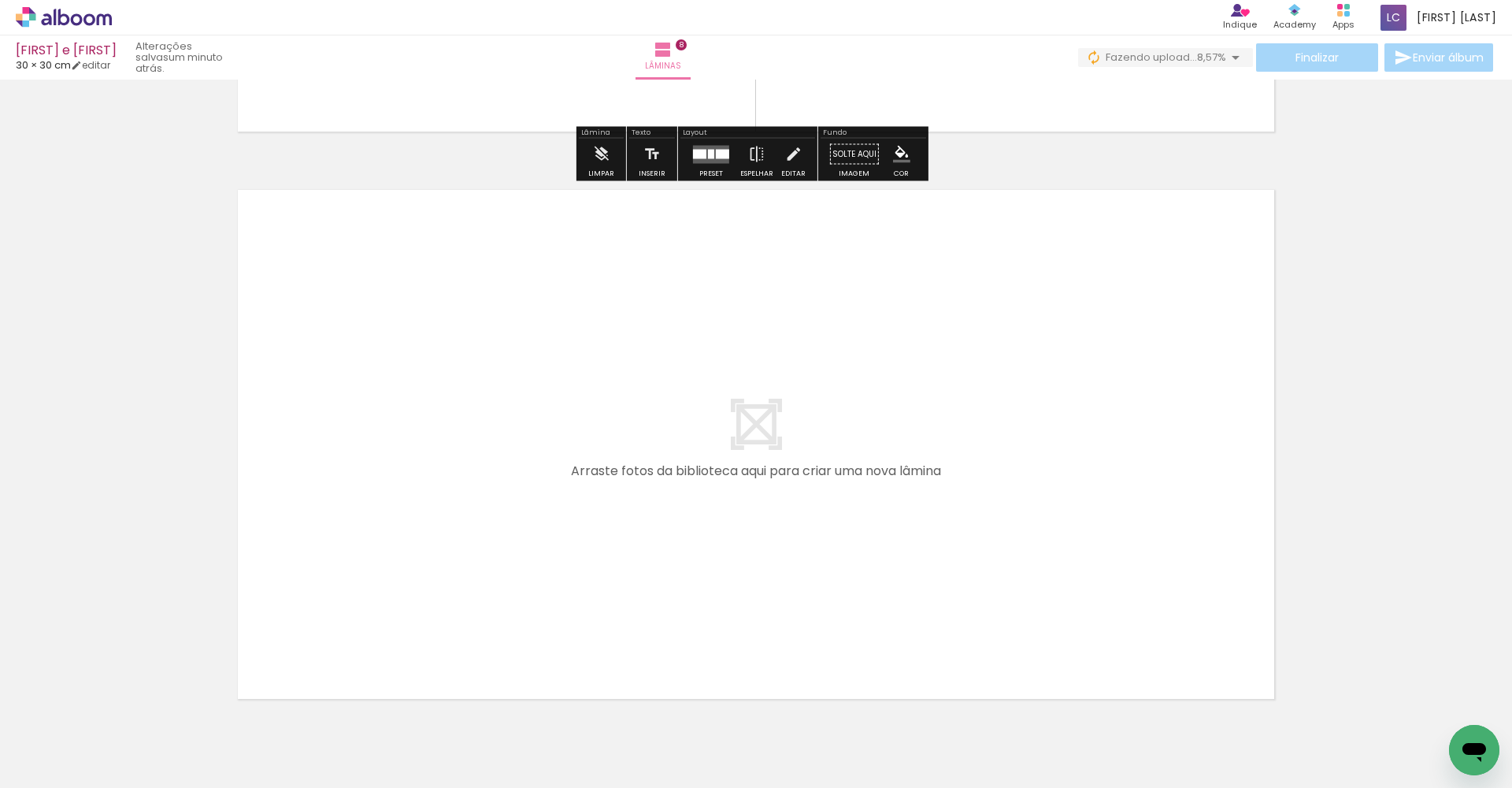 scroll, scrollTop: 4487, scrollLeft: 0, axis: vertical 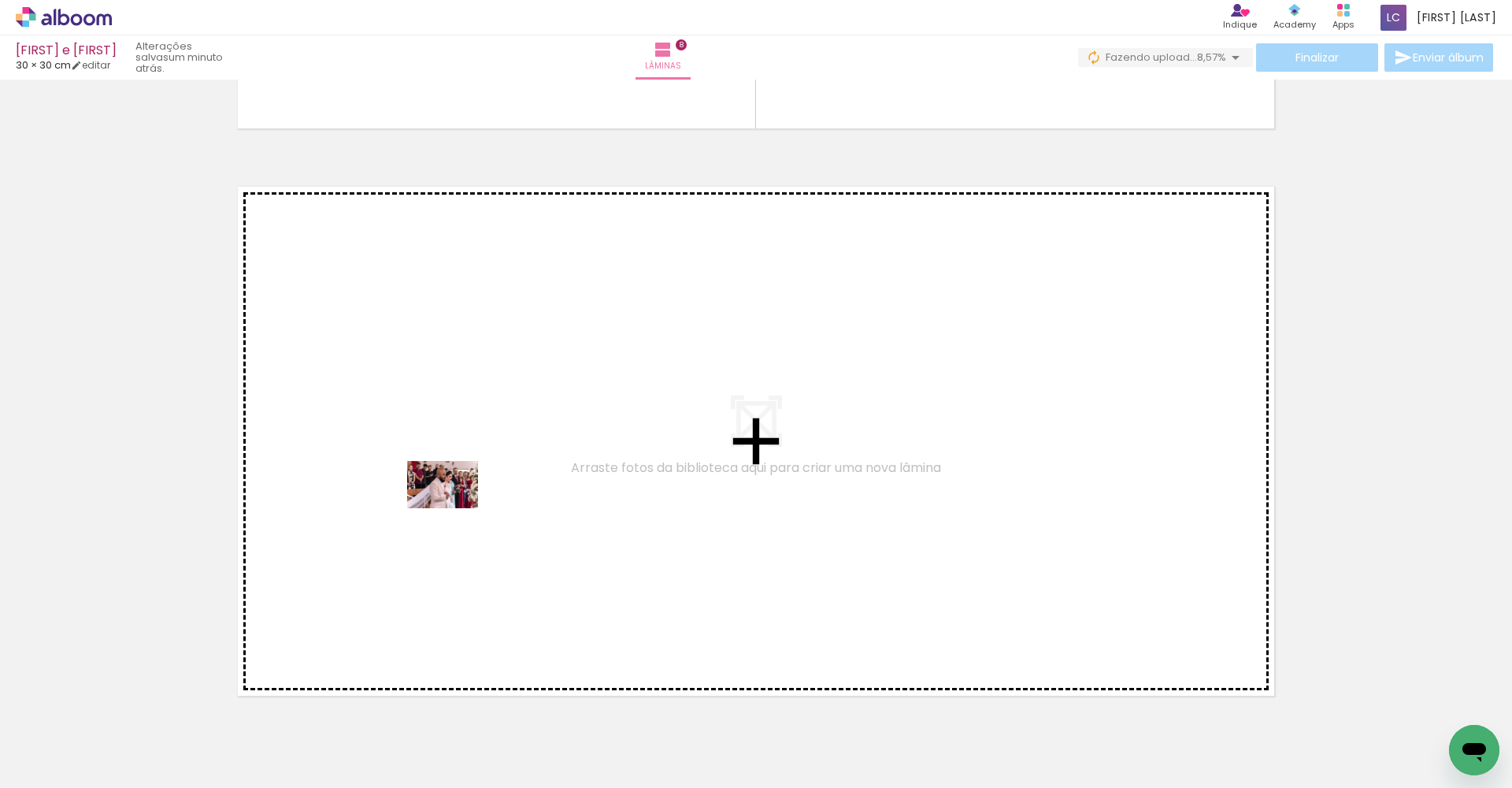 drag, startPoint x: 510, startPoint y: 745, endPoint x: 450, endPoint y: 492, distance: 260.0173 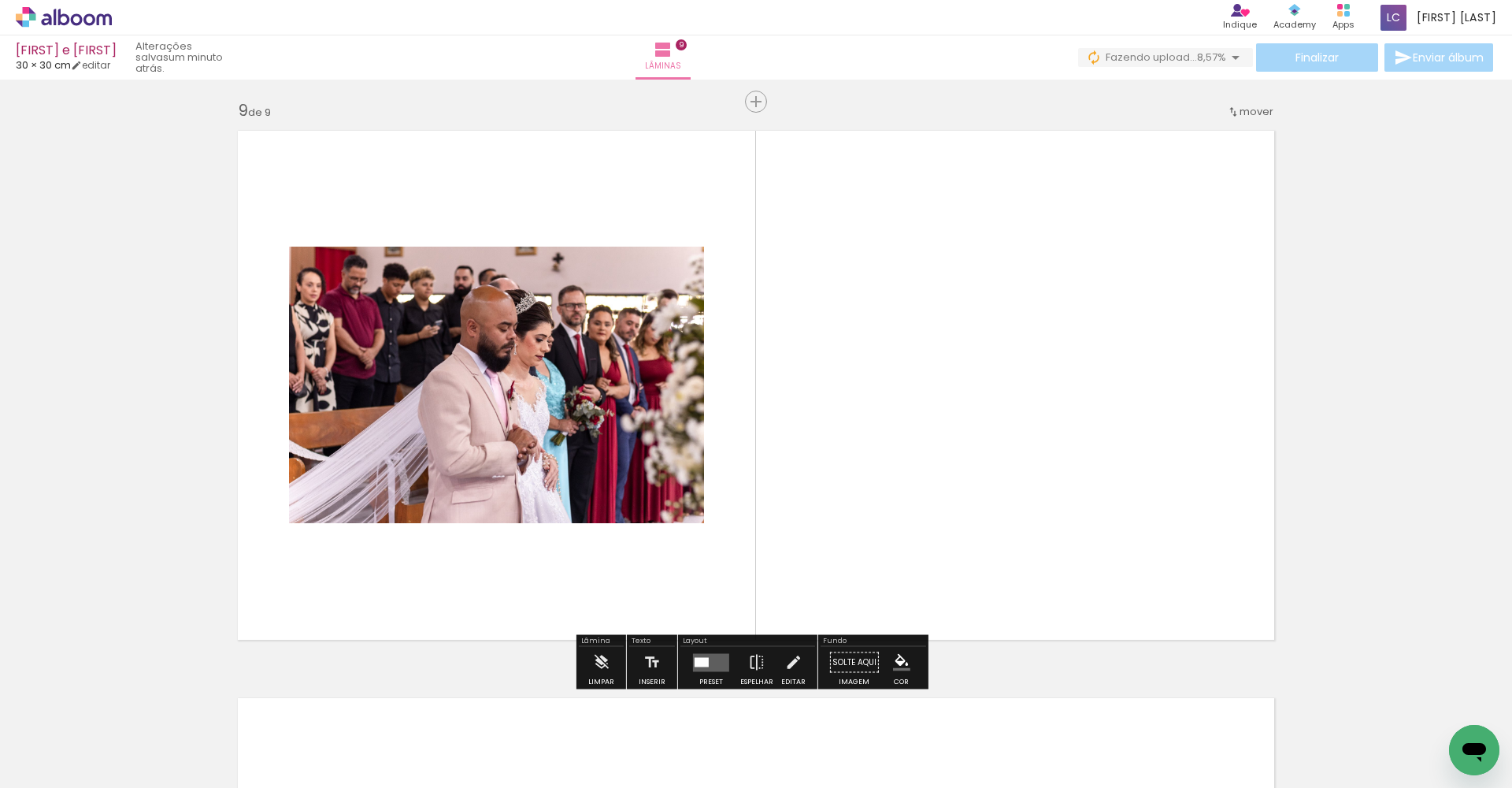 scroll, scrollTop: 4544, scrollLeft: 0, axis: vertical 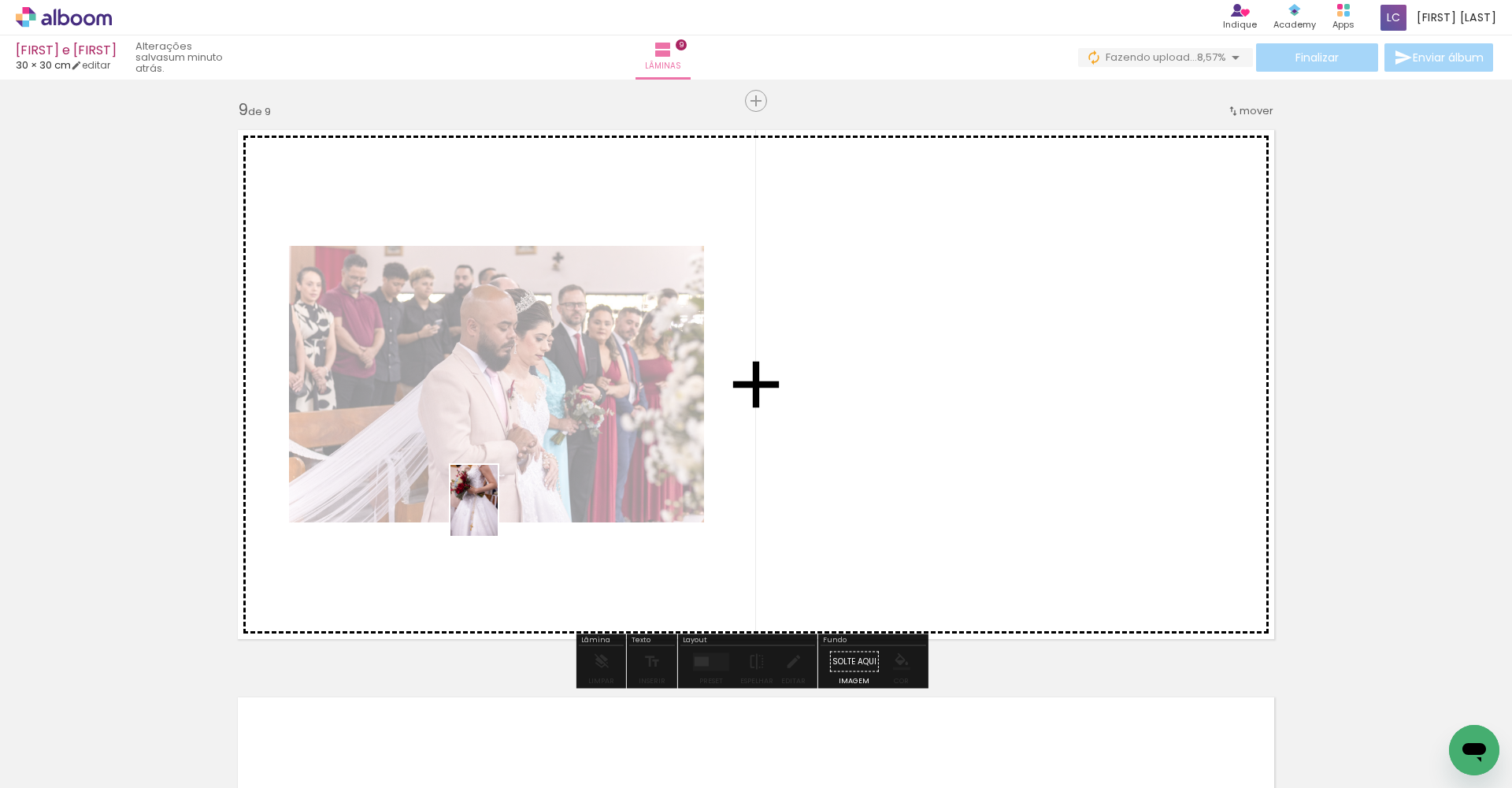 drag, startPoint x: 604, startPoint y: 725, endPoint x: 494, endPoint y: 508, distance: 243.2879 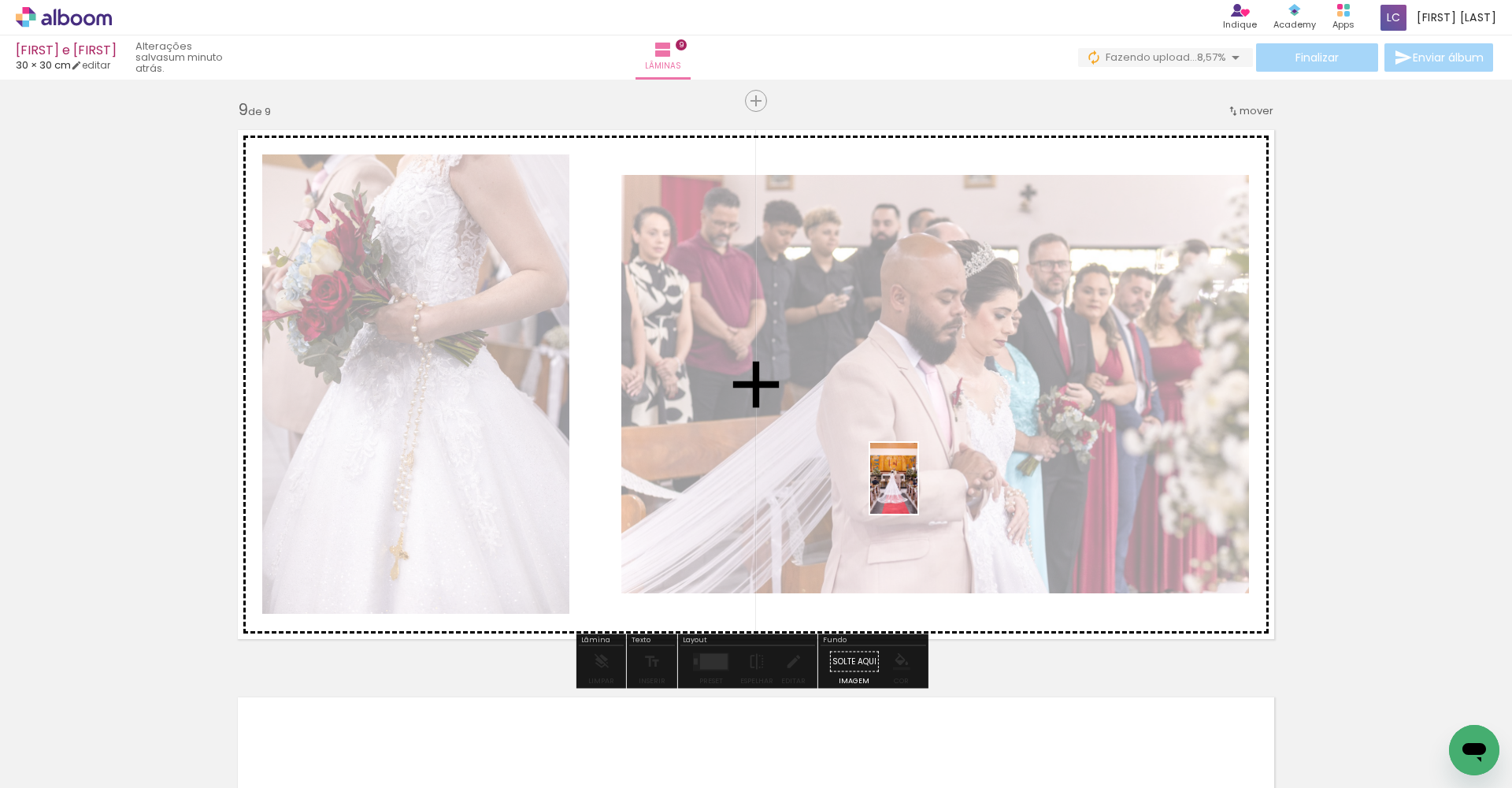 drag, startPoint x: 419, startPoint y: 746, endPoint x: 956, endPoint y: 469, distance: 604.2334 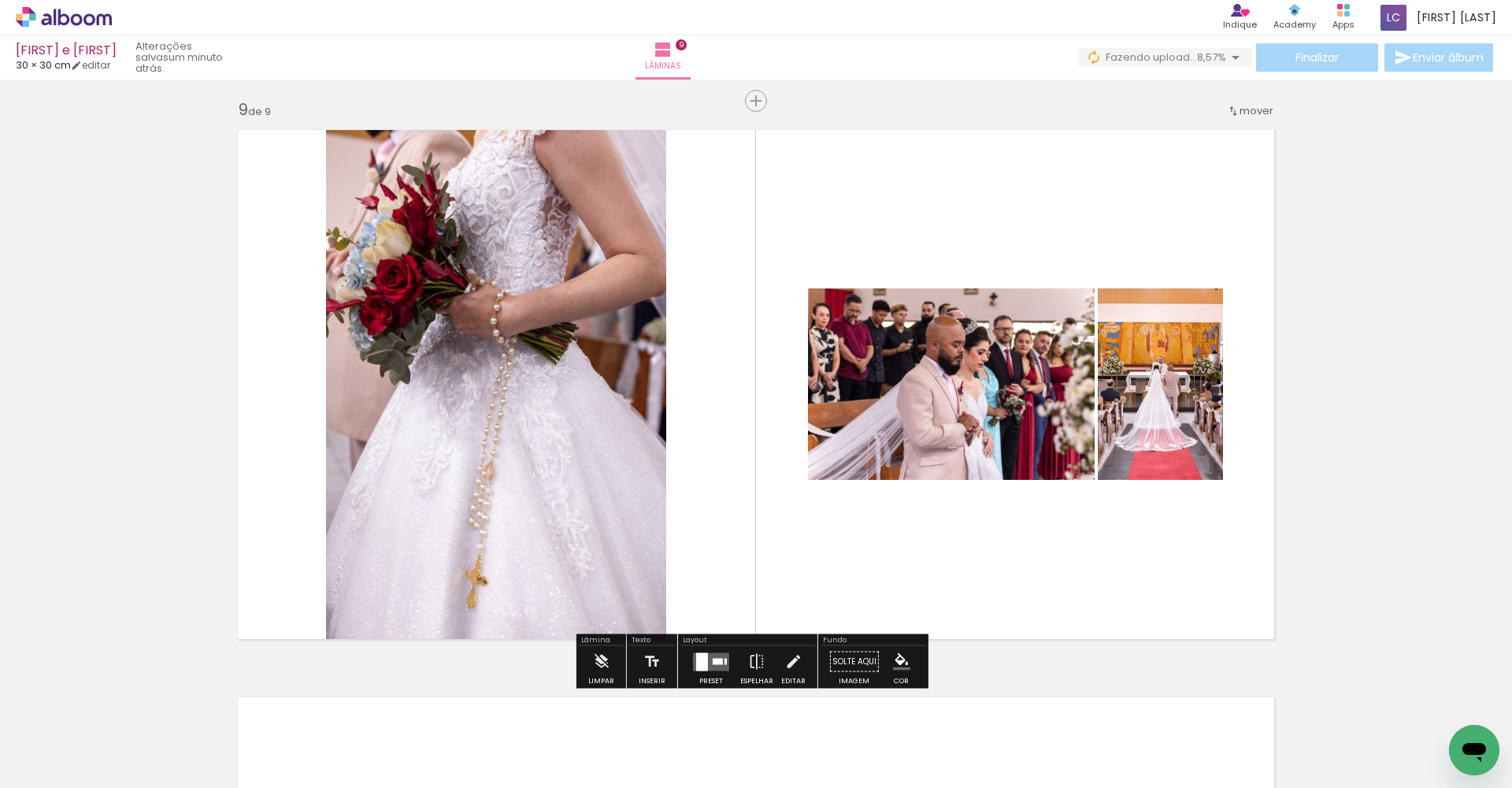 click 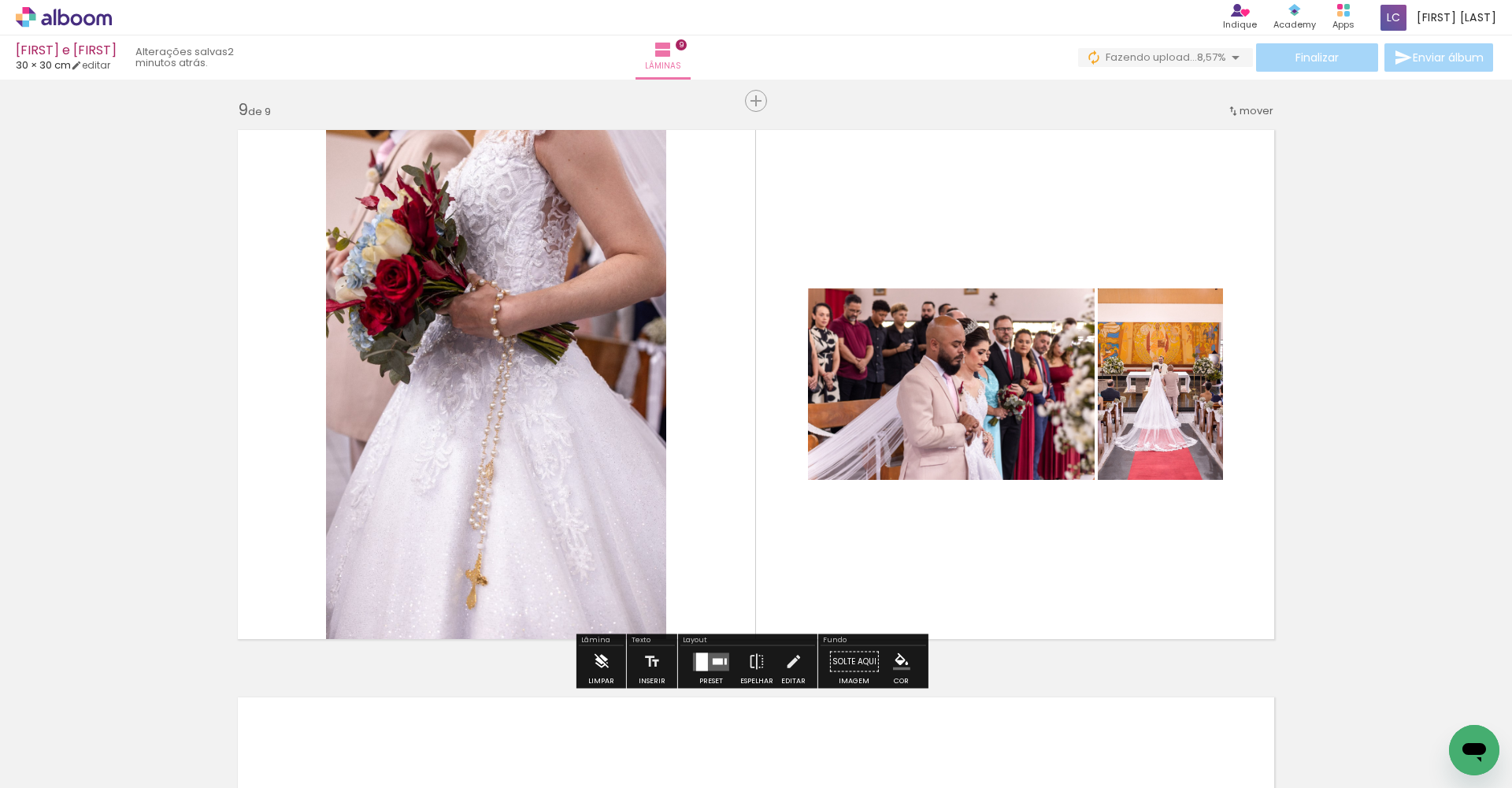 click at bounding box center [601, 662] 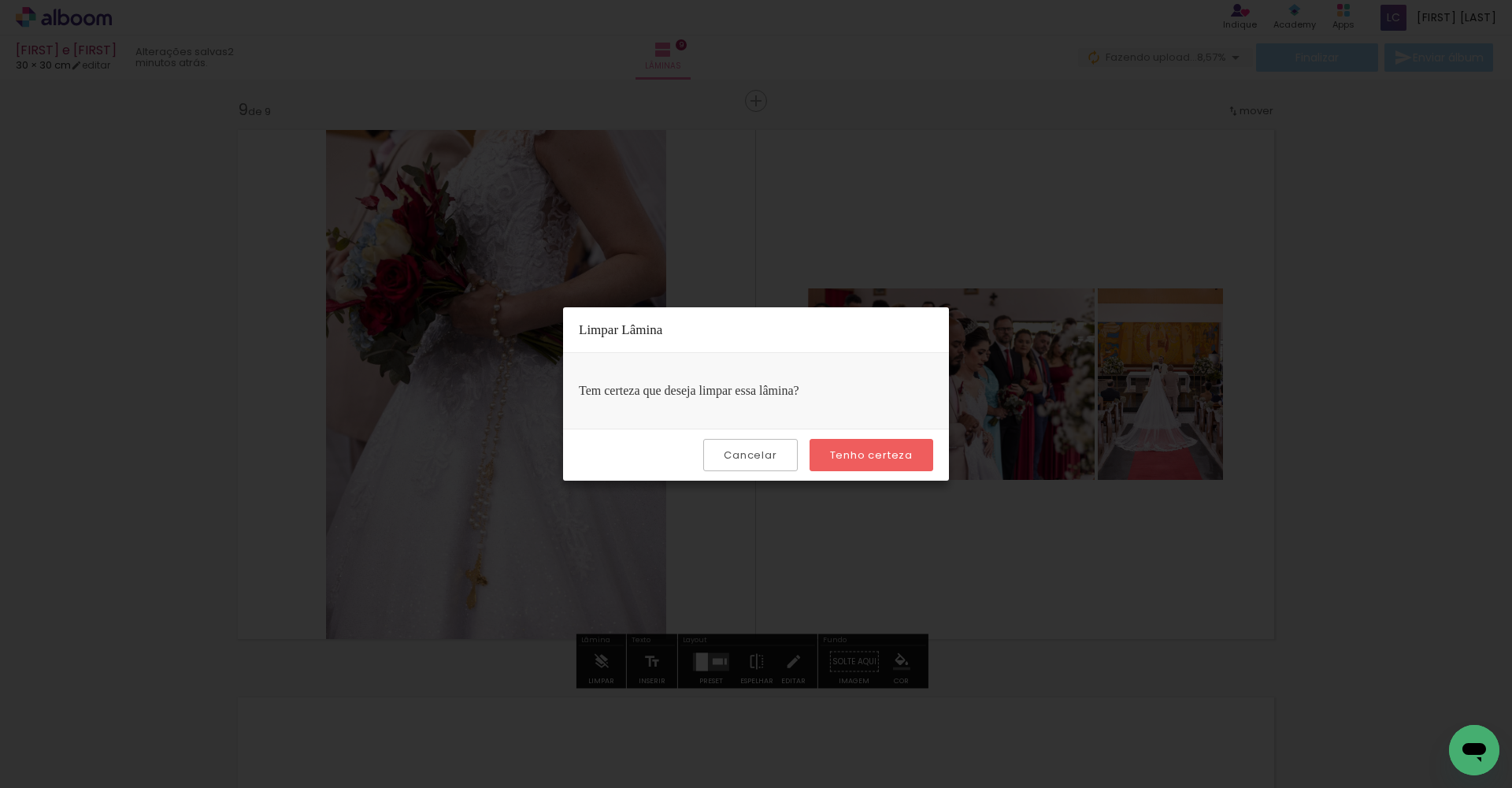click on "Tenho certeza" at bounding box center (0, 0) 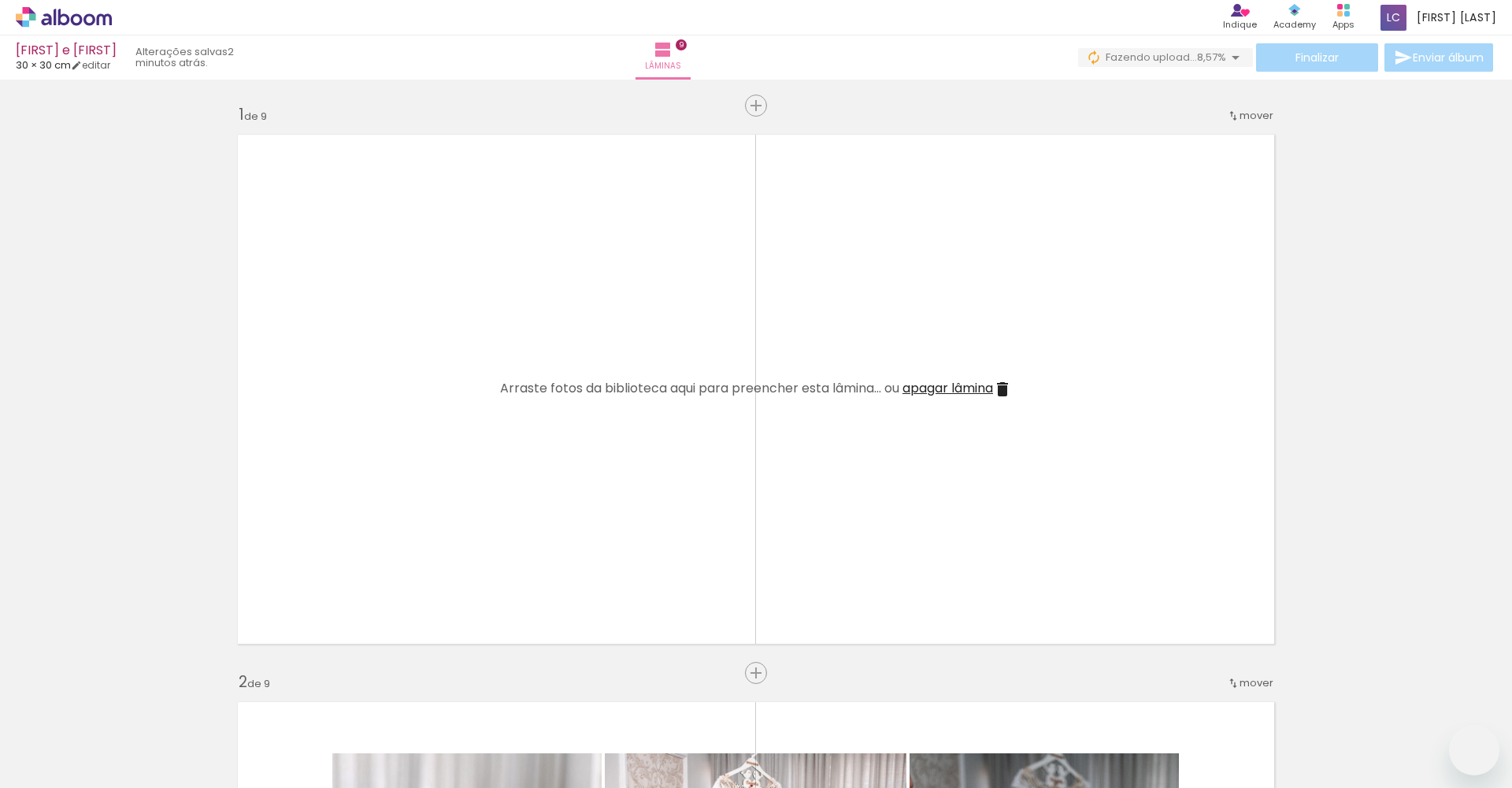 scroll, scrollTop: 0, scrollLeft: 0, axis: both 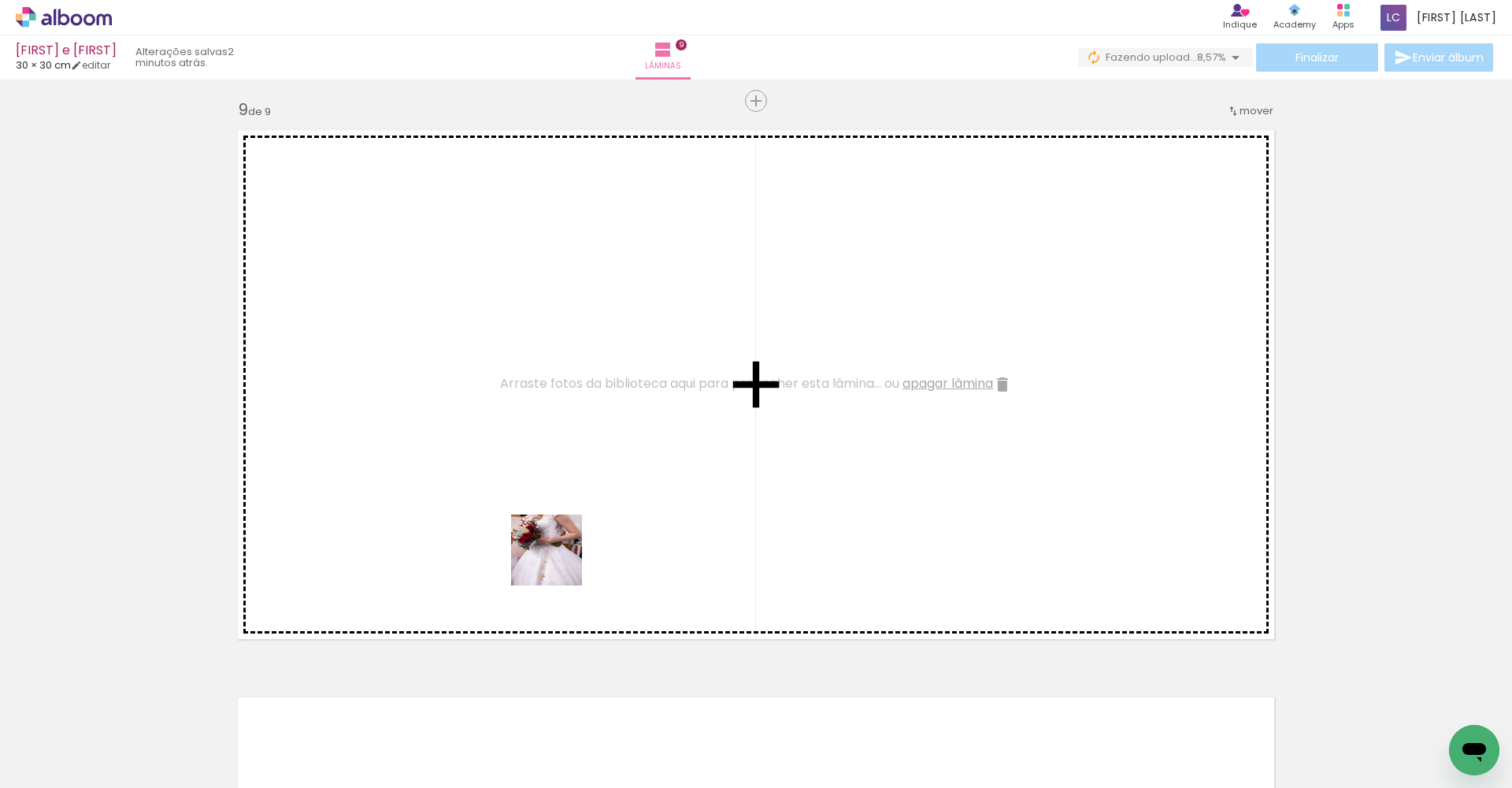 drag, startPoint x: 600, startPoint y: 749, endPoint x: 551, endPoint y: 508, distance: 245.93088 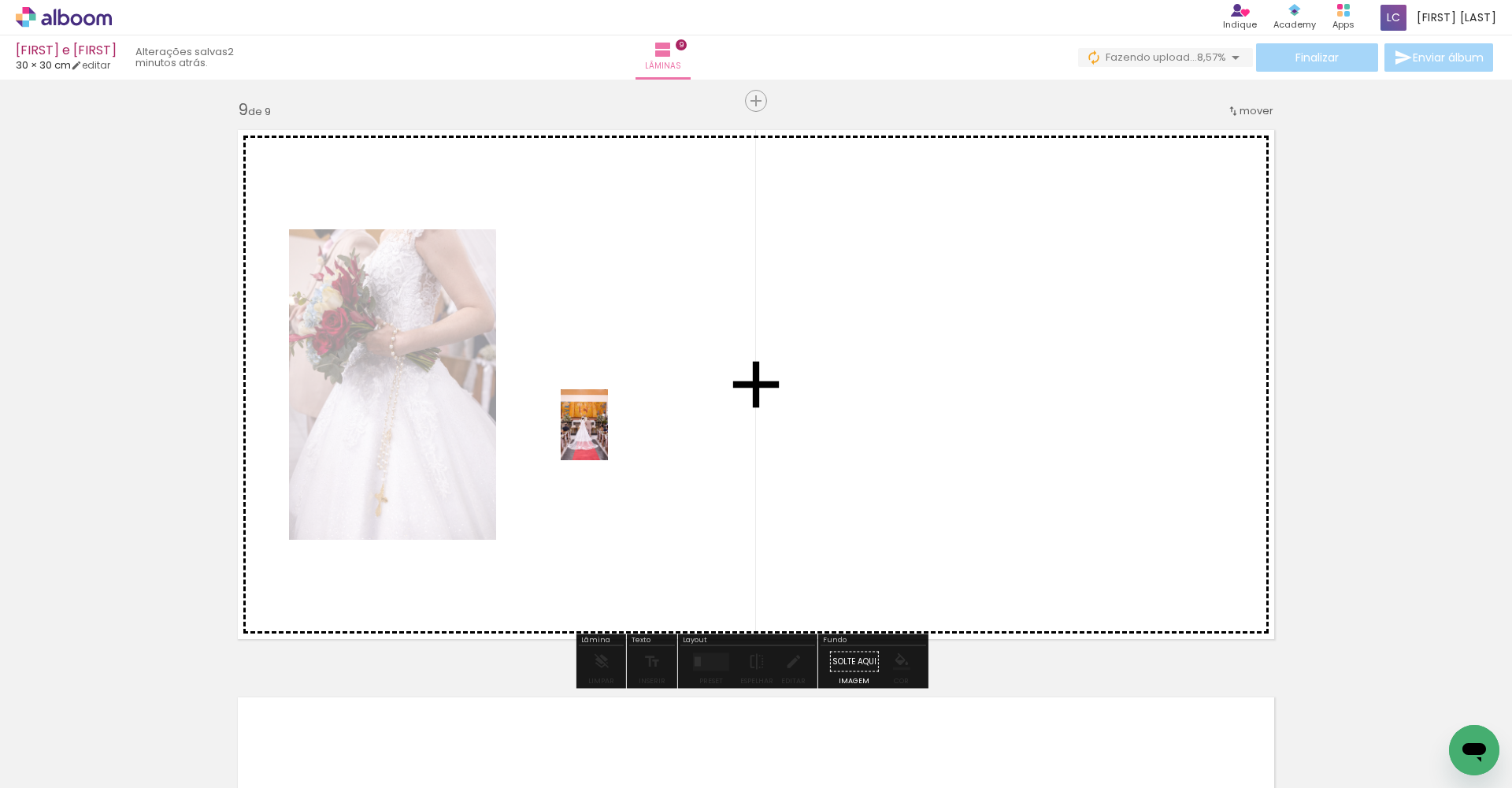 drag, startPoint x: 429, startPoint y: 732, endPoint x: 607, endPoint y: 432, distance: 348.83234 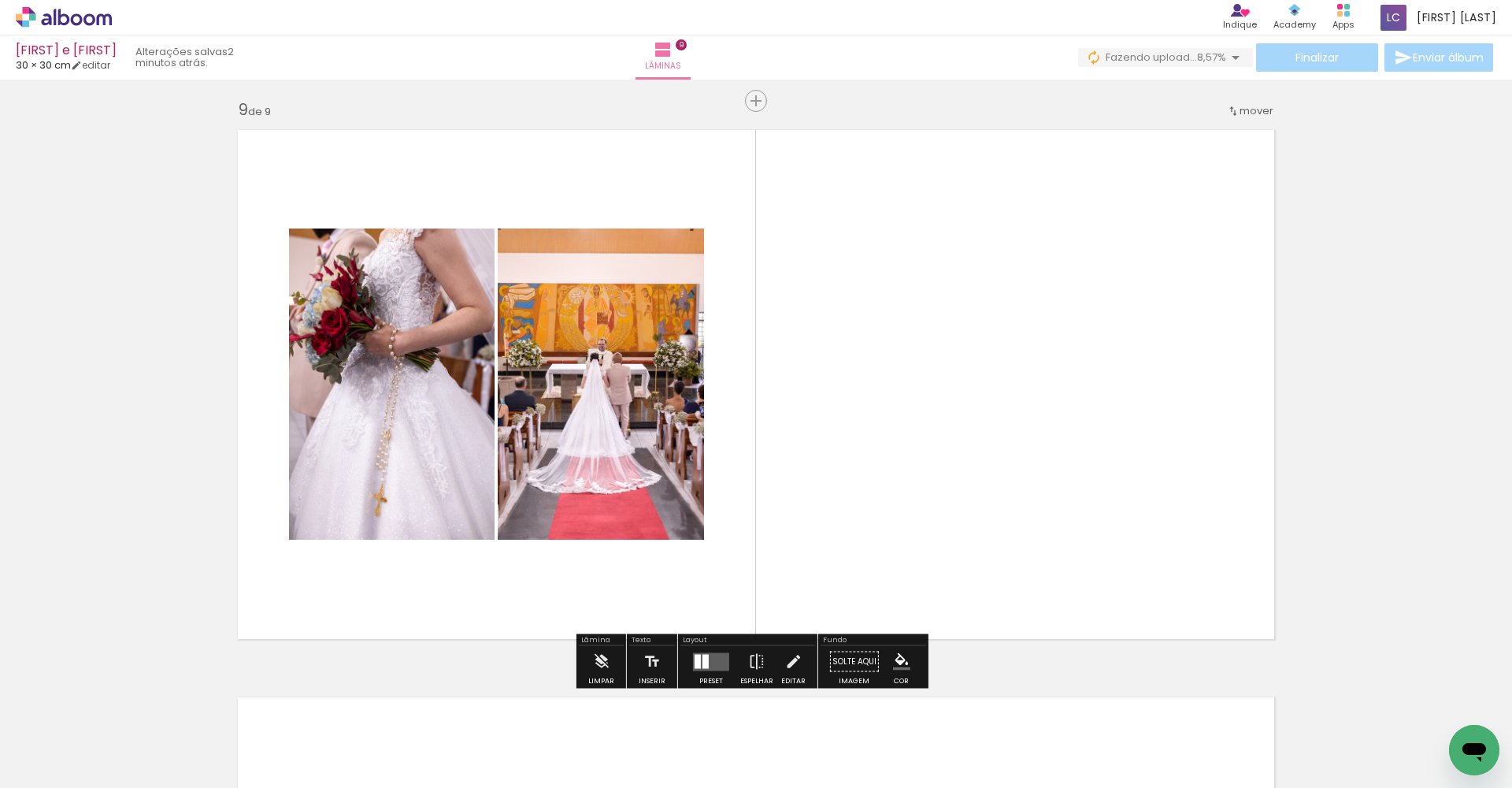 click at bounding box center (711, 661) 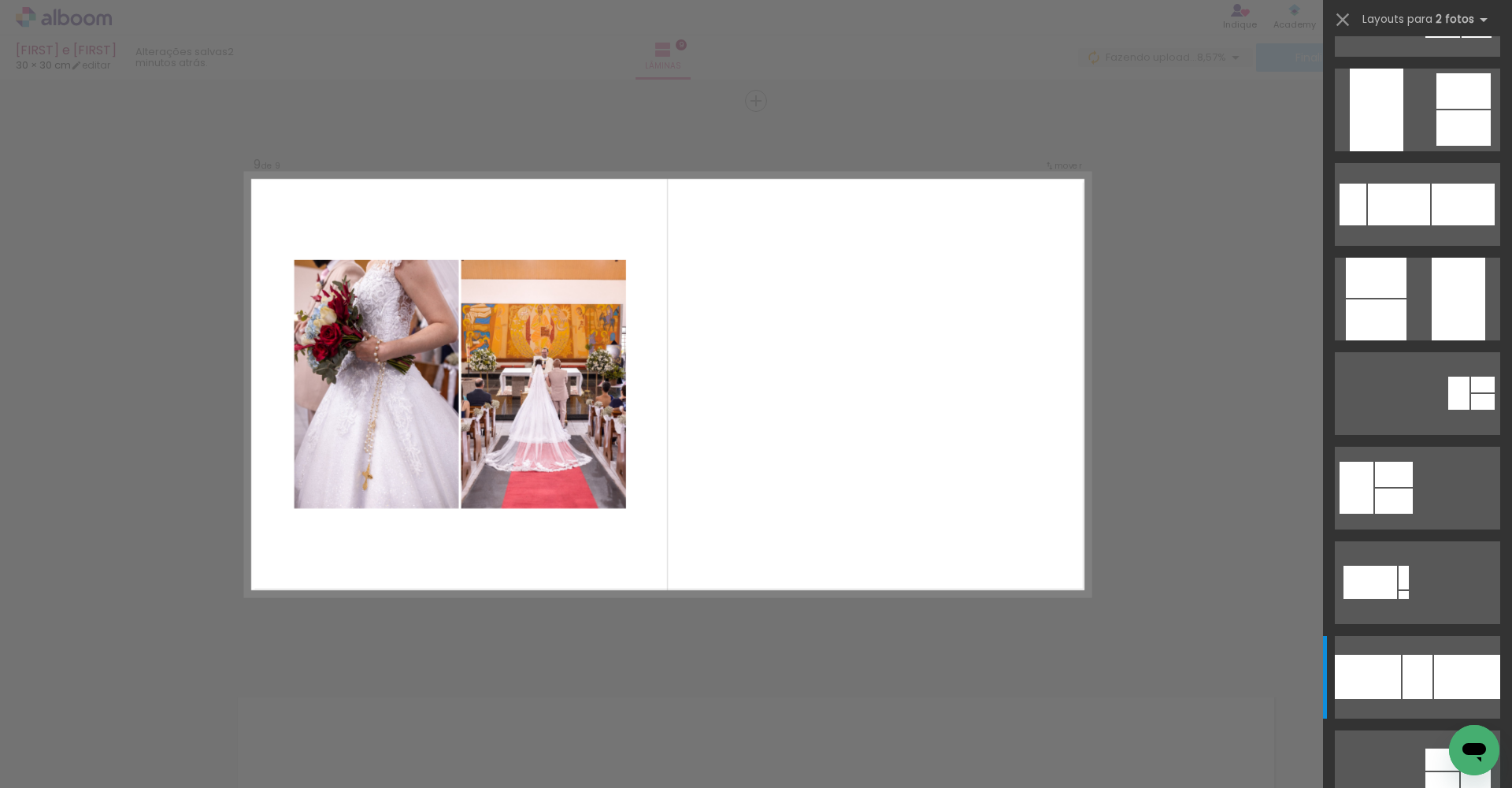 scroll, scrollTop: 0, scrollLeft: 0, axis: both 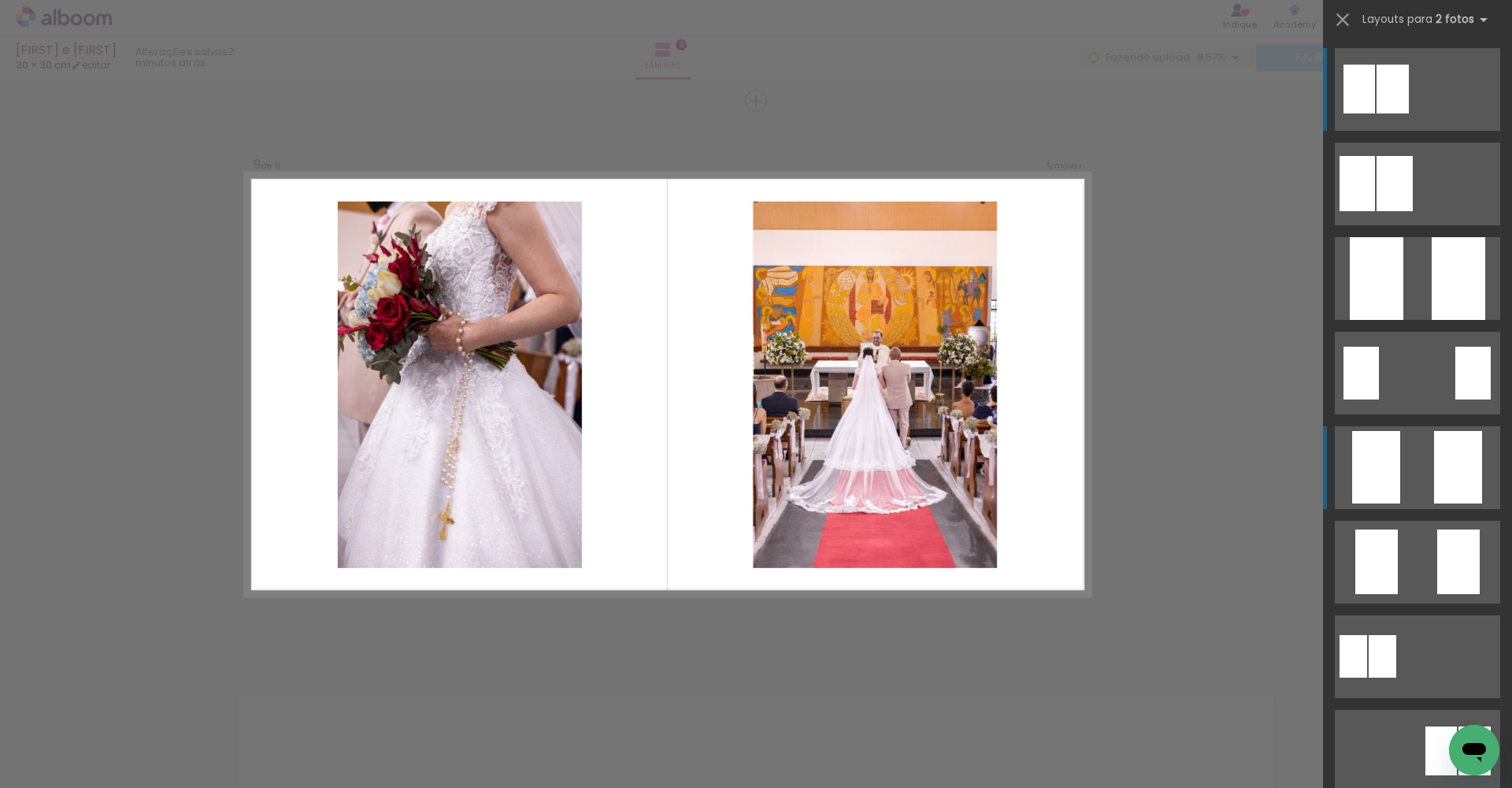 click at bounding box center [1395, 184] 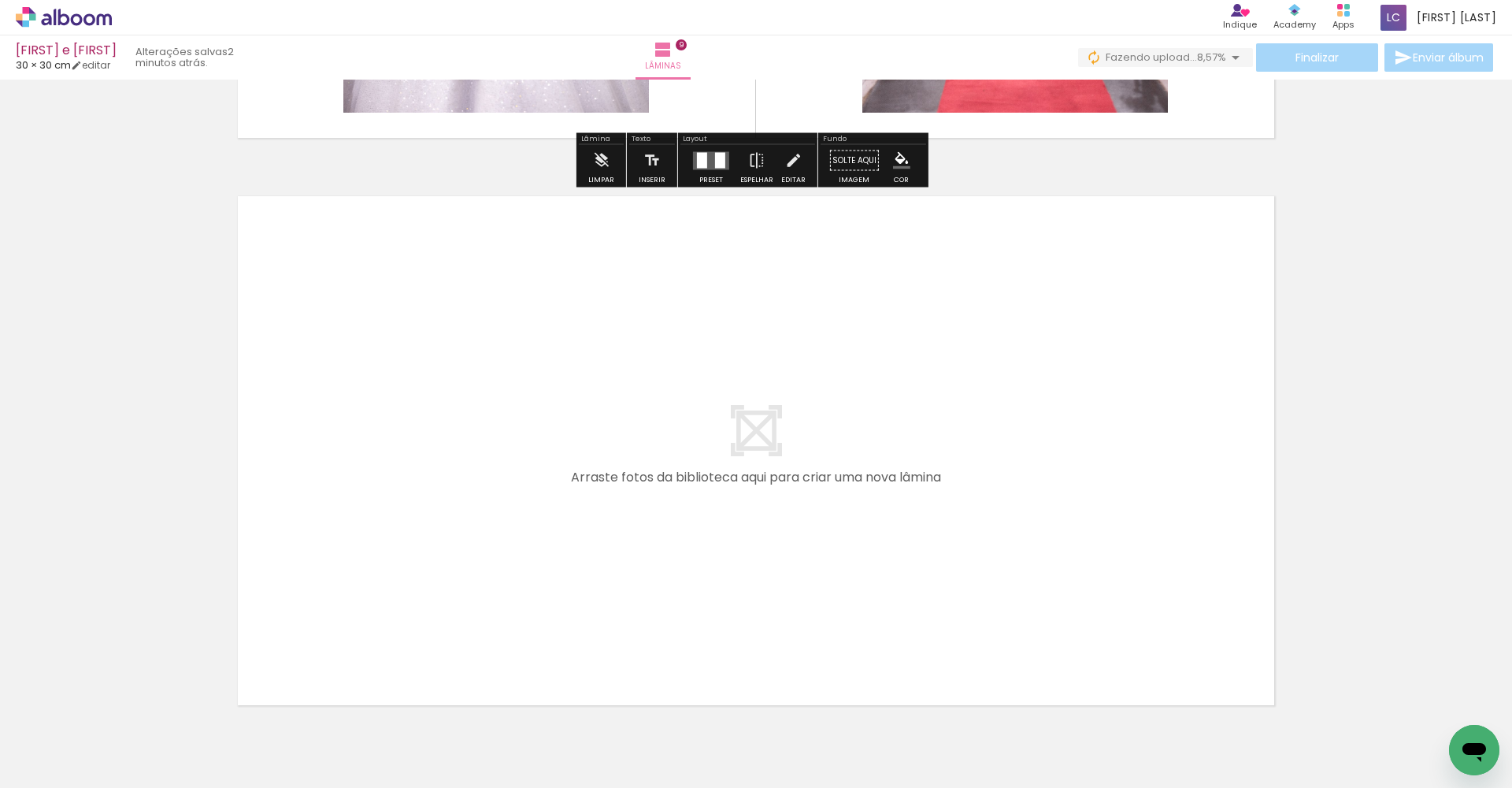 scroll, scrollTop: 5094, scrollLeft: 0, axis: vertical 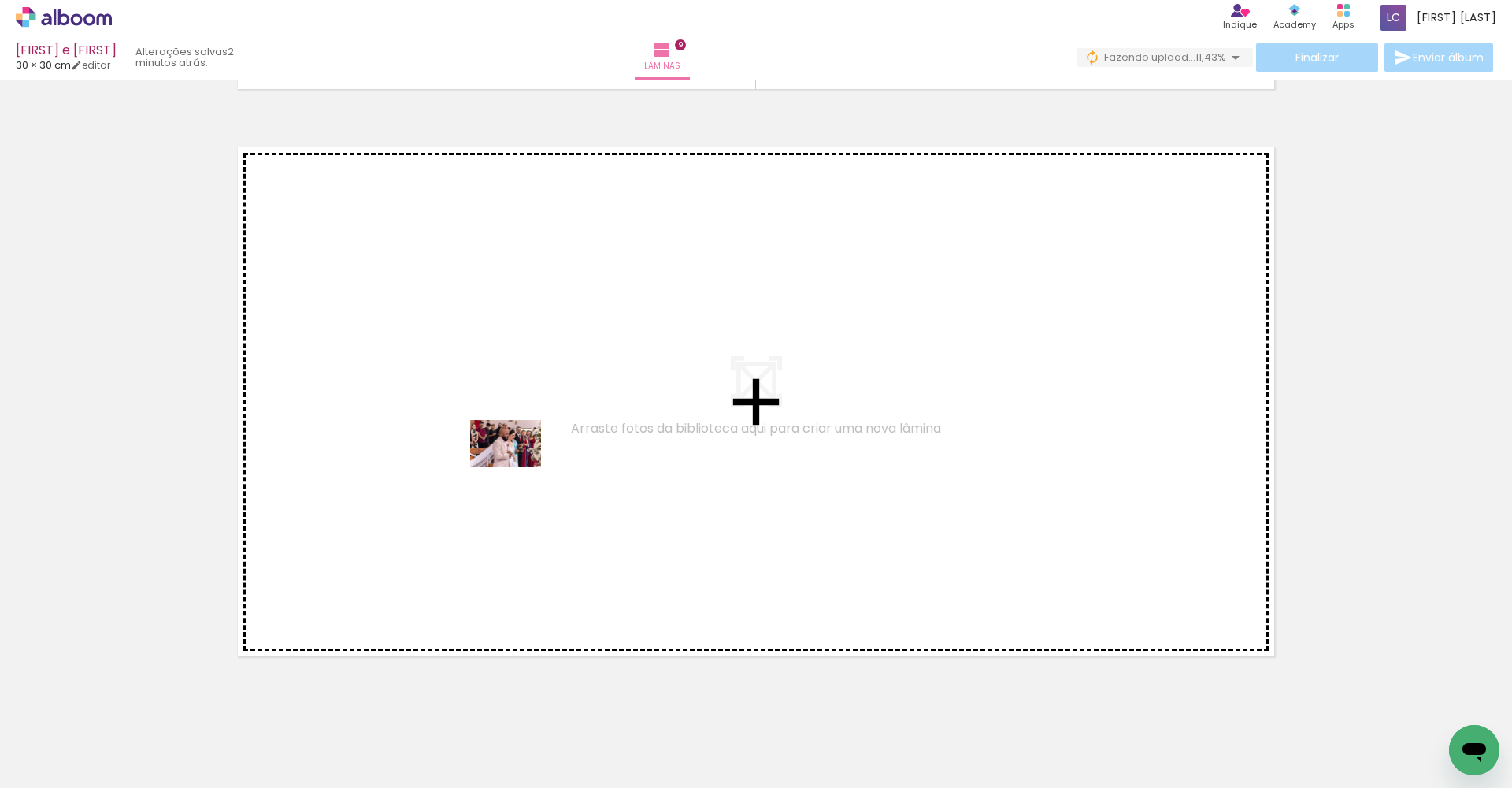 drag, startPoint x: 538, startPoint y: 732, endPoint x: 517, endPoint y: 452, distance: 280.7864 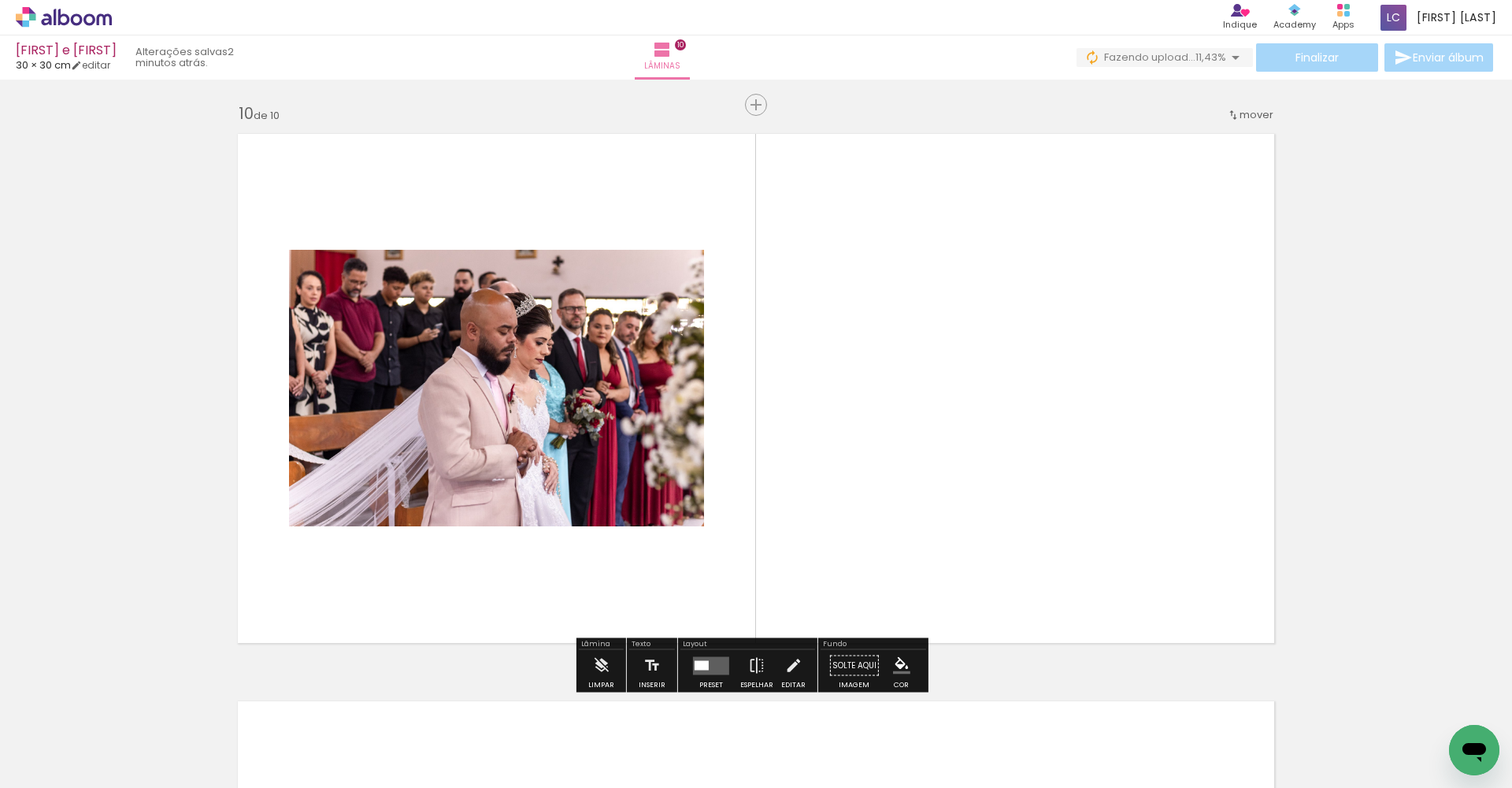 scroll, scrollTop: 5111, scrollLeft: 0, axis: vertical 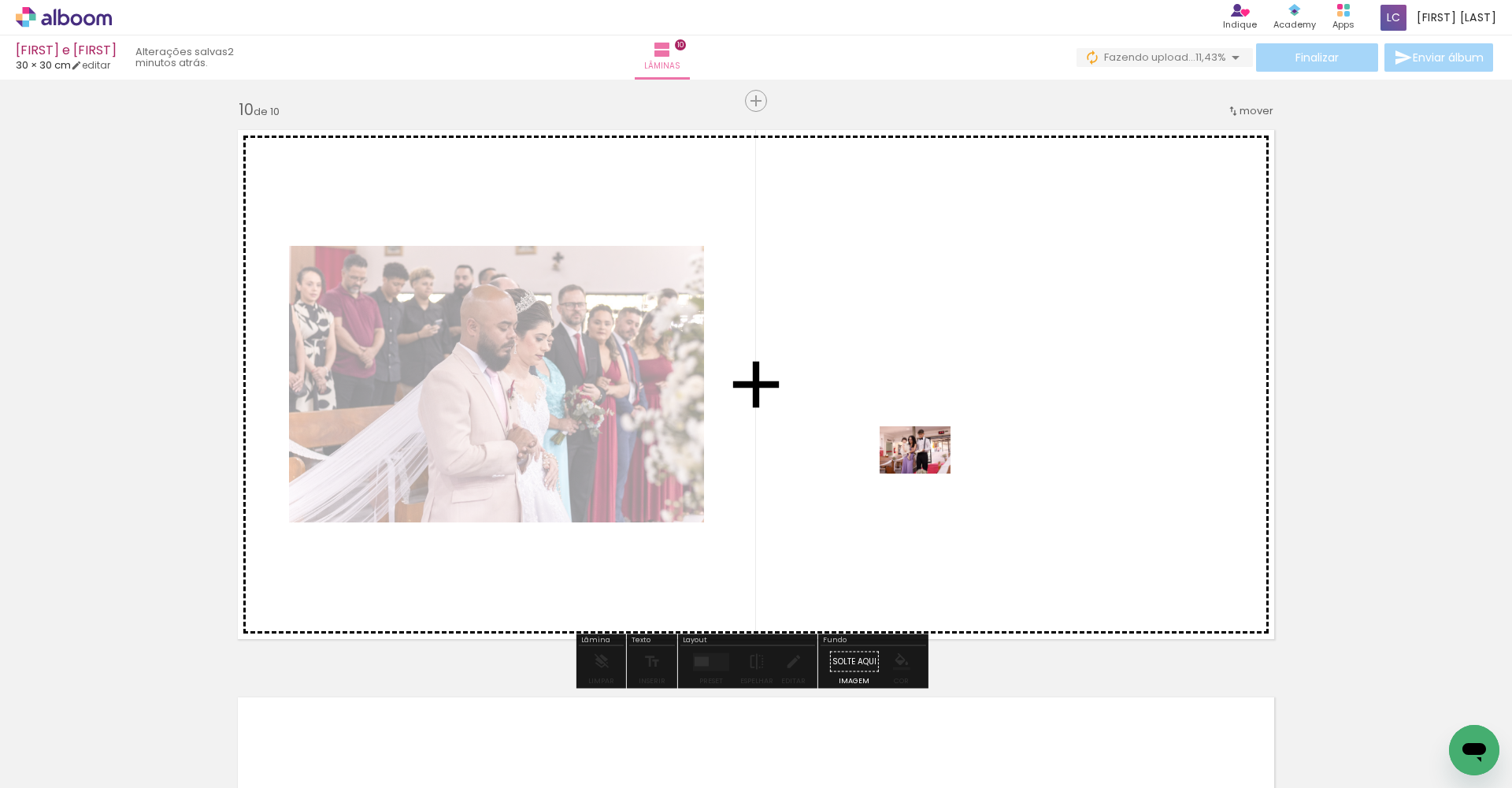 drag, startPoint x: 324, startPoint y: 744, endPoint x: 926, endPoint y: 473, distance: 660.1856 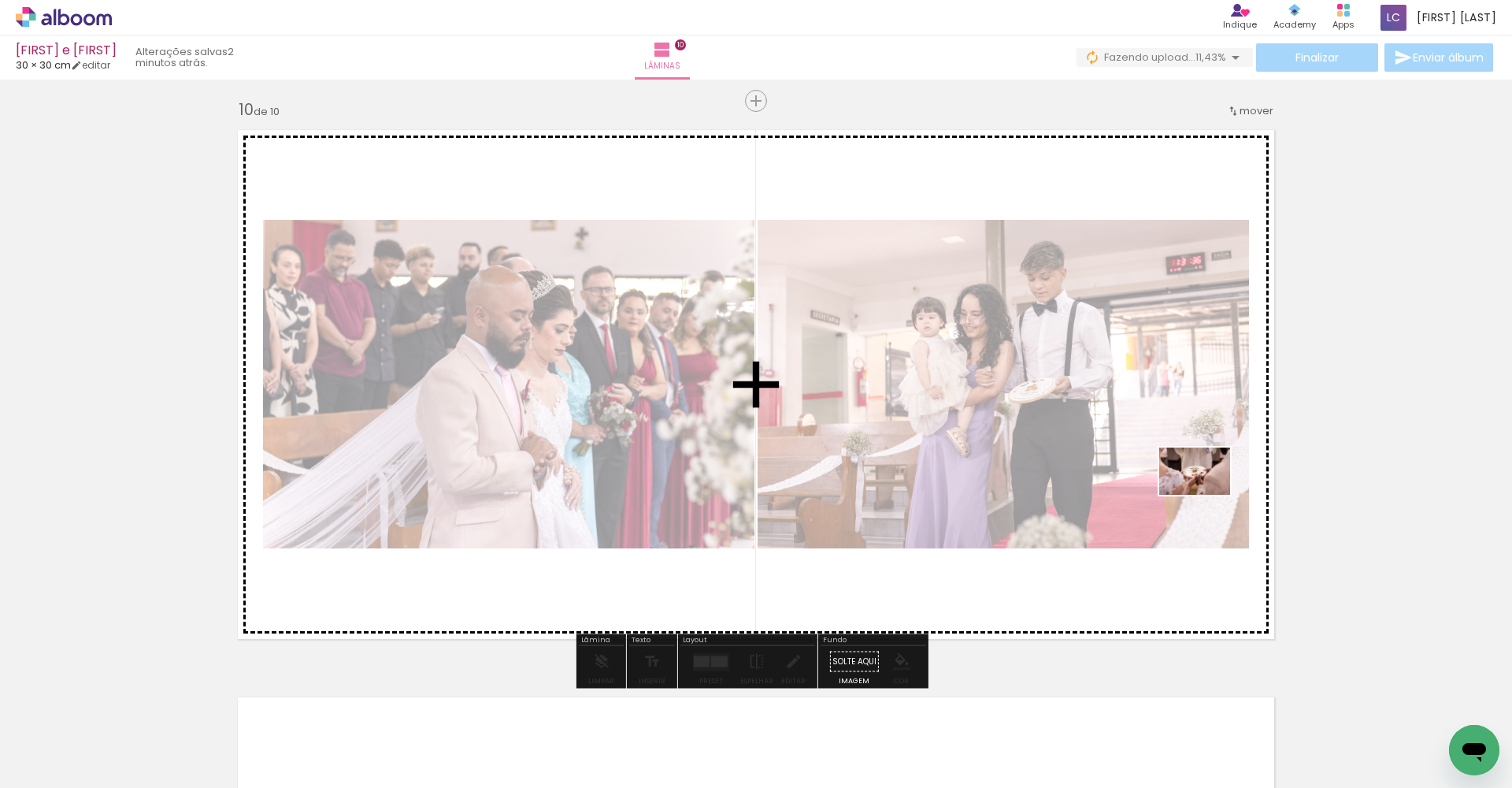 drag, startPoint x: 169, startPoint y: 742, endPoint x: 1209, endPoint y: 492, distance: 1069.6261 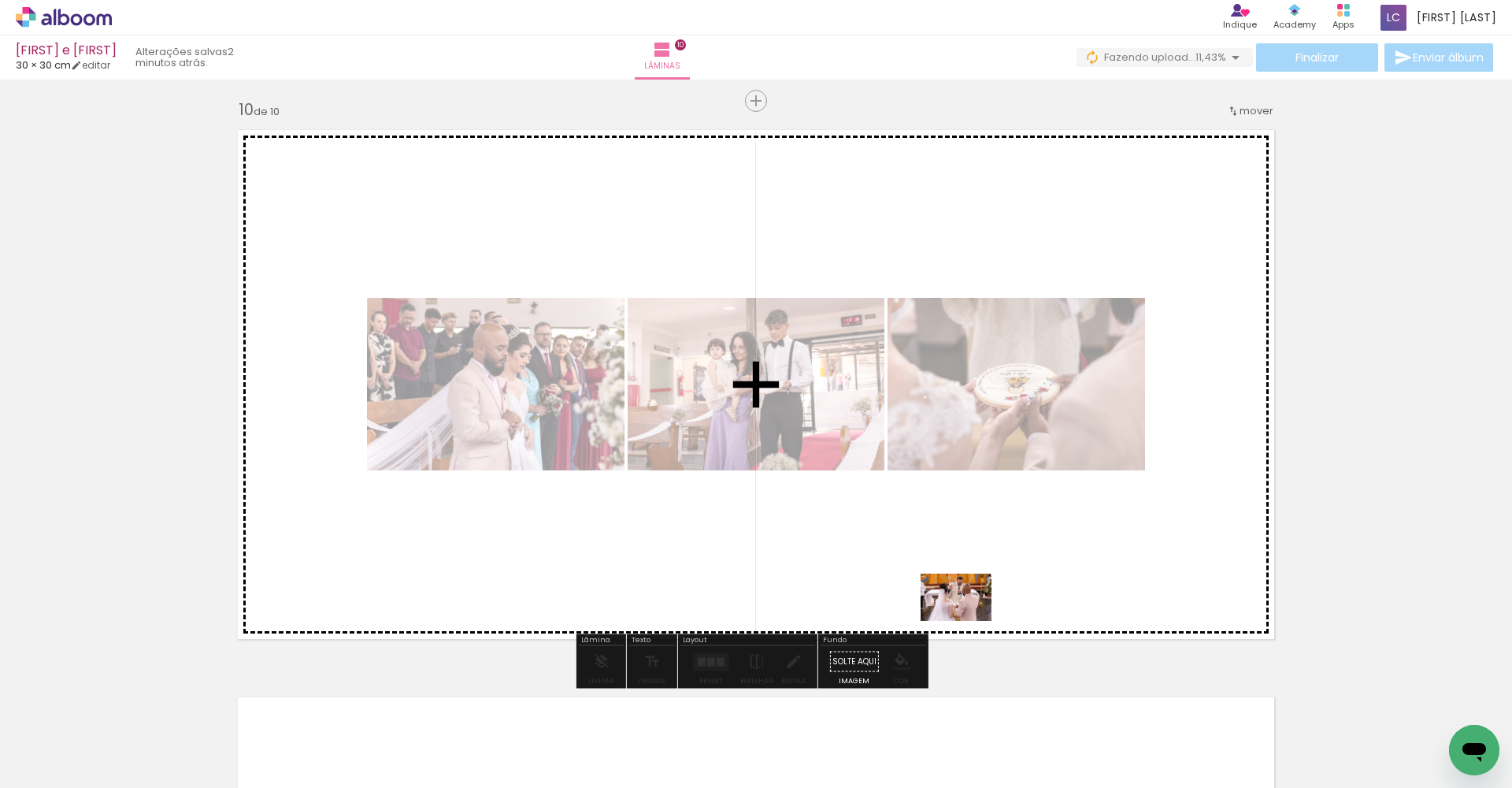 drag, startPoint x: 258, startPoint y: 727, endPoint x: 1071, endPoint y: 599, distance: 823.0146 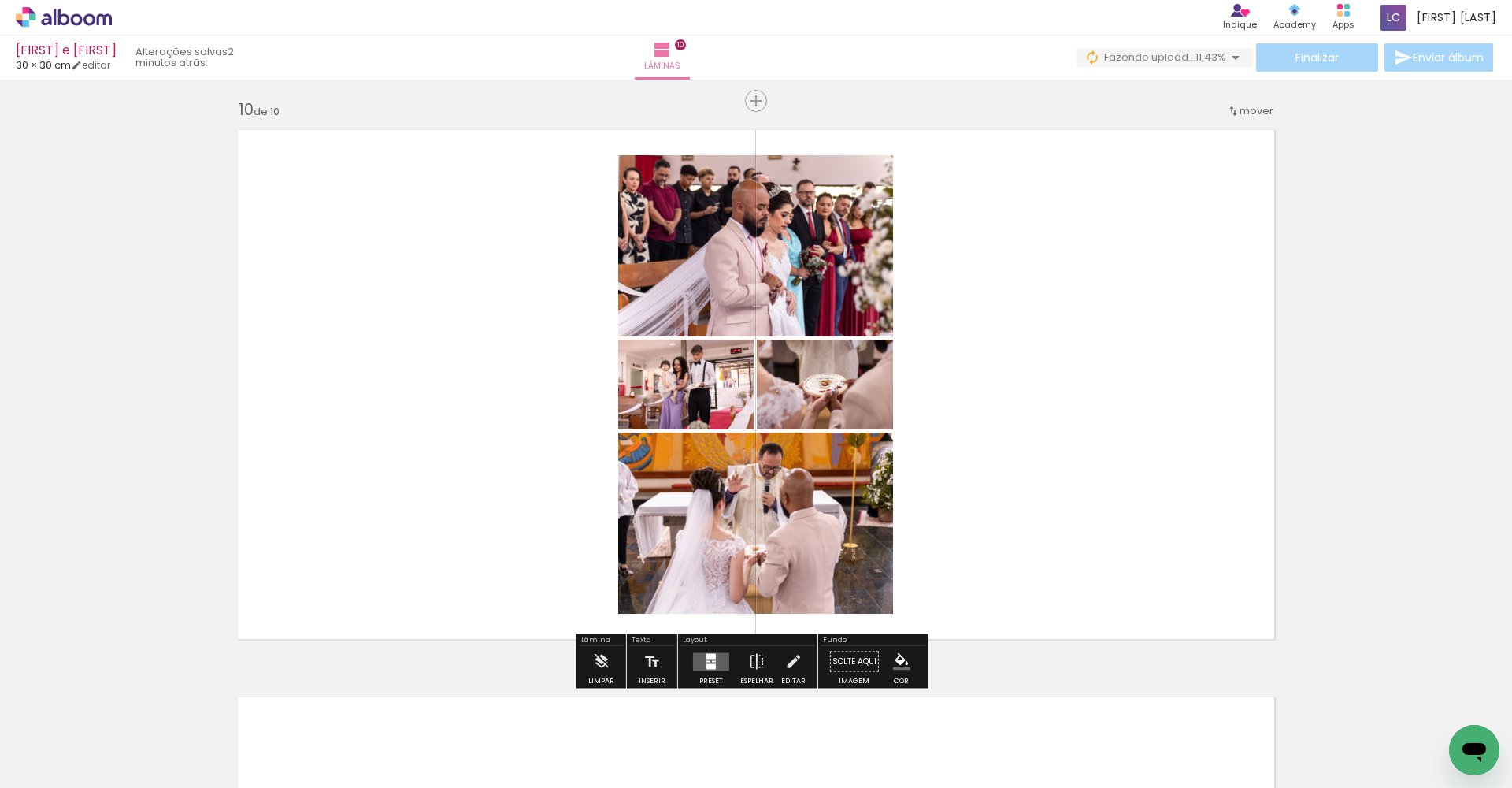 click at bounding box center (711, 656) 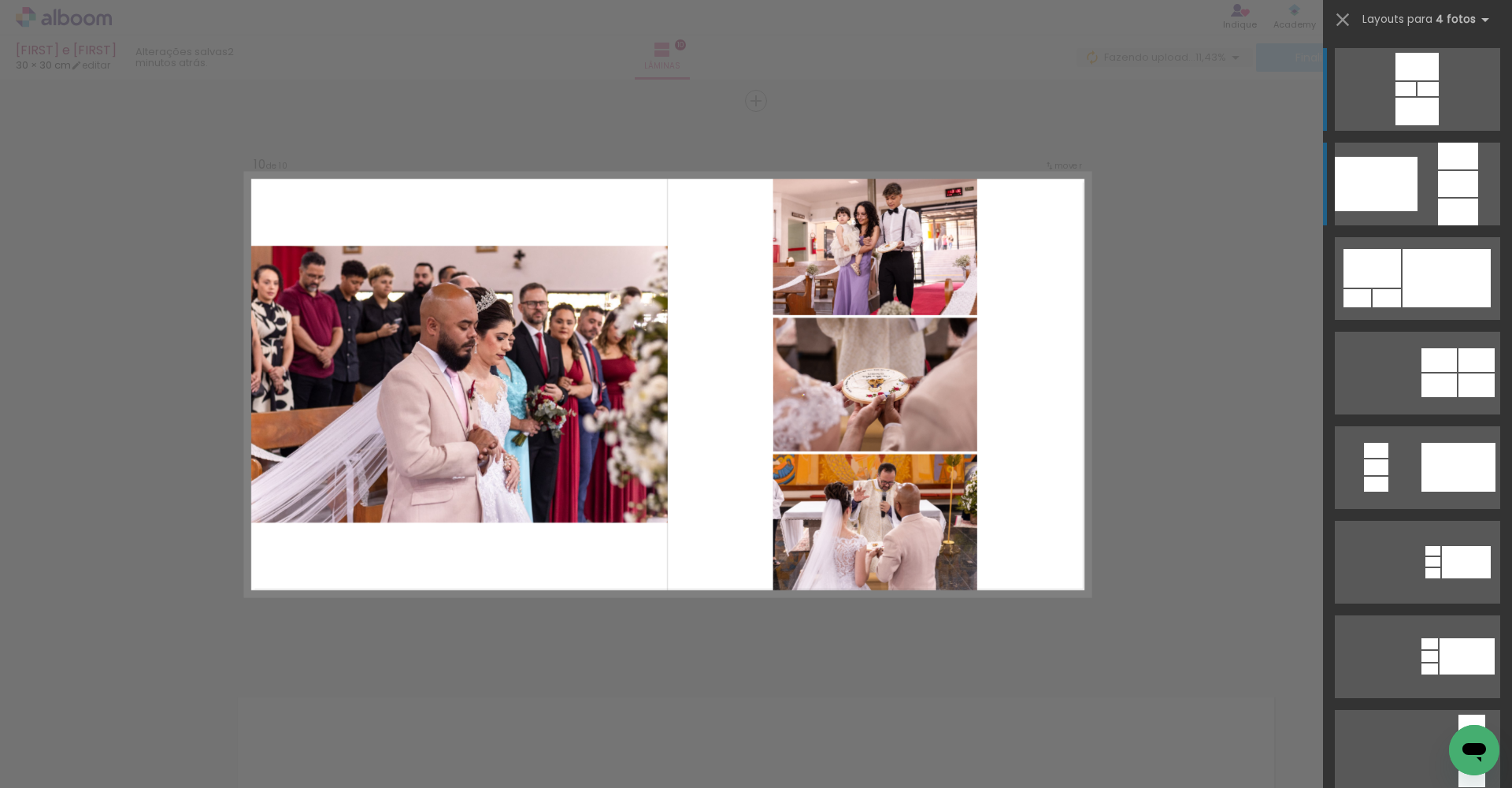 click at bounding box center [1458, 184] 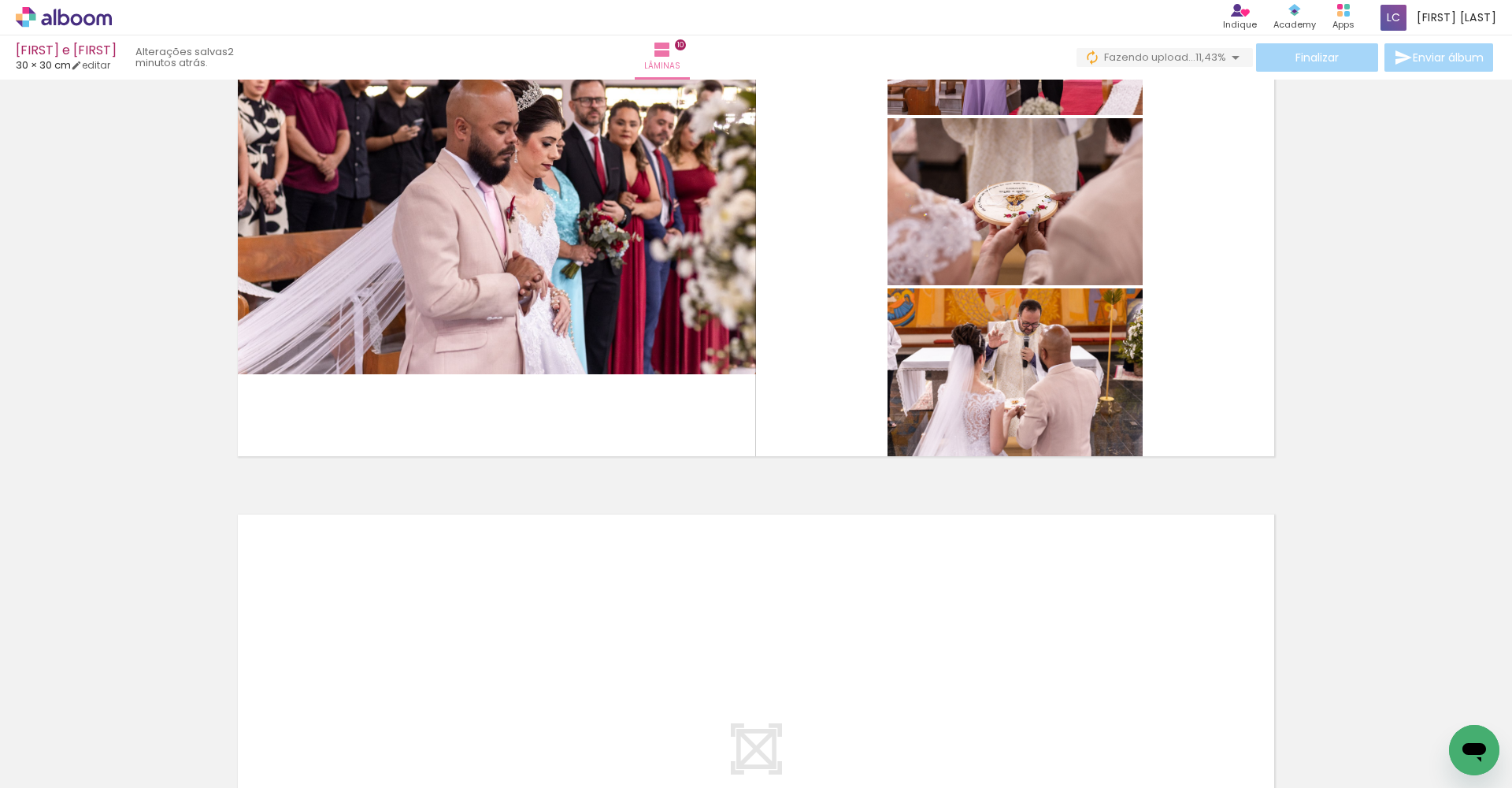 scroll, scrollTop: 5693, scrollLeft: 0, axis: vertical 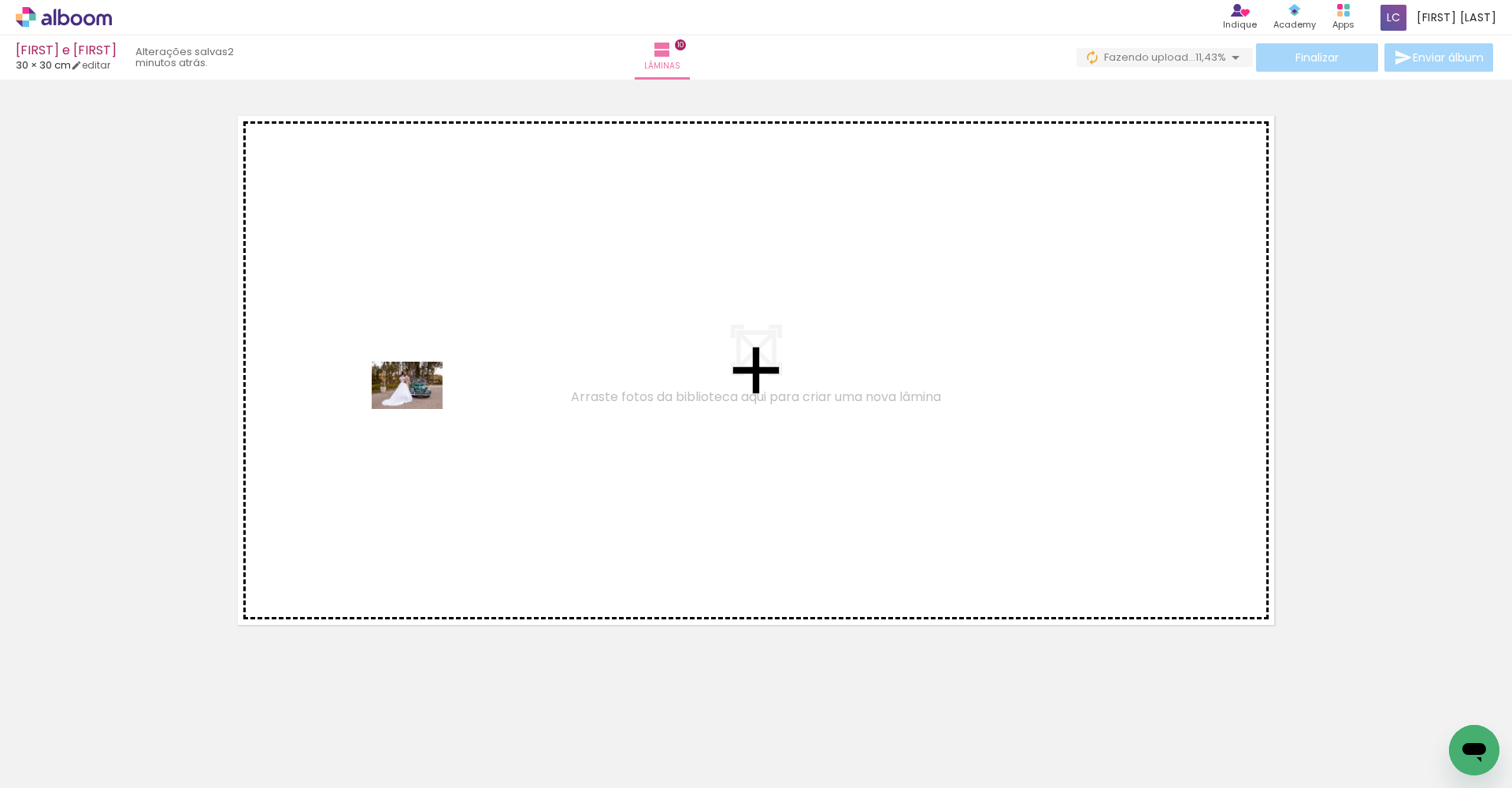 drag, startPoint x: 796, startPoint y: 742, endPoint x: 417, endPoint y: 408, distance: 505.17027 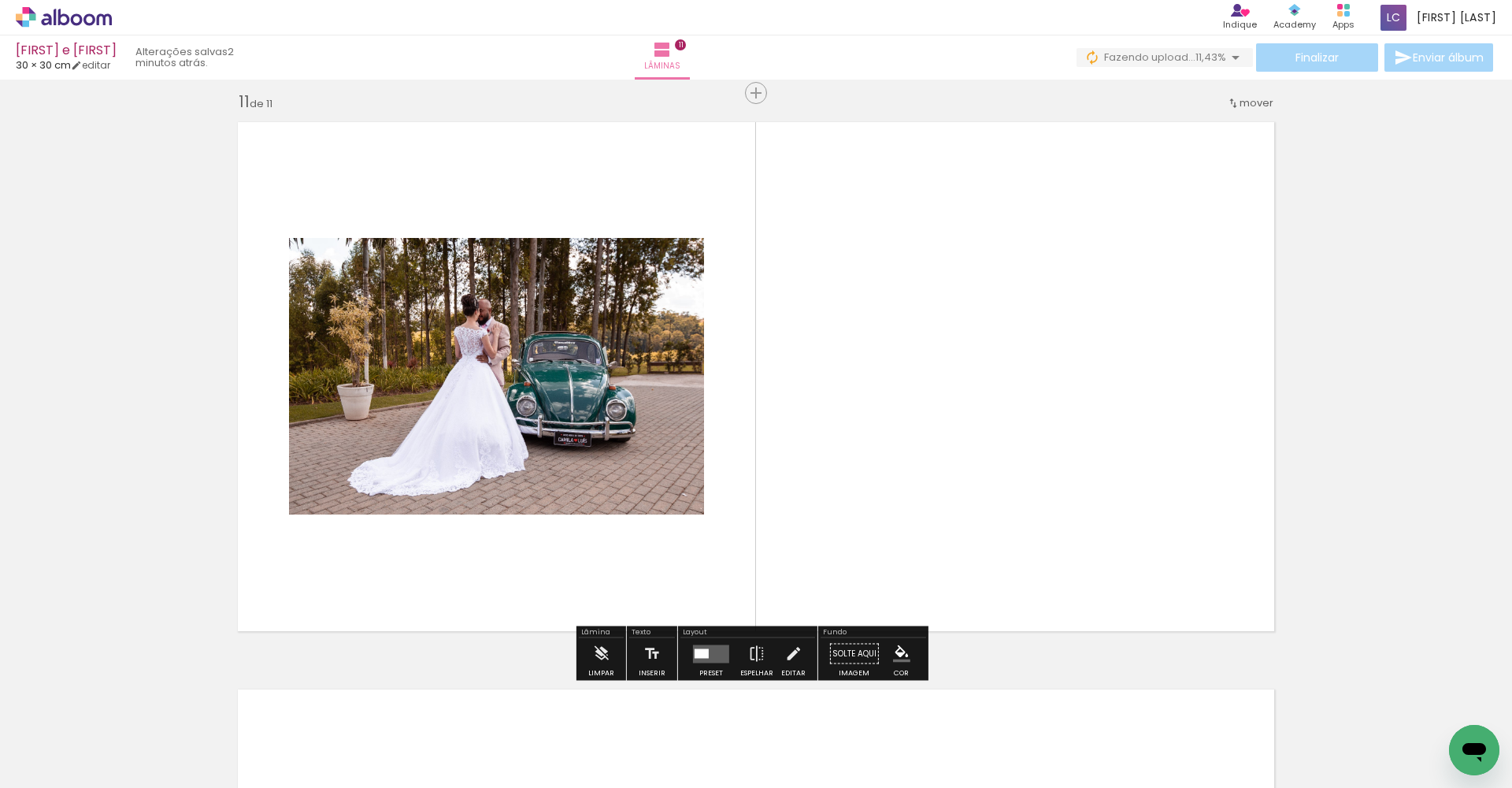 scroll, scrollTop: 5678, scrollLeft: 0, axis: vertical 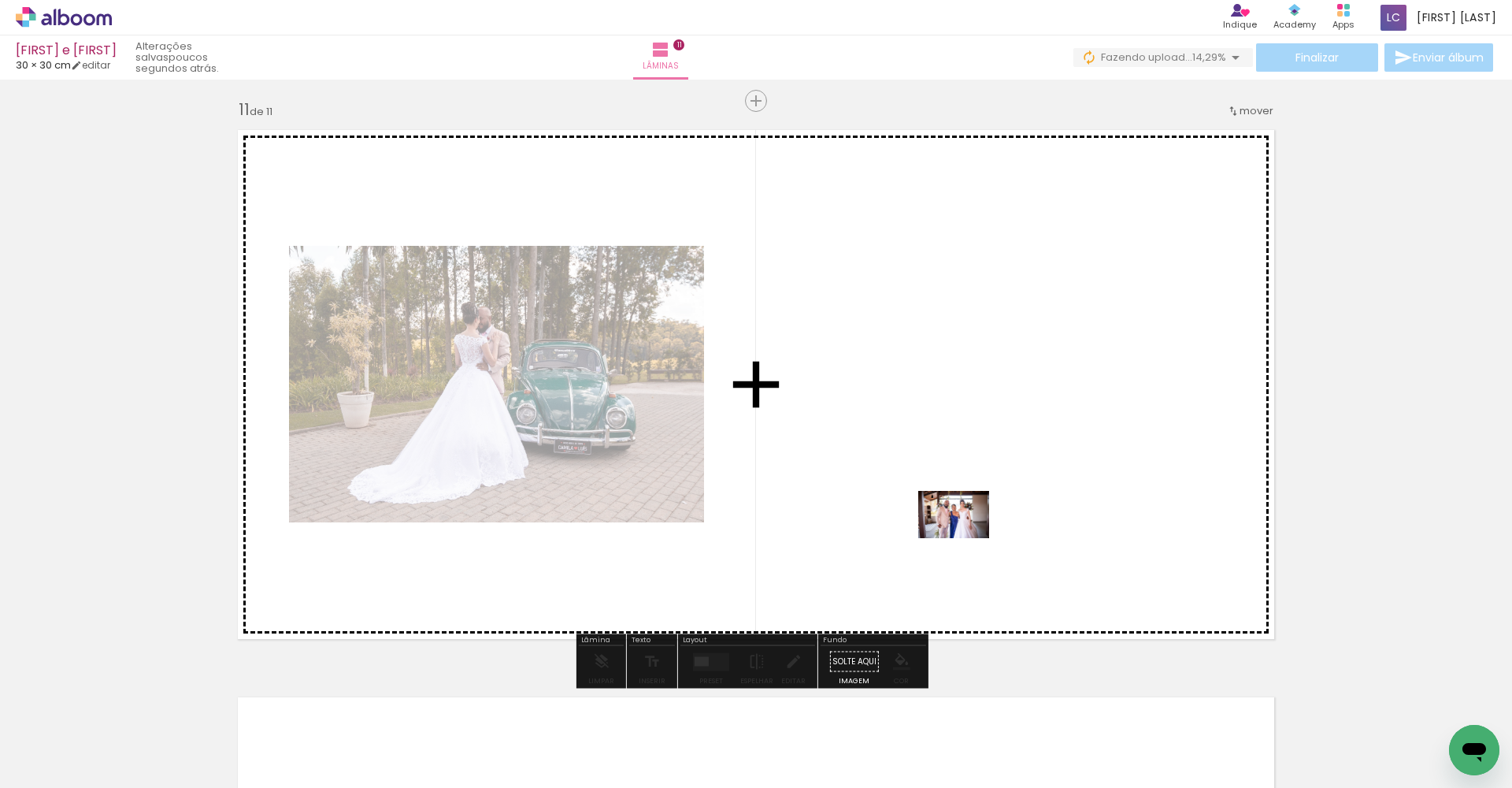 drag, startPoint x: 820, startPoint y: 749, endPoint x: 1002, endPoint y: 414, distance: 381.24664 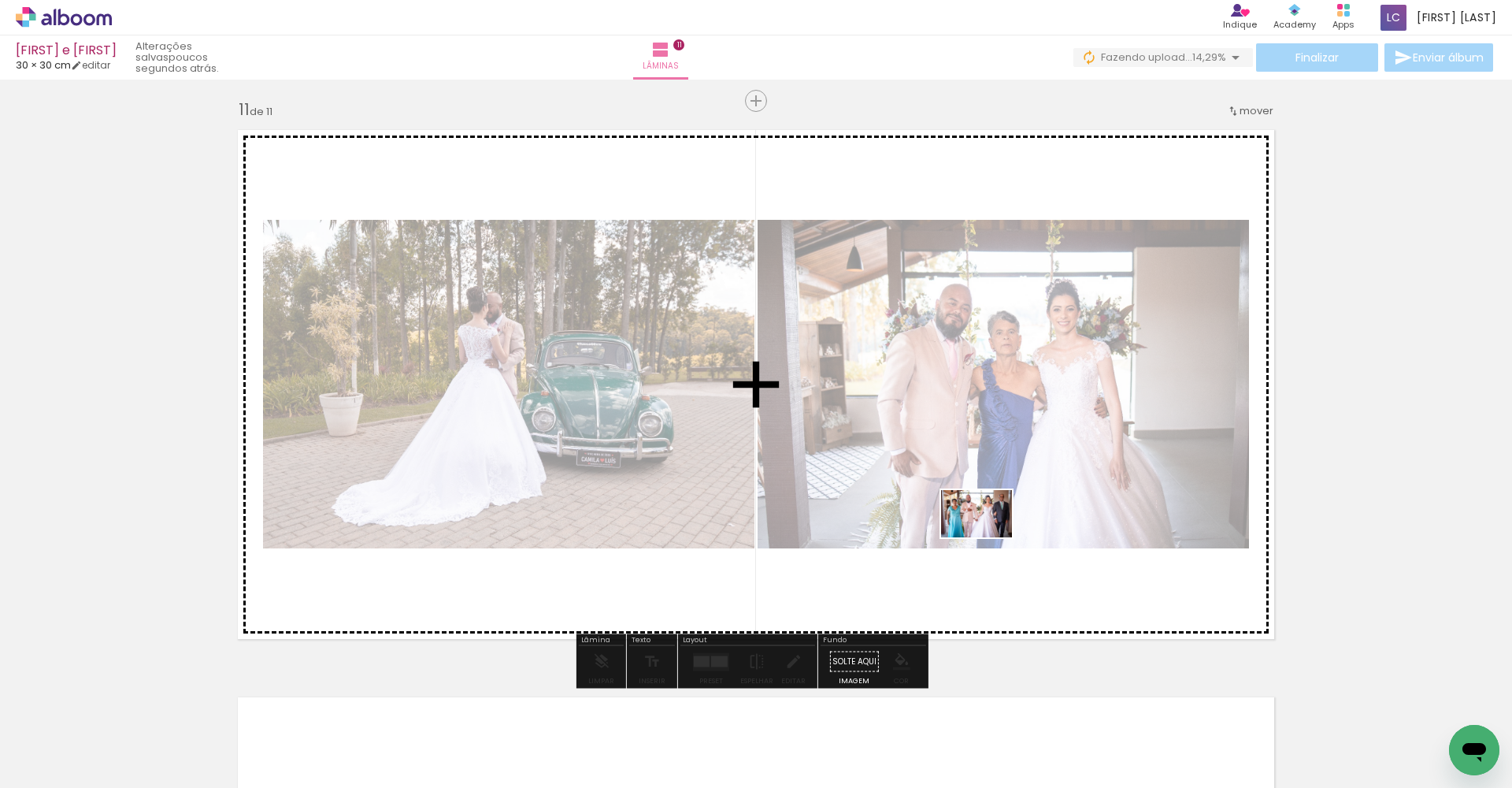 drag, startPoint x: 739, startPoint y: 742, endPoint x: 997, endPoint y: 521, distance: 339.71311 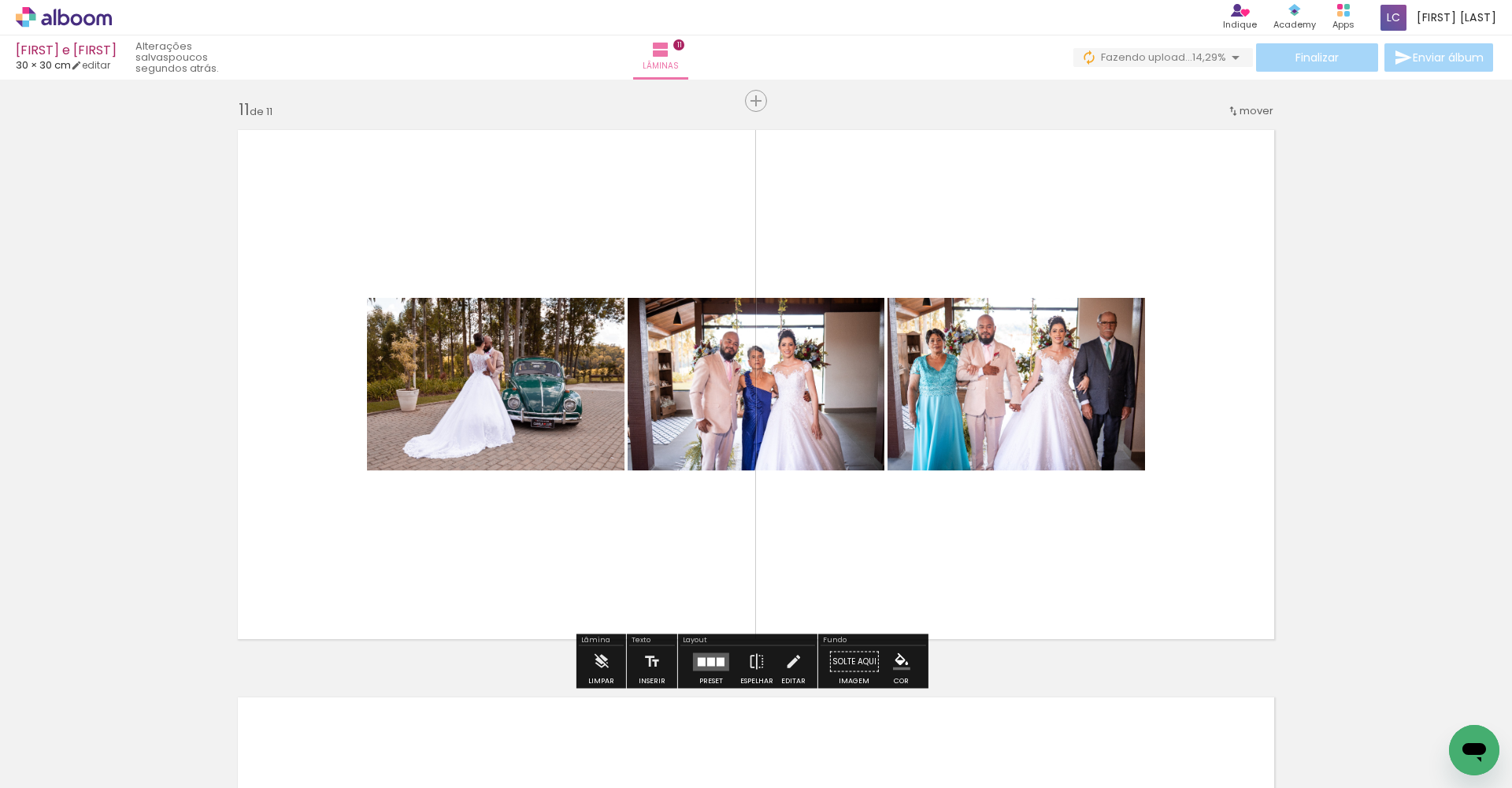 click at bounding box center [721, 661] 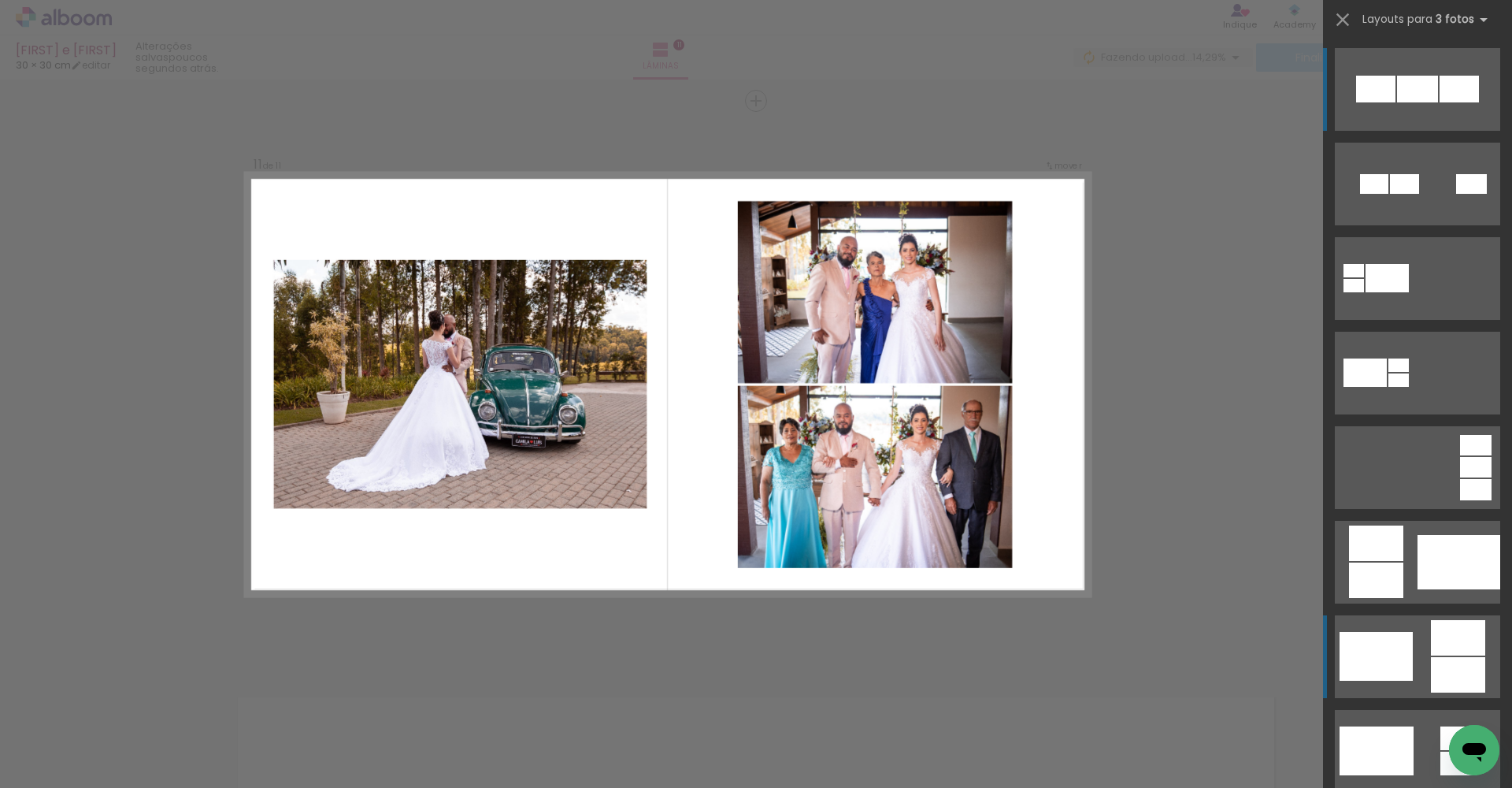 click at bounding box center (1418, 184) 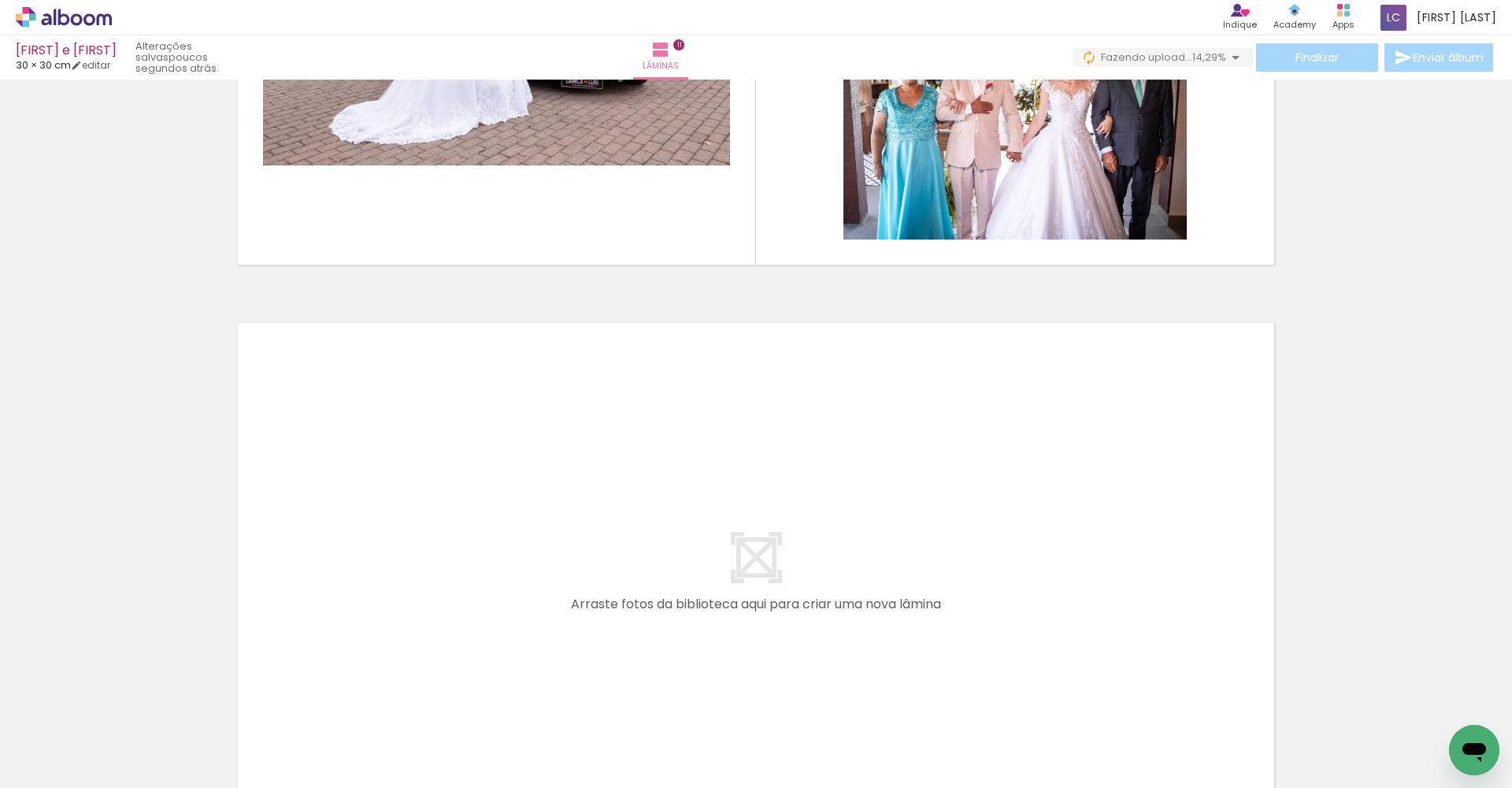 scroll, scrollTop: 6235, scrollLeft: 0, axis: vertical 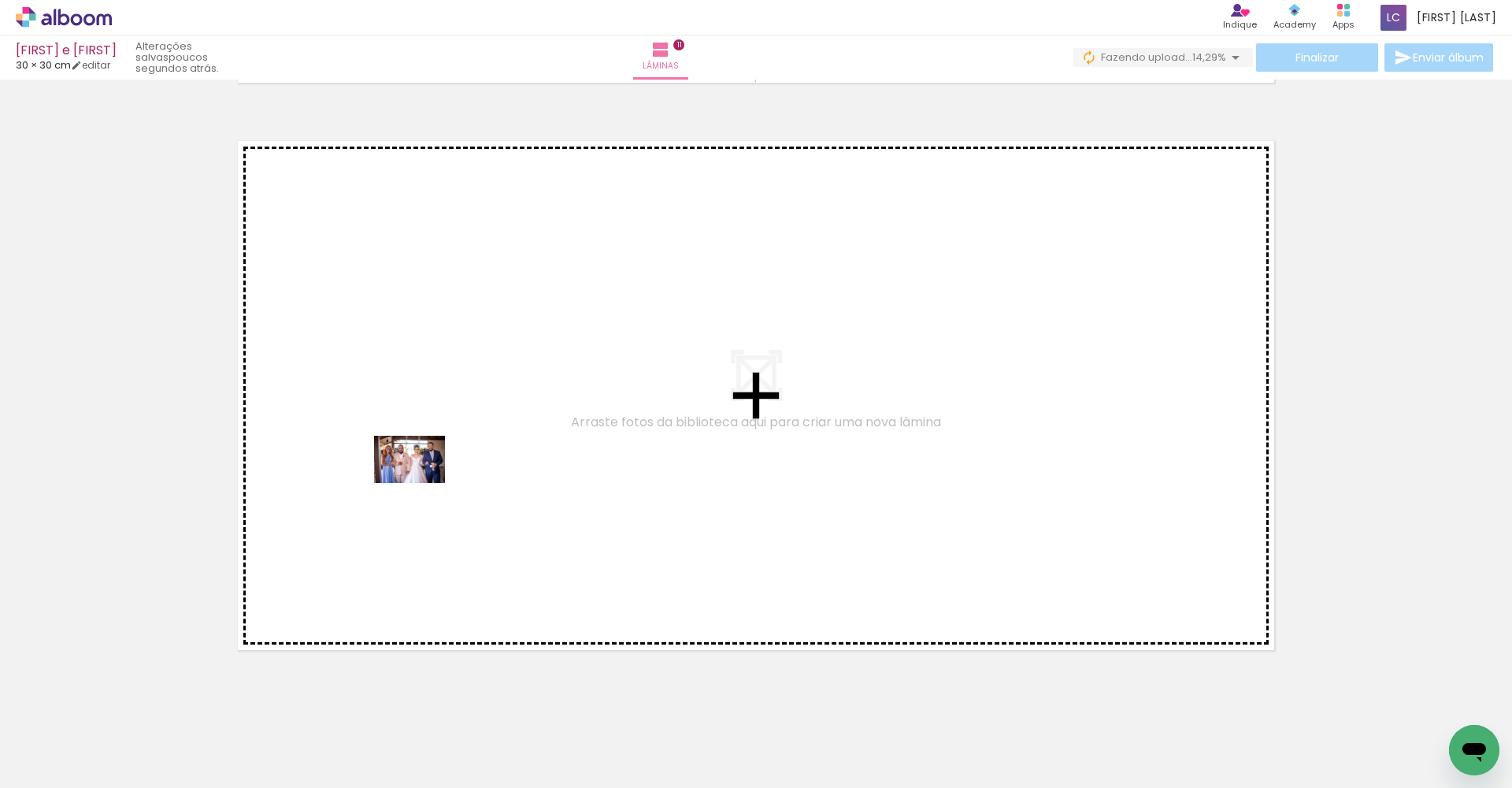drag, startPoint x: 297, startPoint y: 747, endPoint x: 435, endPoint y: 459, distance: 319.3556 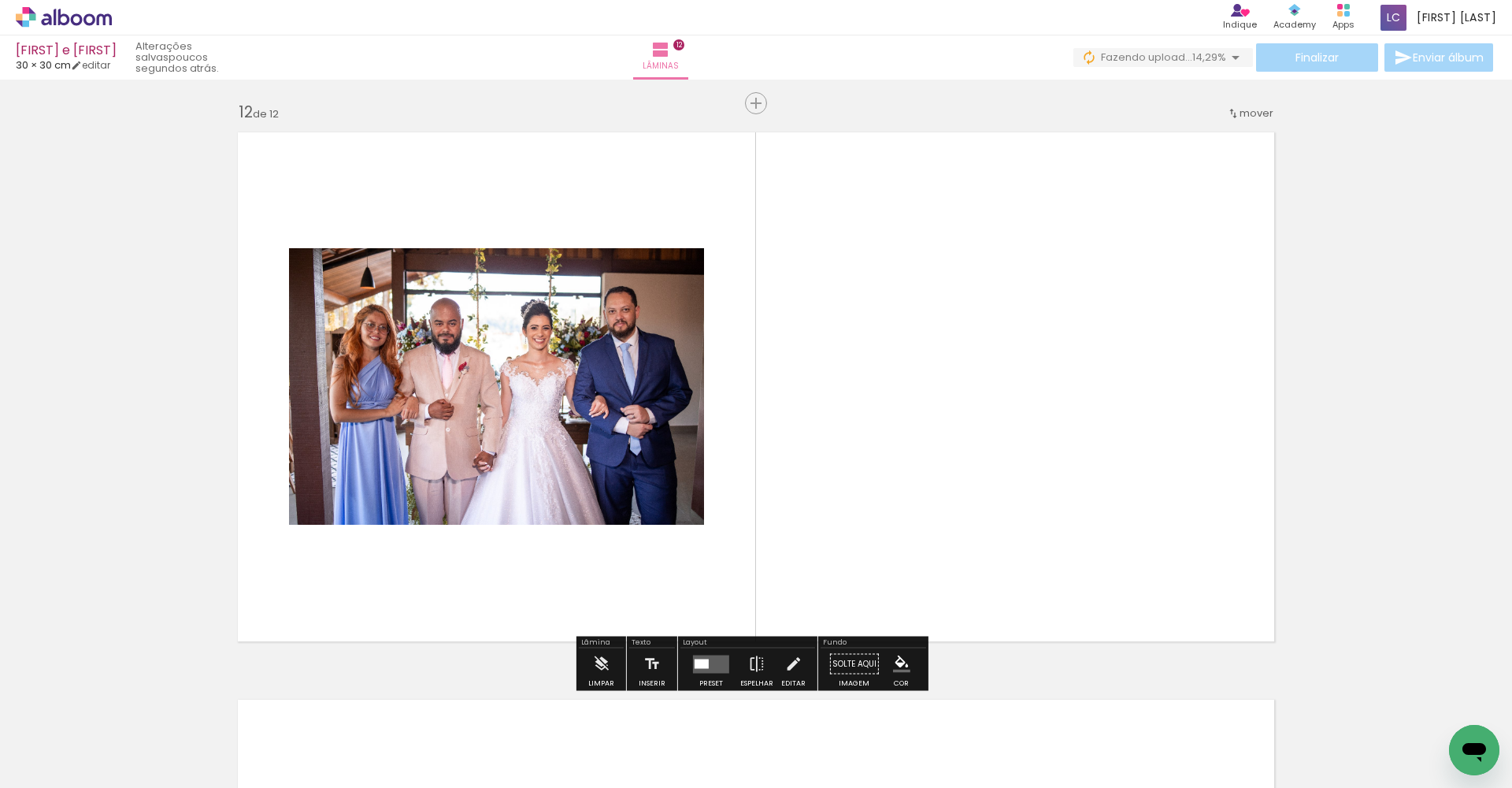scroll, scrollTop: 6246, scrollLeft: 0, axis: vertical 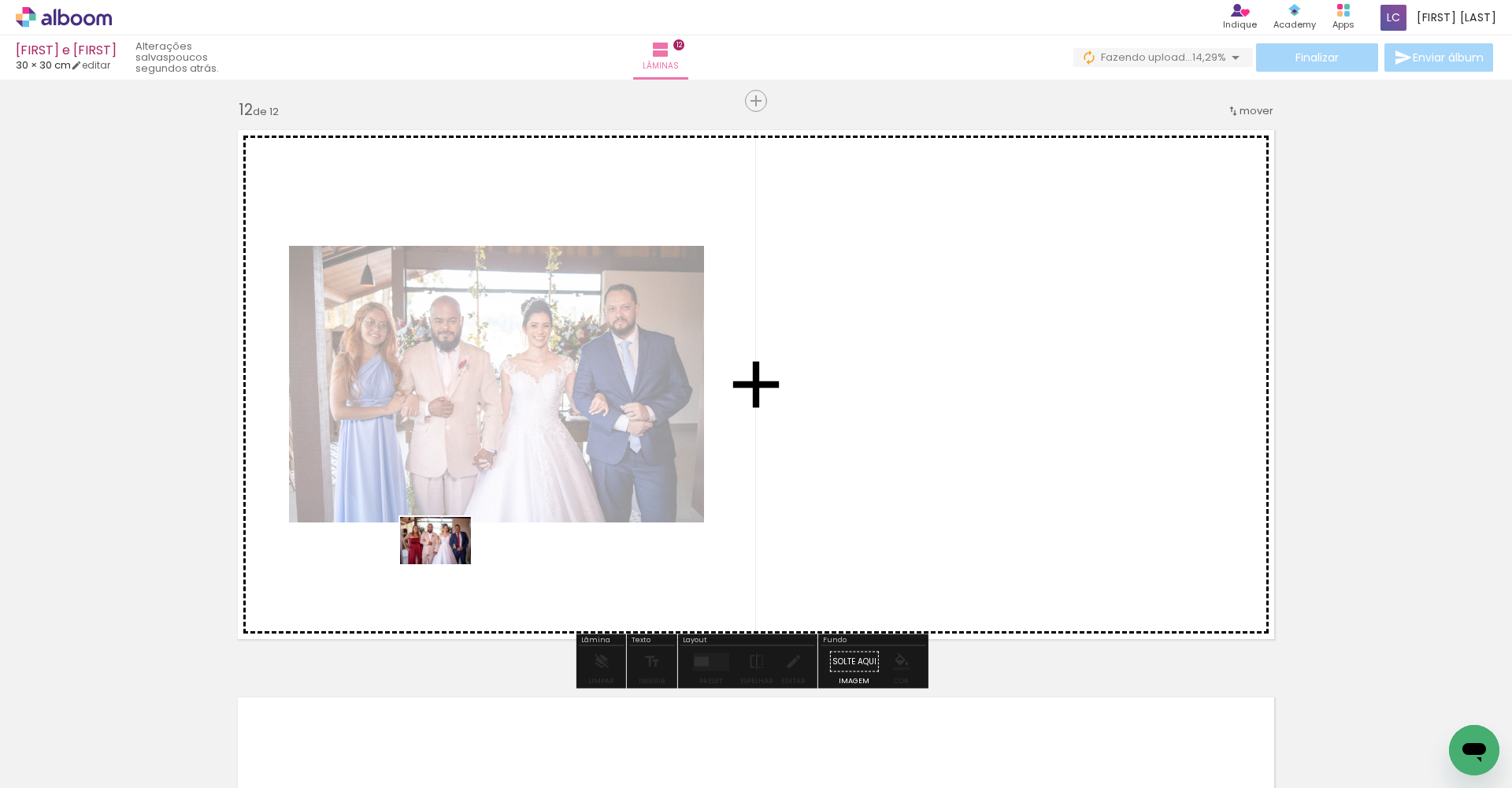 drag, startPoint x: 401, startPoint y: 745, endPoint x: 454, endPoint y: 507, distance: 243.82986 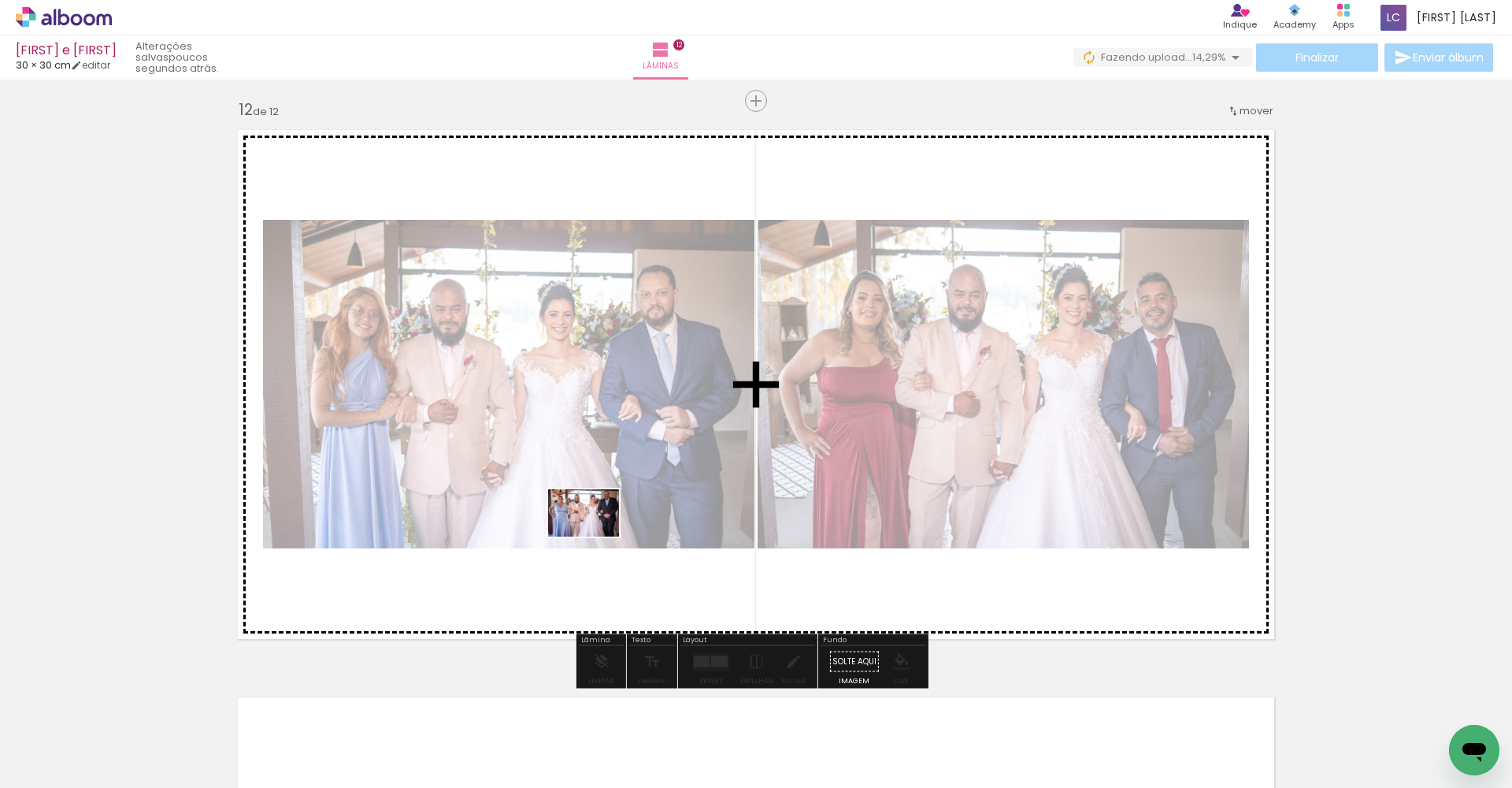 drag, startPoint x: 480, startPoint y: 734, endPoint x: 595, endPoint y: 532, distance: 232.44139 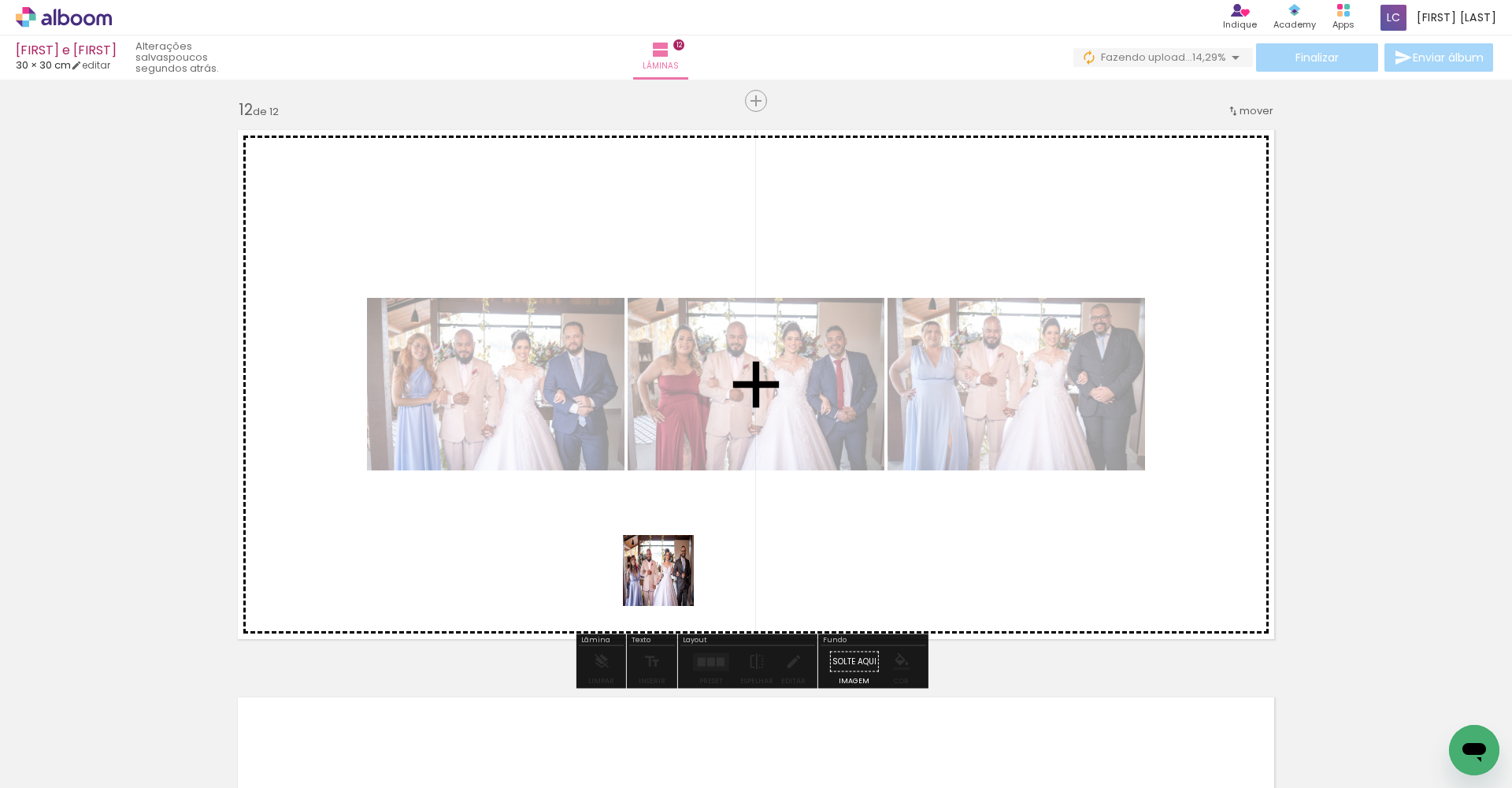 drag, startPoint x: 580, startPoint y: 730, endPoint x: 680, endPoint y: 470, distance: 278.56777 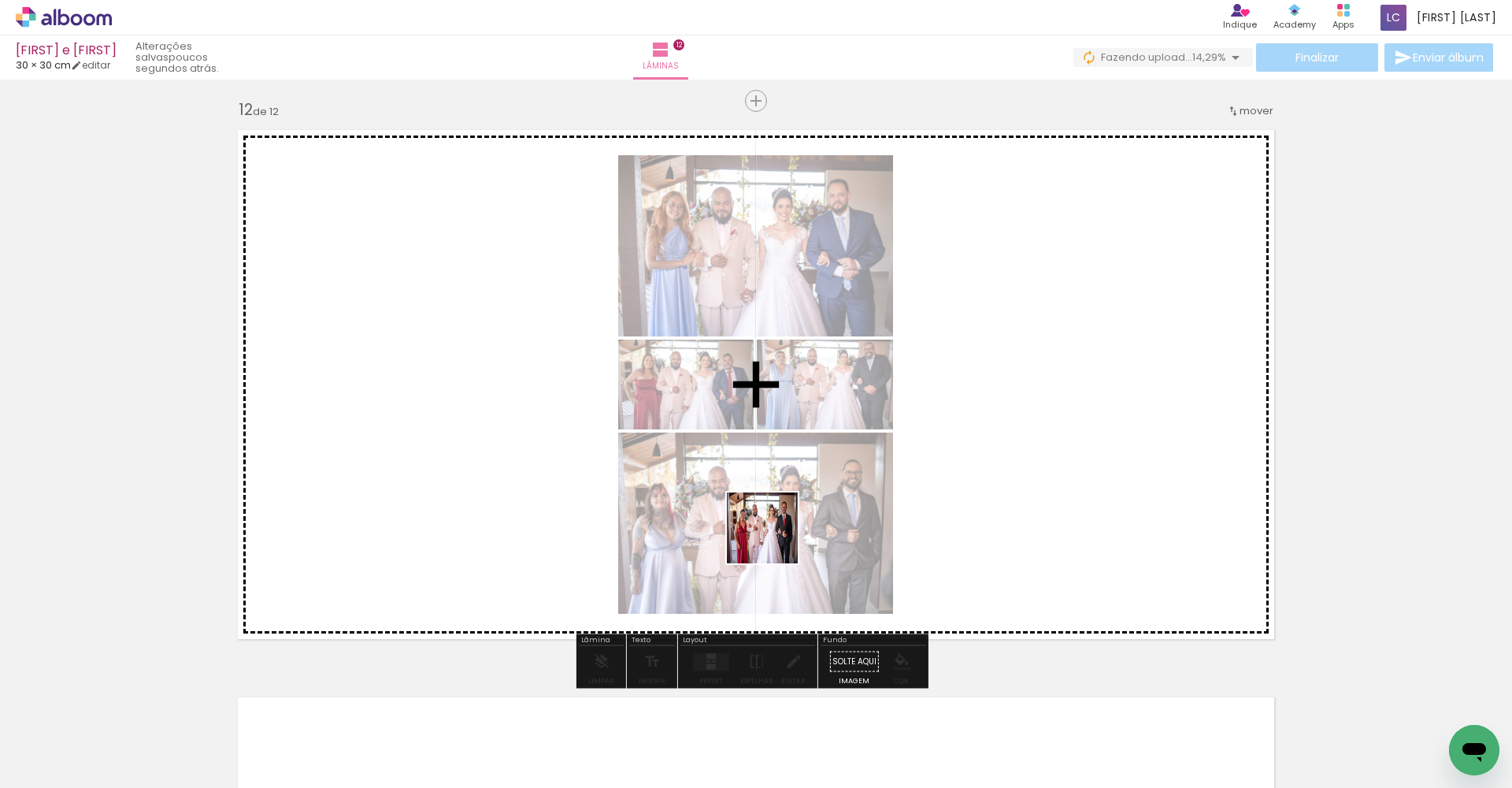 drag, startPoint x: 669, startPoint y: 744, endPoint x: 793, endPoint y: 499, distance: 274.592 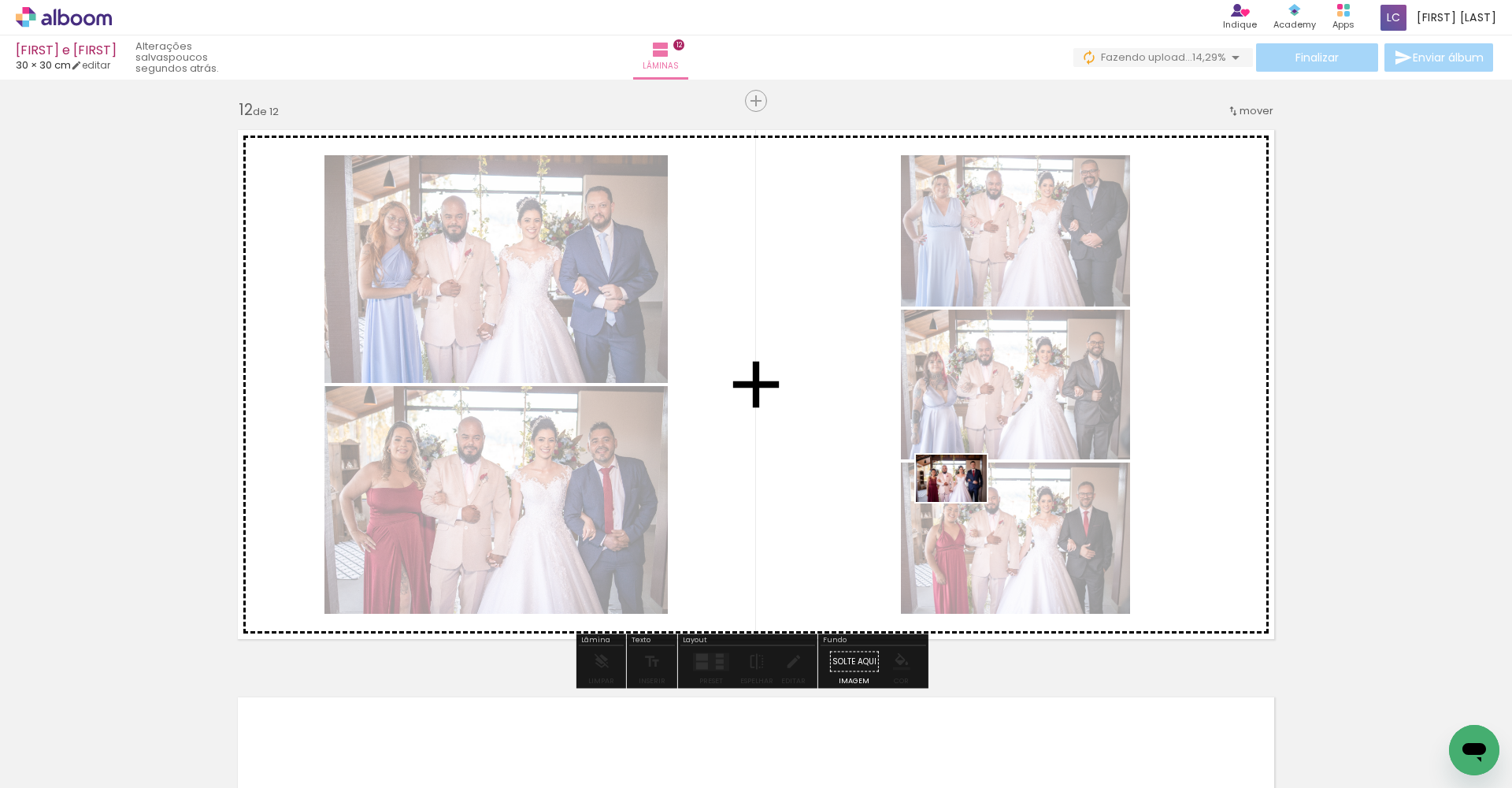 drag, startPoint x: 911, startPoint y: 740, endPoint x: 985, endPoint y: 458, distance: 291.5476 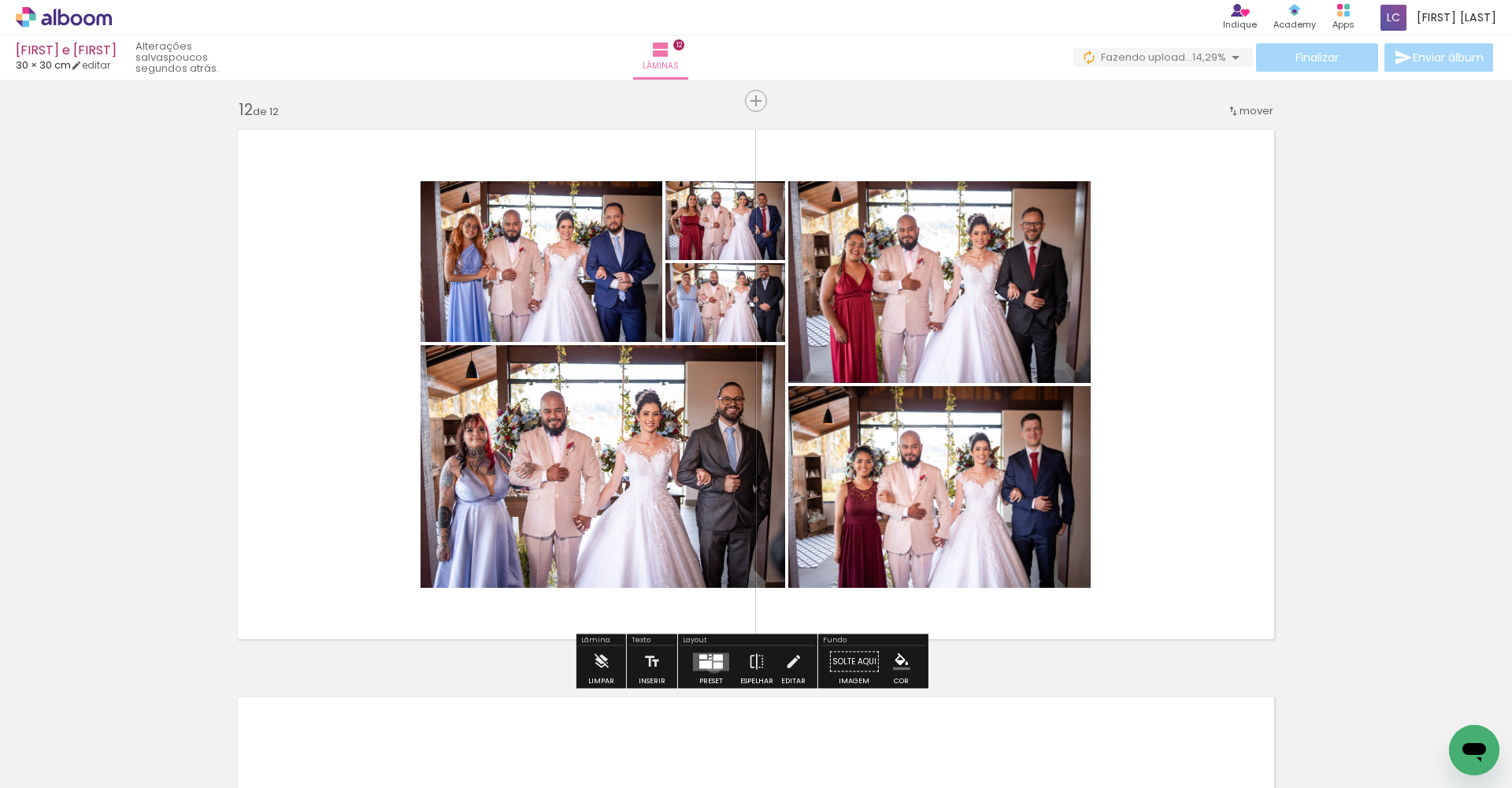 click at bounding box center (718, 665) 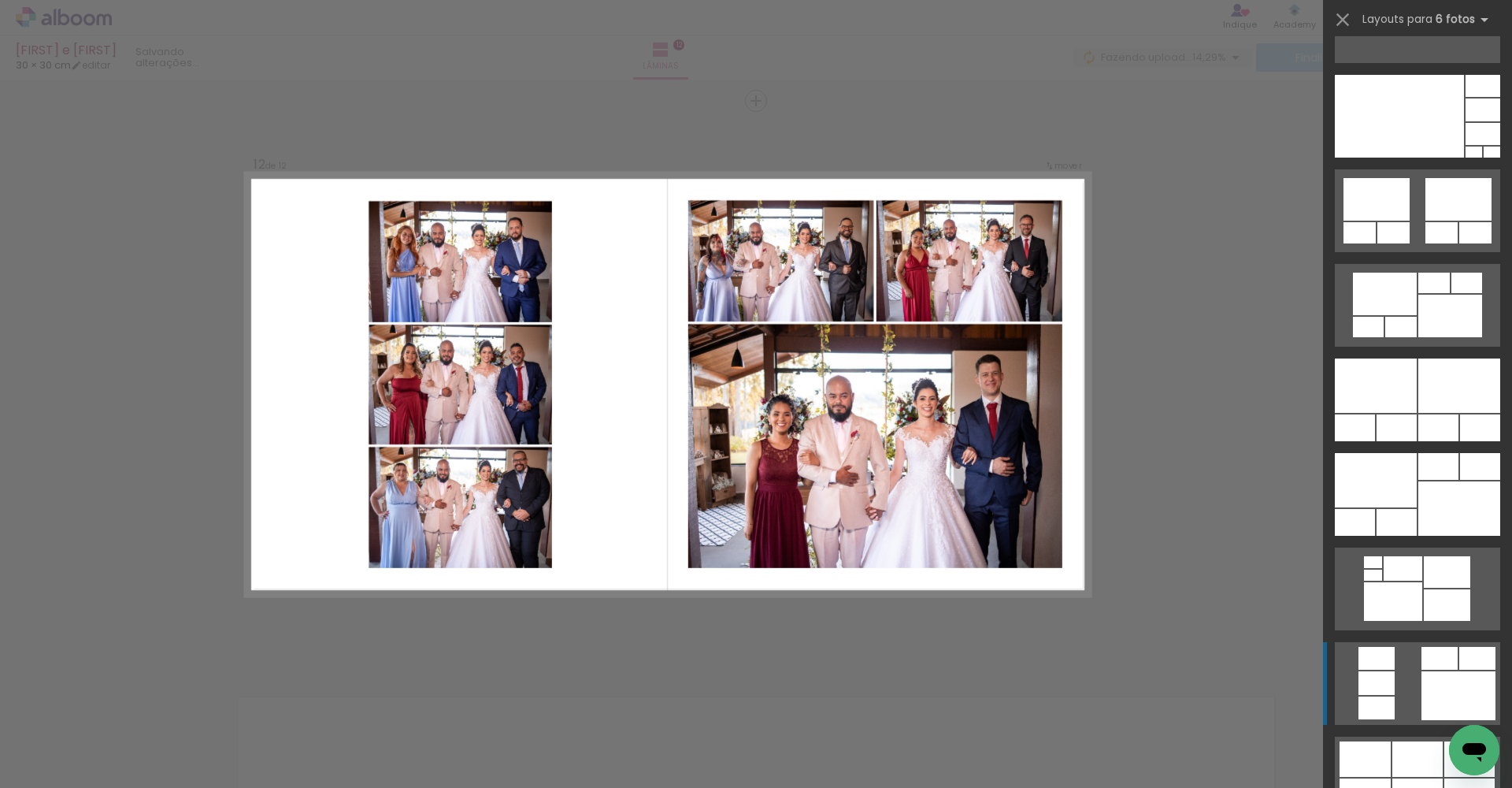 scroll, scrollTop: 927, scrollLeft: 0, axis: vertical 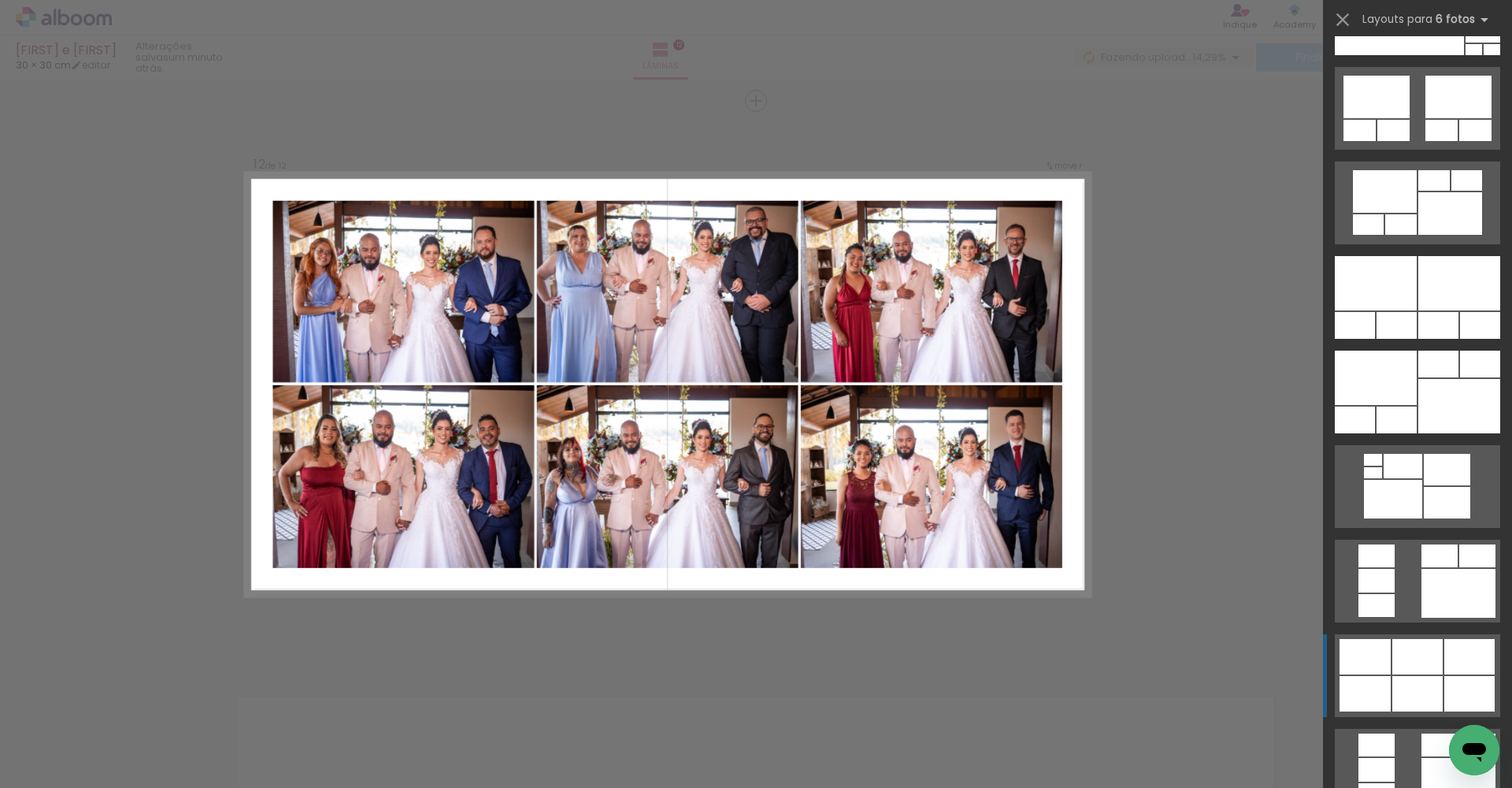 click at bounding box center (1418, 656) 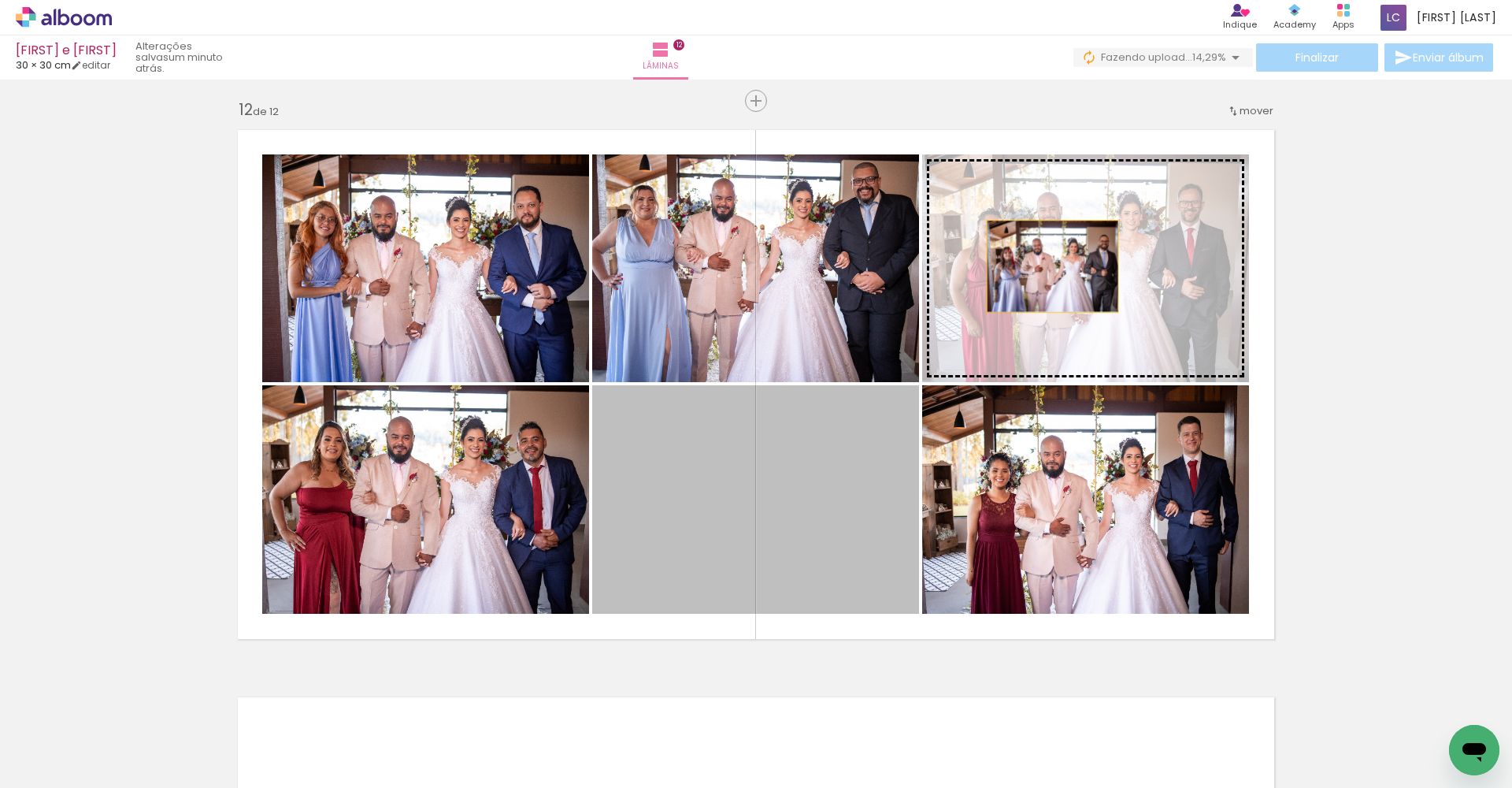 drag, startPoint x: 746, startPoint y: 541, endPoint x: 1058, endPoint y: 243, distance: 431.4487 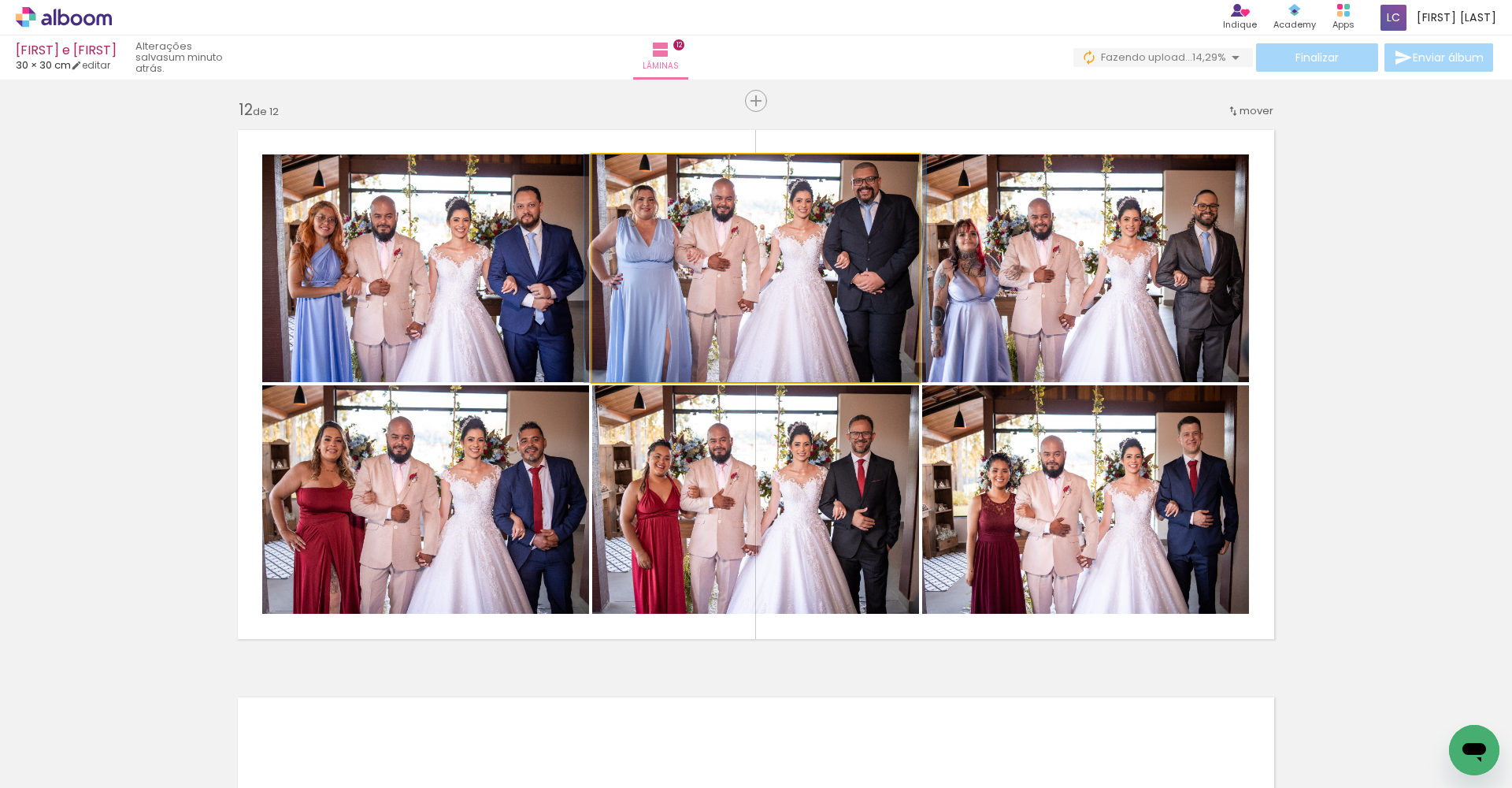 click 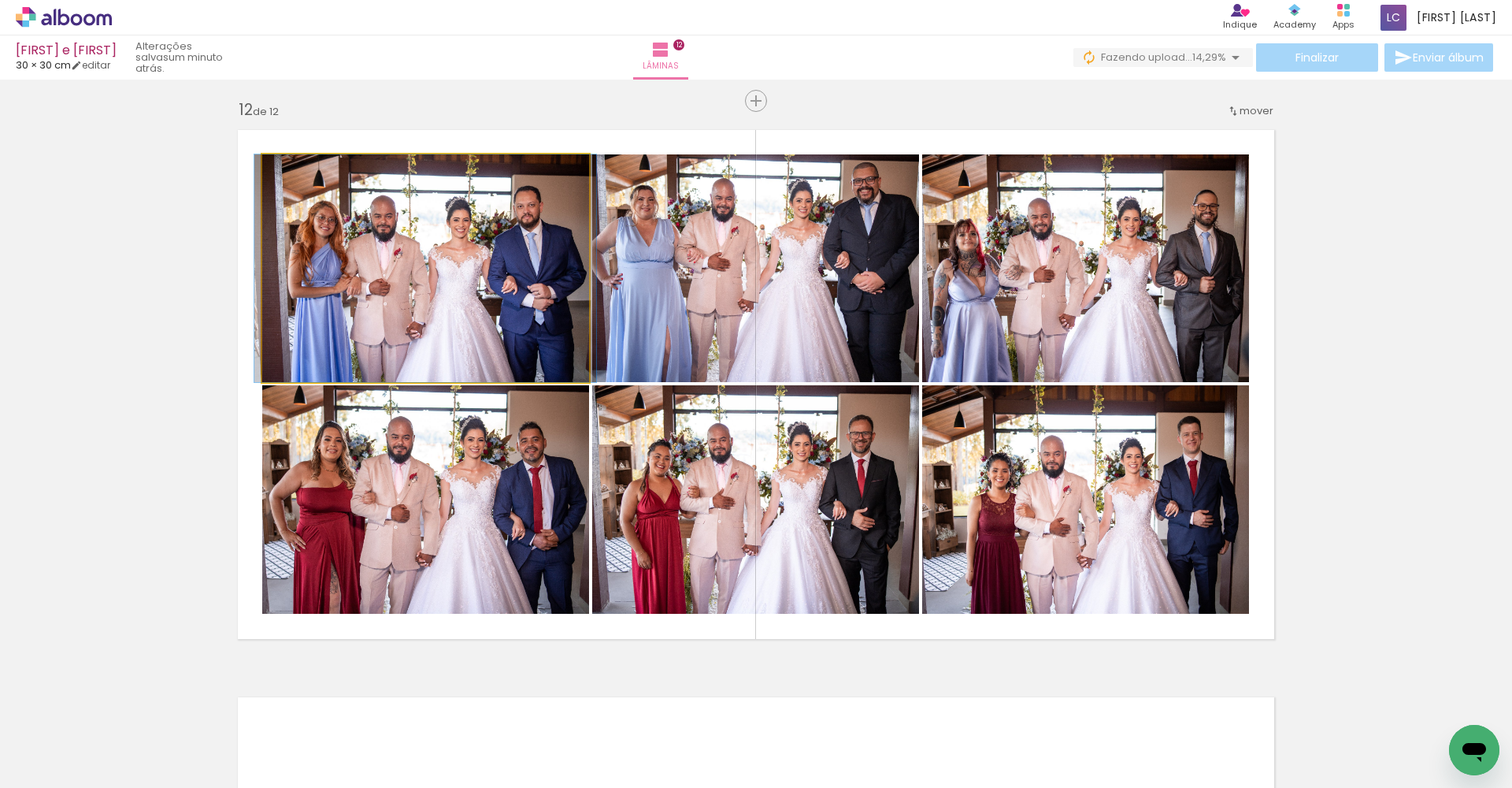 click 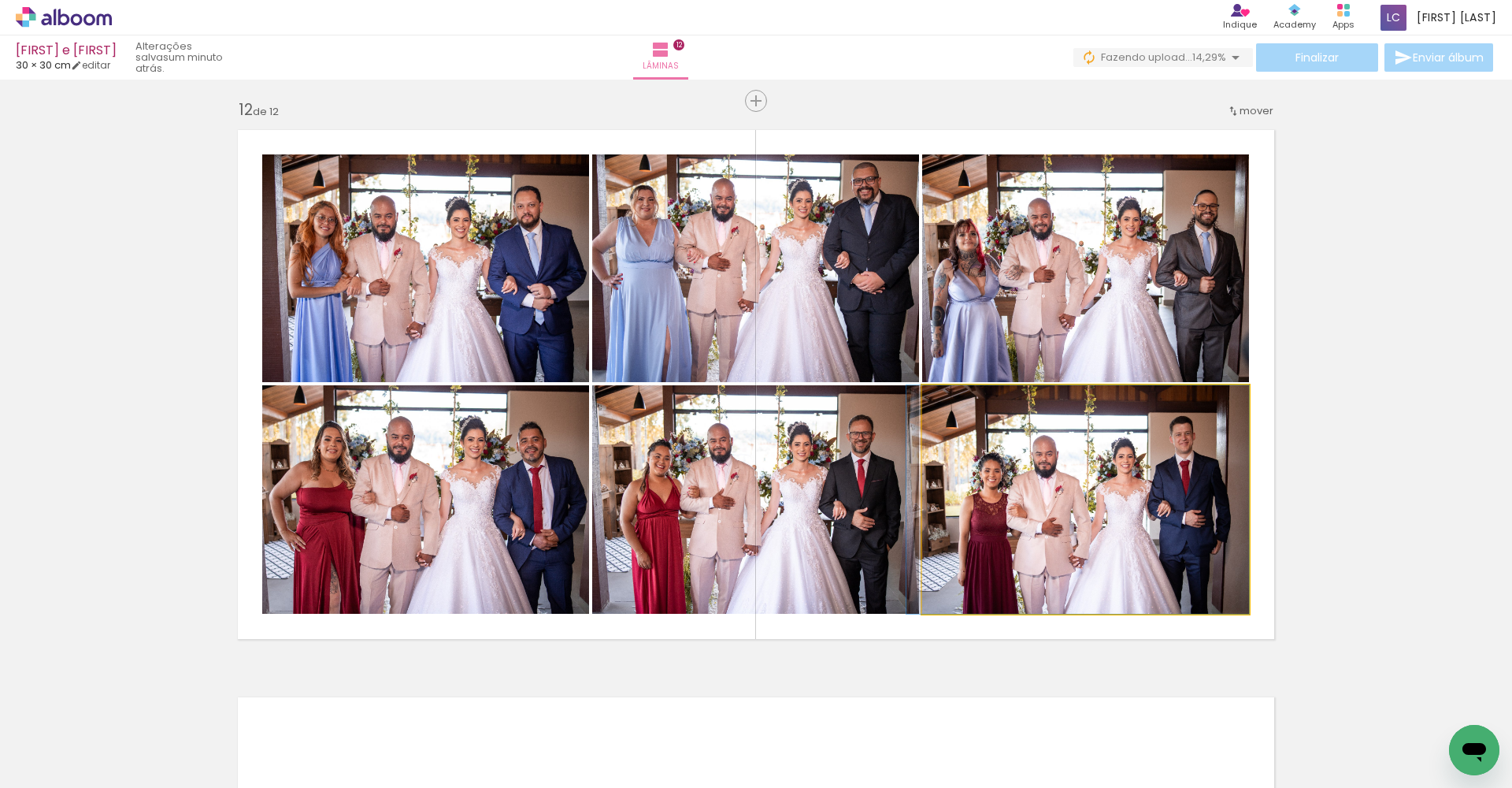 drag, startPoint x: 1058, startPoint y: 514, endPoint x: 1043, endPoint y: 509, distance: 15.811388 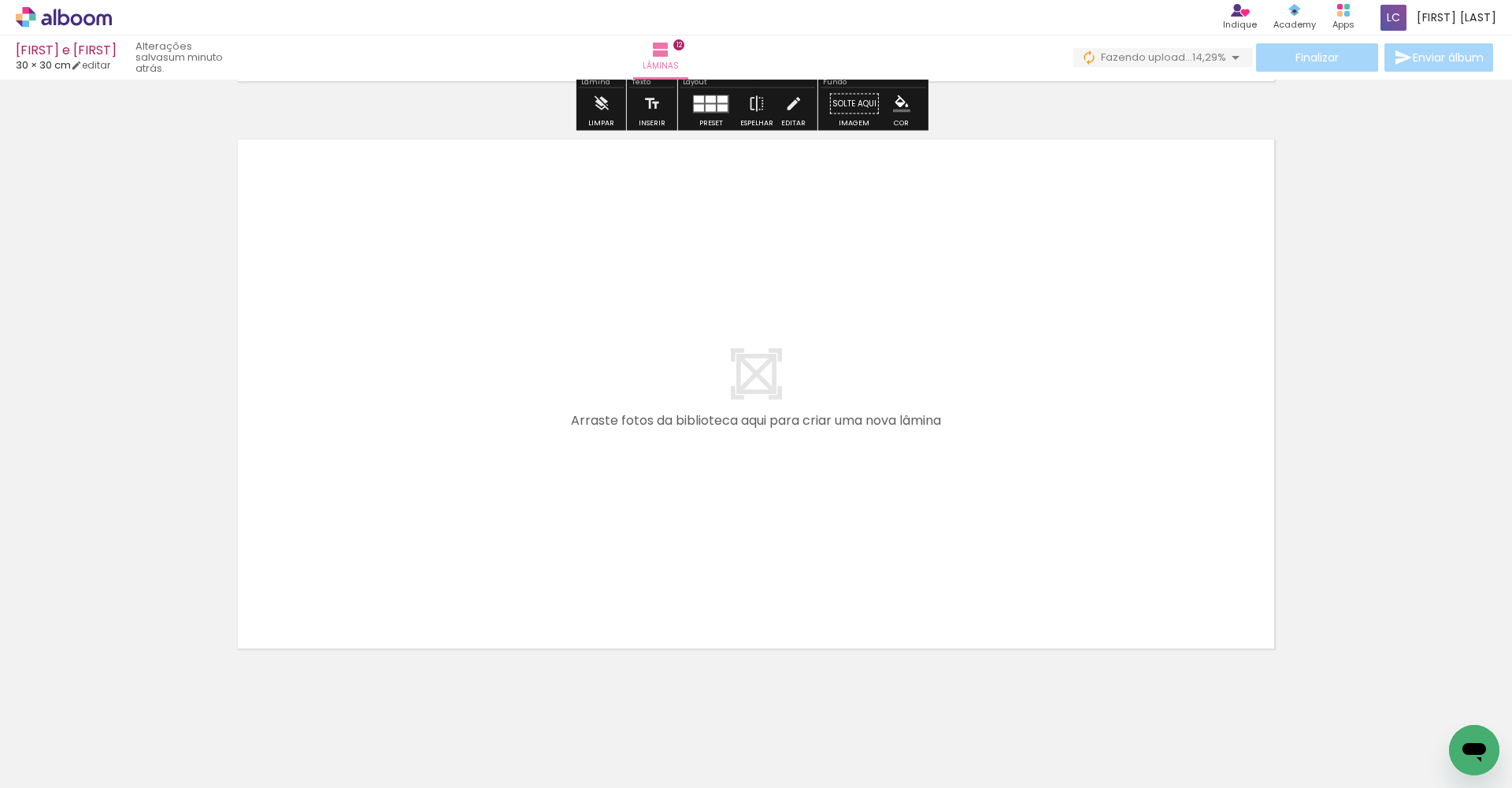 scroll, scrollTop: 6816, scrollLeft: 0, axis: vertical 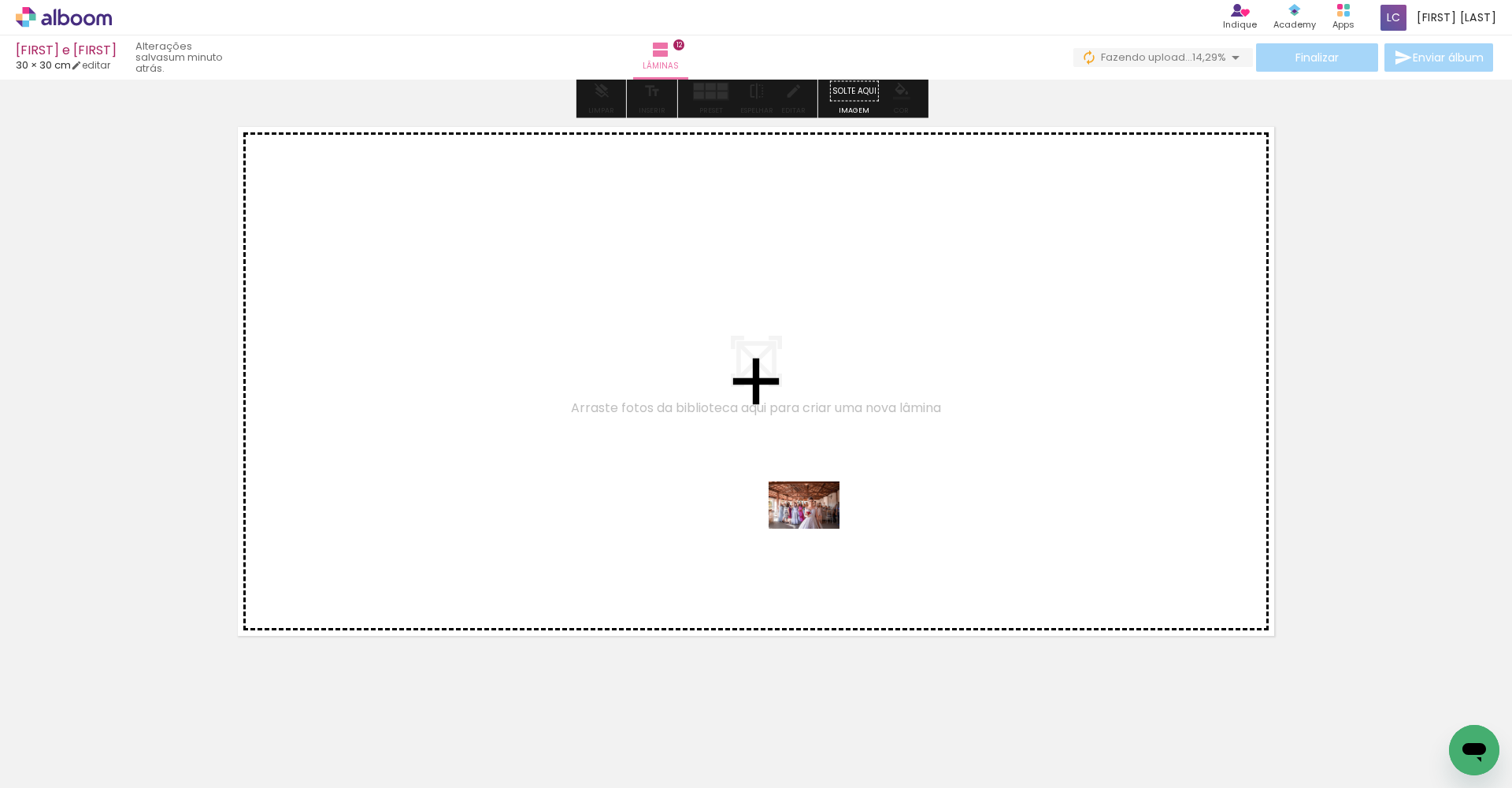 drag, startPoint x: 1095, startPoint y: 743, endPoint x: 815, endPoint y: 529, distance: 352.41453 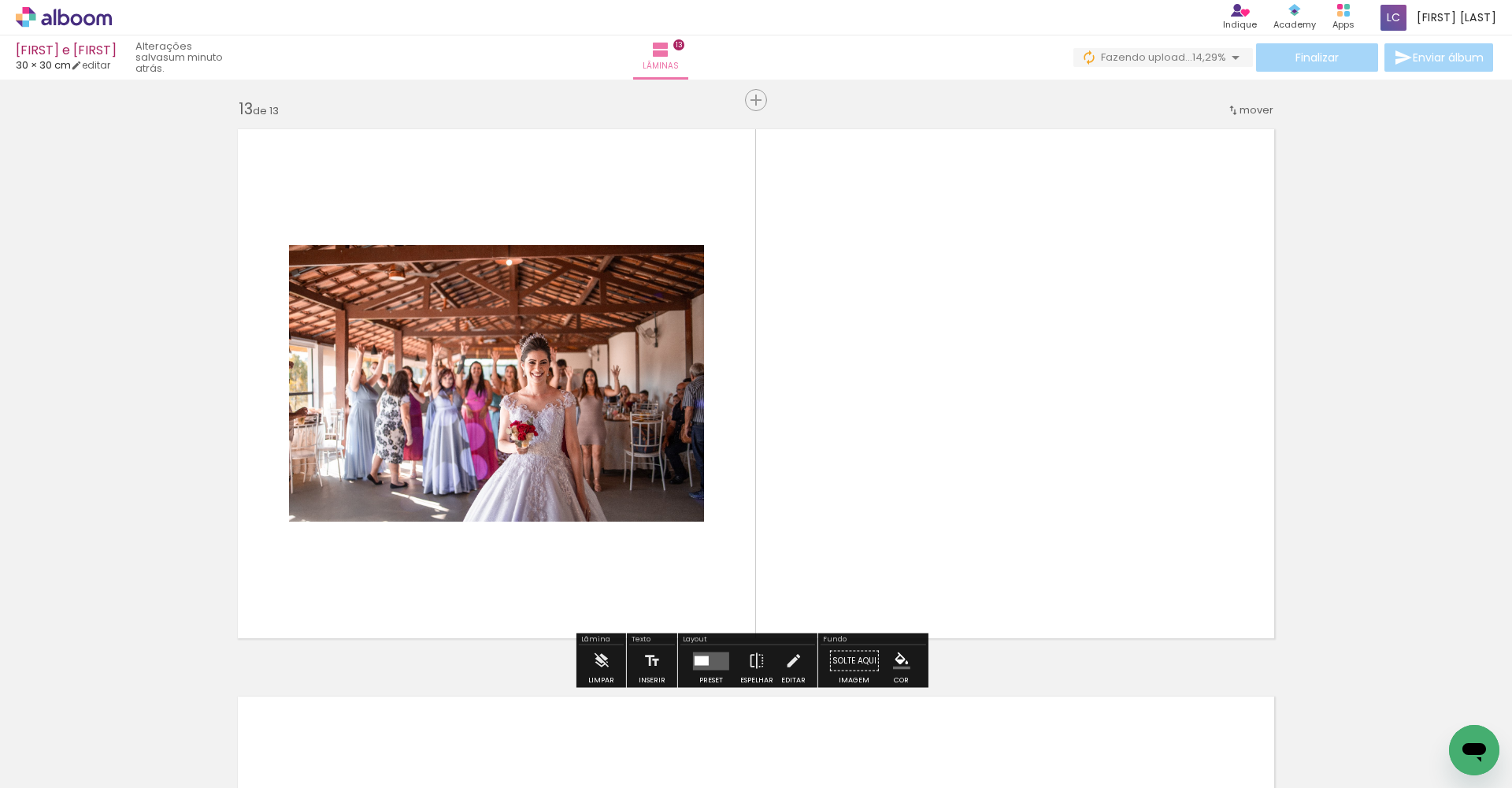 scroll, scrollTop: 6813, scrollLeft: 0, axis: vertical 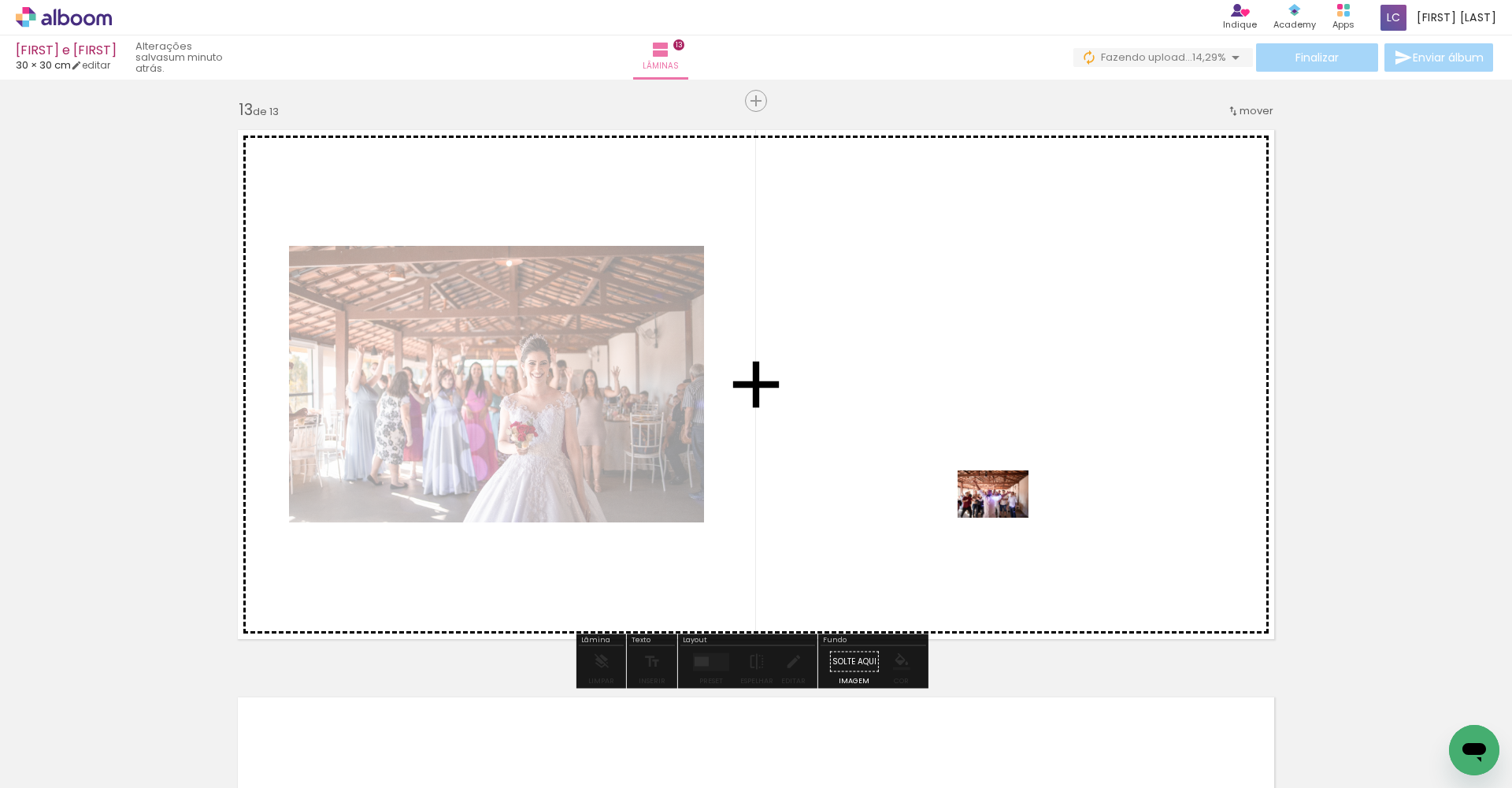 drag, startPoint x: 1169, startPoint y: 745, endPoint x: 995, endPoint y: 479, distance: 317.85531 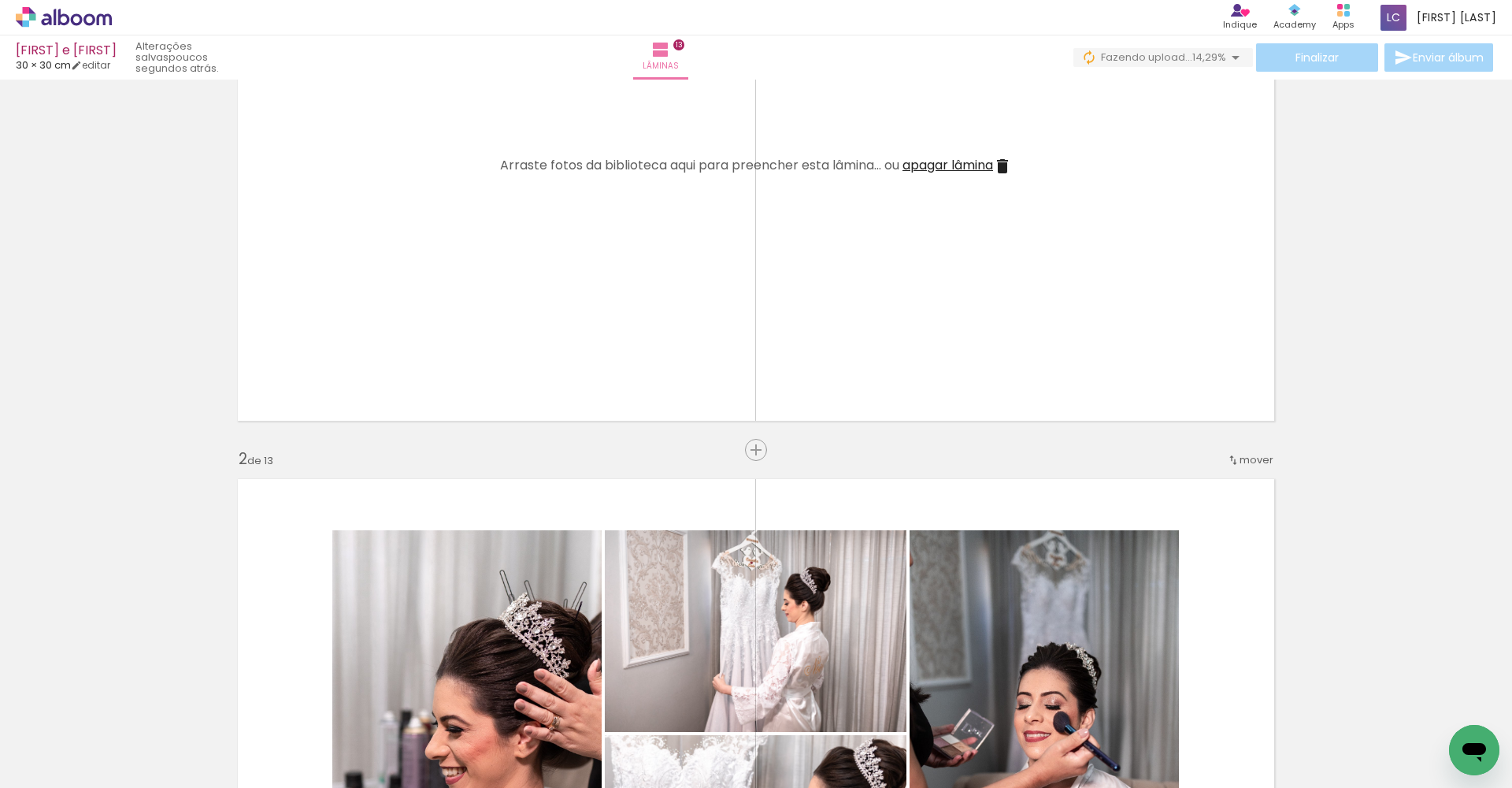 scroll, scrollTop: 0, scrollLeft: 0, axis: both 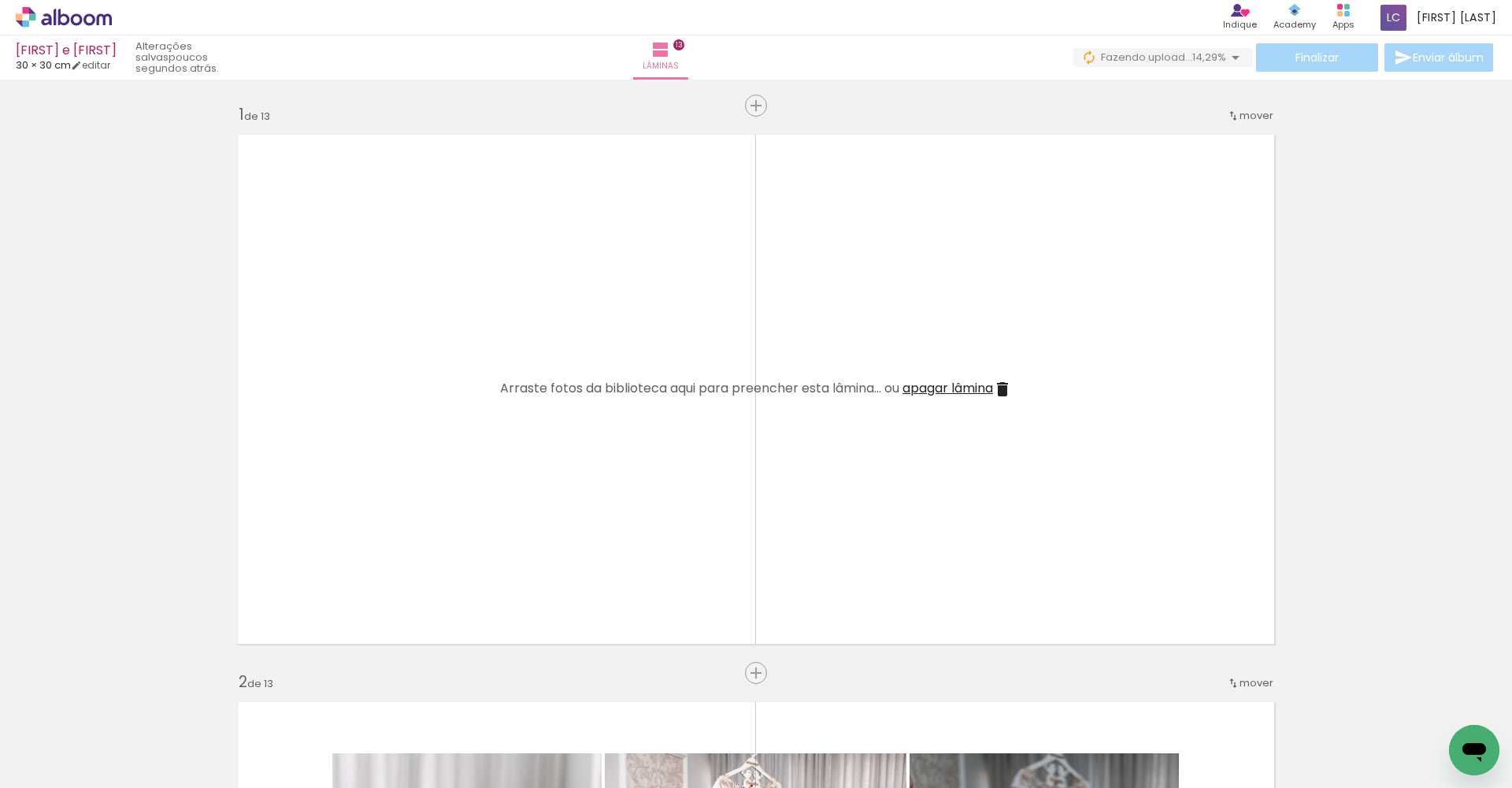 click on "apagar lâmina" at bounding box center (947, 388) 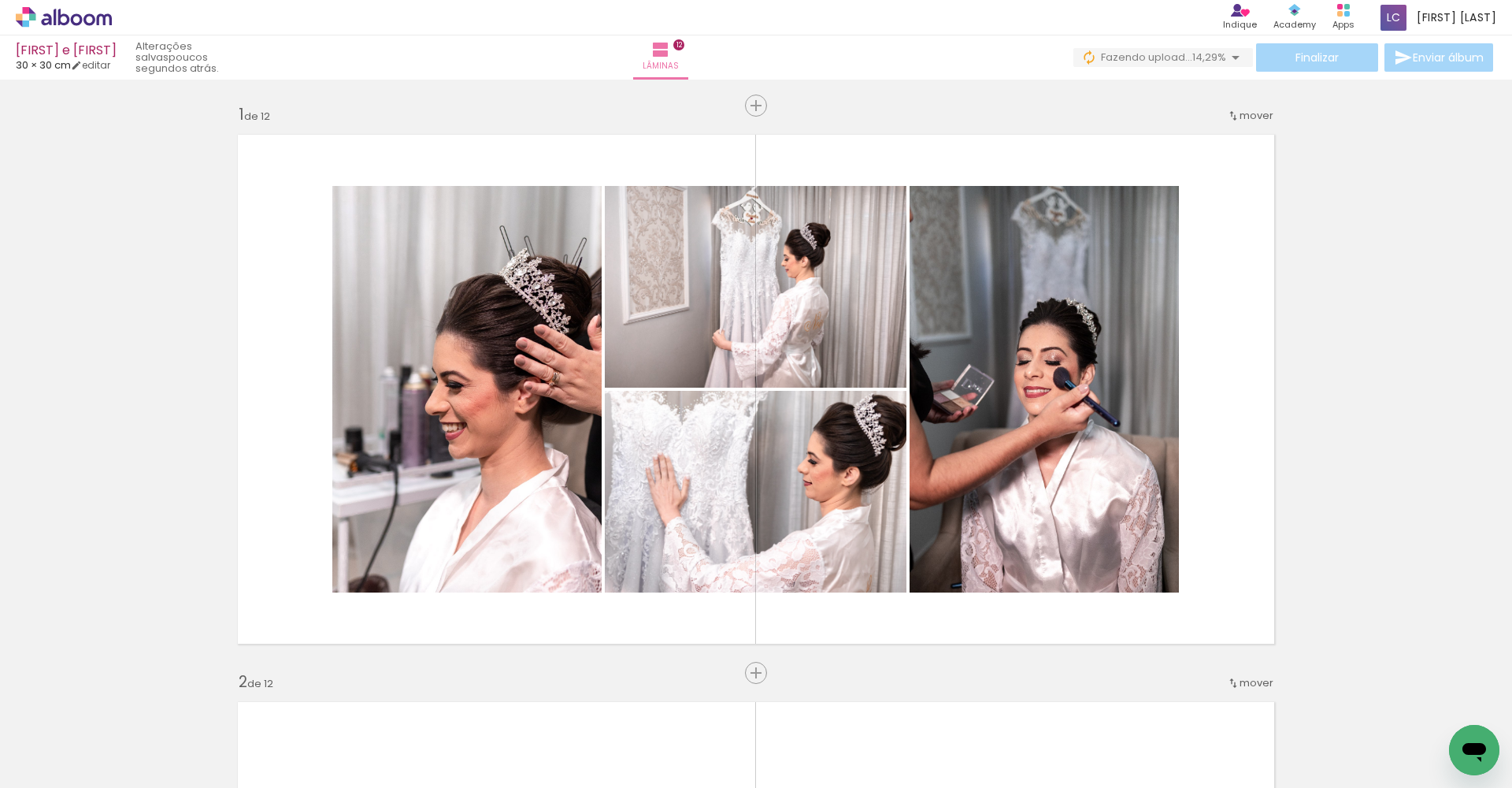 scroll, scrollTop: 0, scrollLeft: 0, axis: both 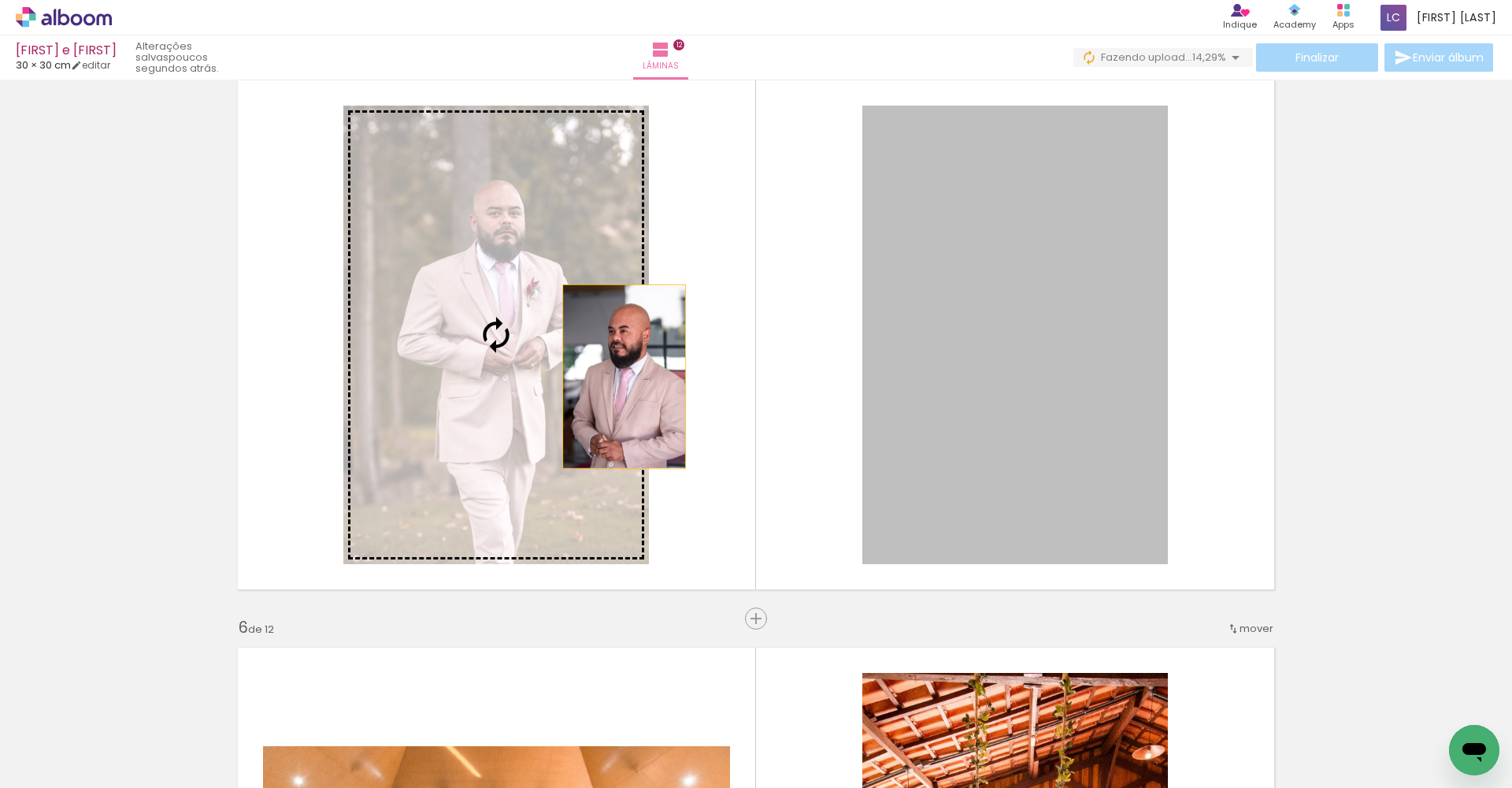 drag, startPoint x: 1043, startPoint y: 333, endPoint x: 582, endPoint y: 372, distance: 462.6467 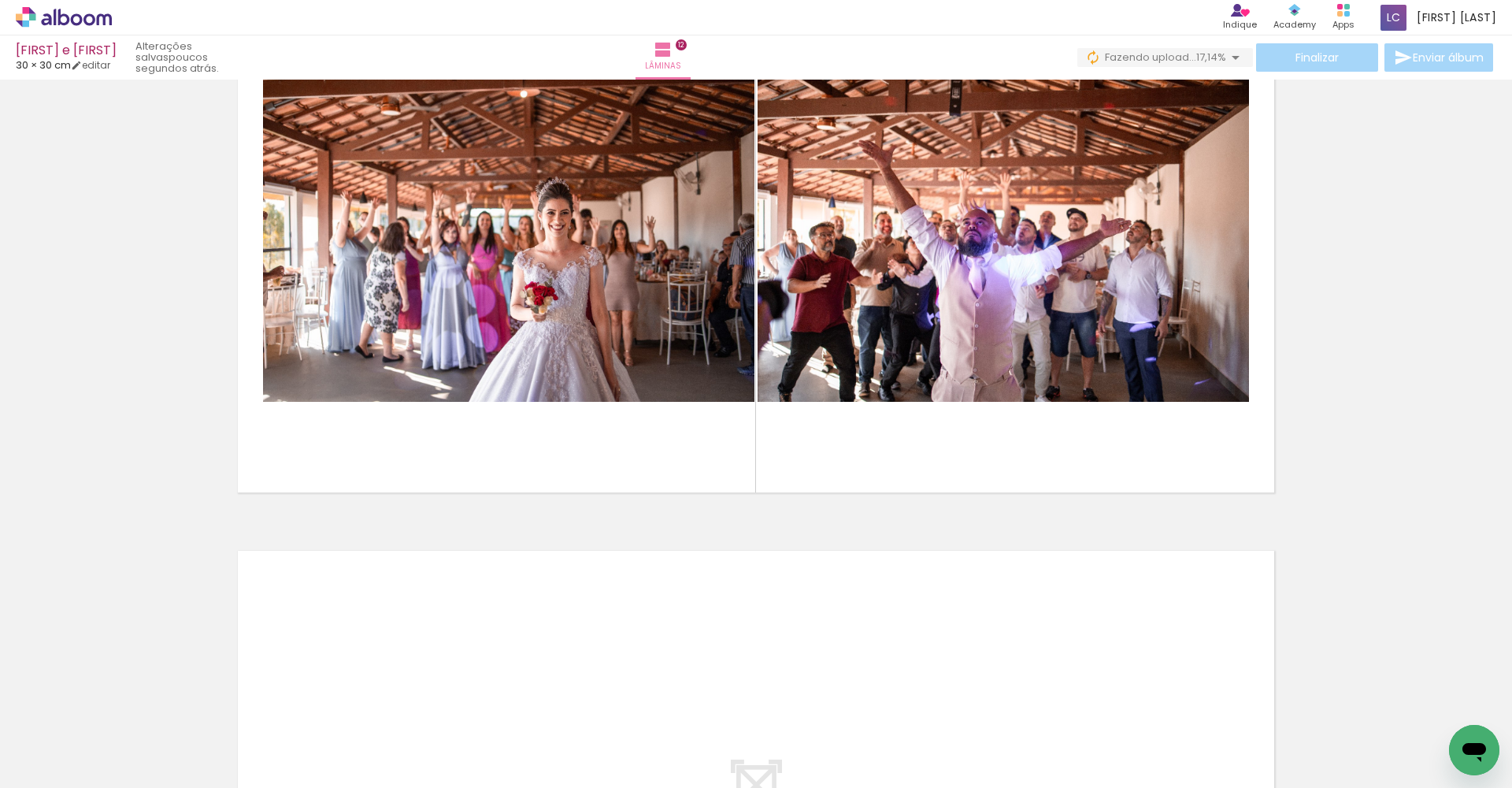 scroll, scrollTop: 6827, scrollLeft: 0, axis: vertical 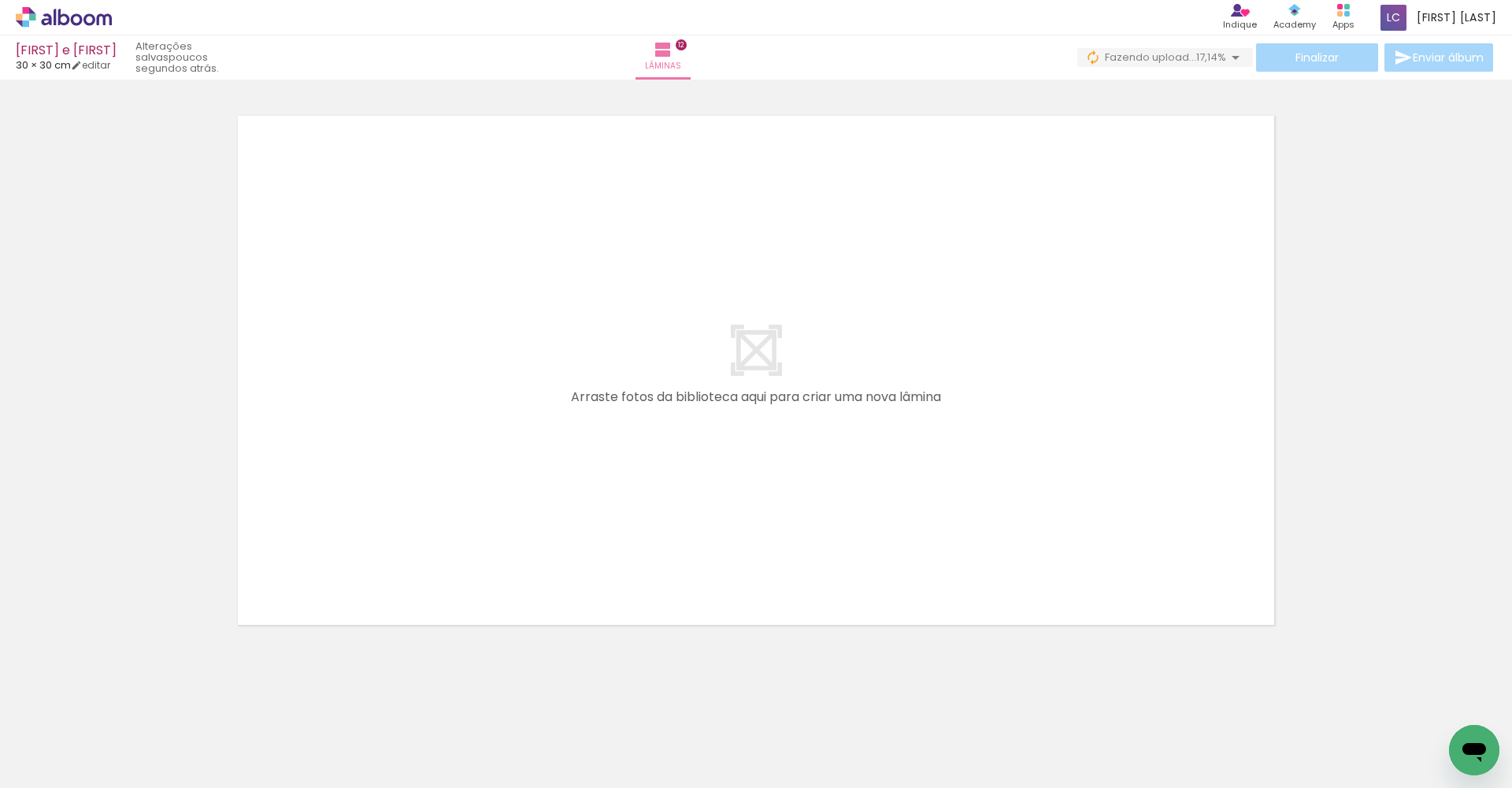 click on "Finalizar  Enviar álbum" at bounding box center [1287, 58] 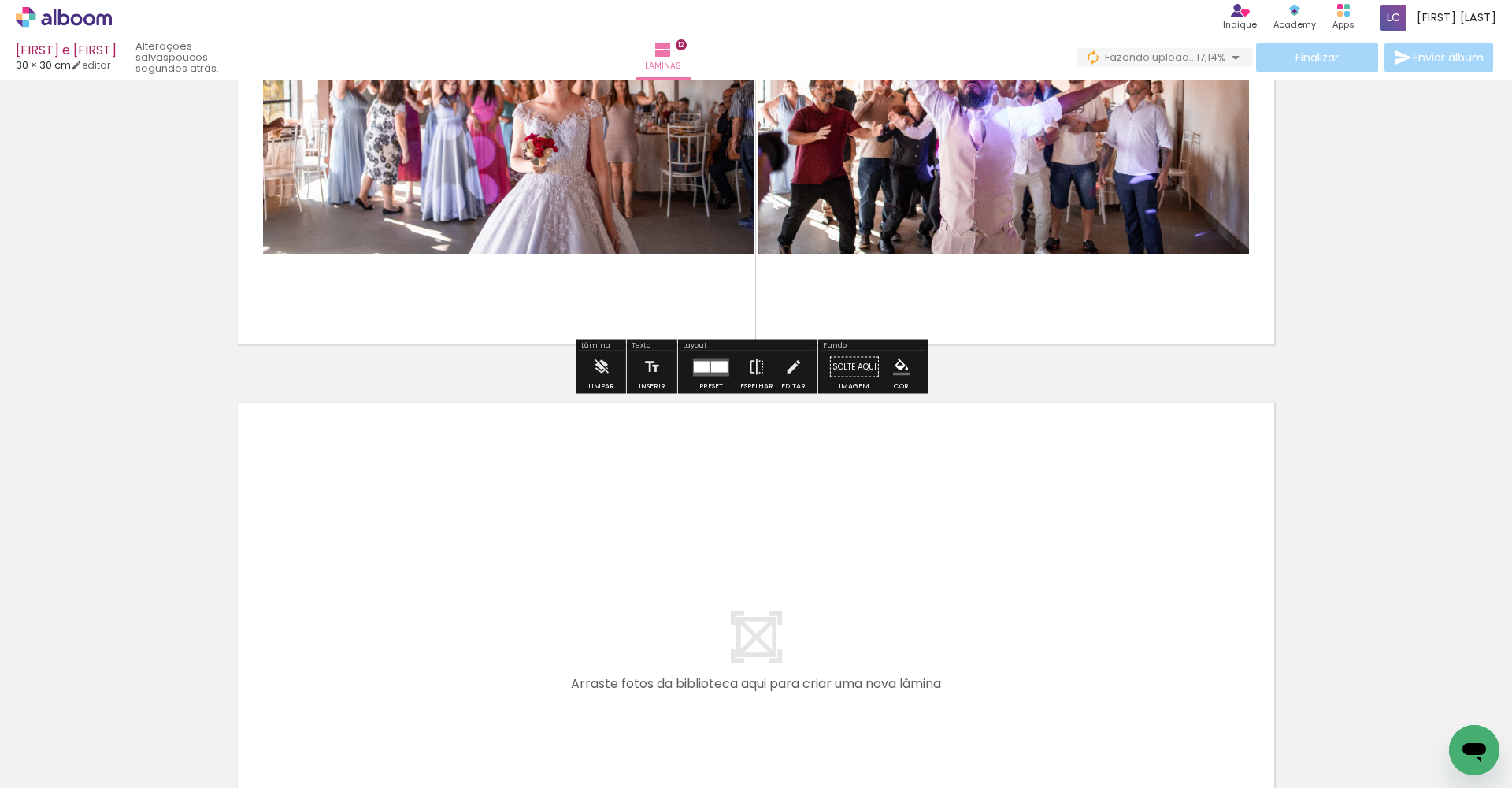 scroll, scrollTop: 6158, scrollLeft: 0, axis: vertical 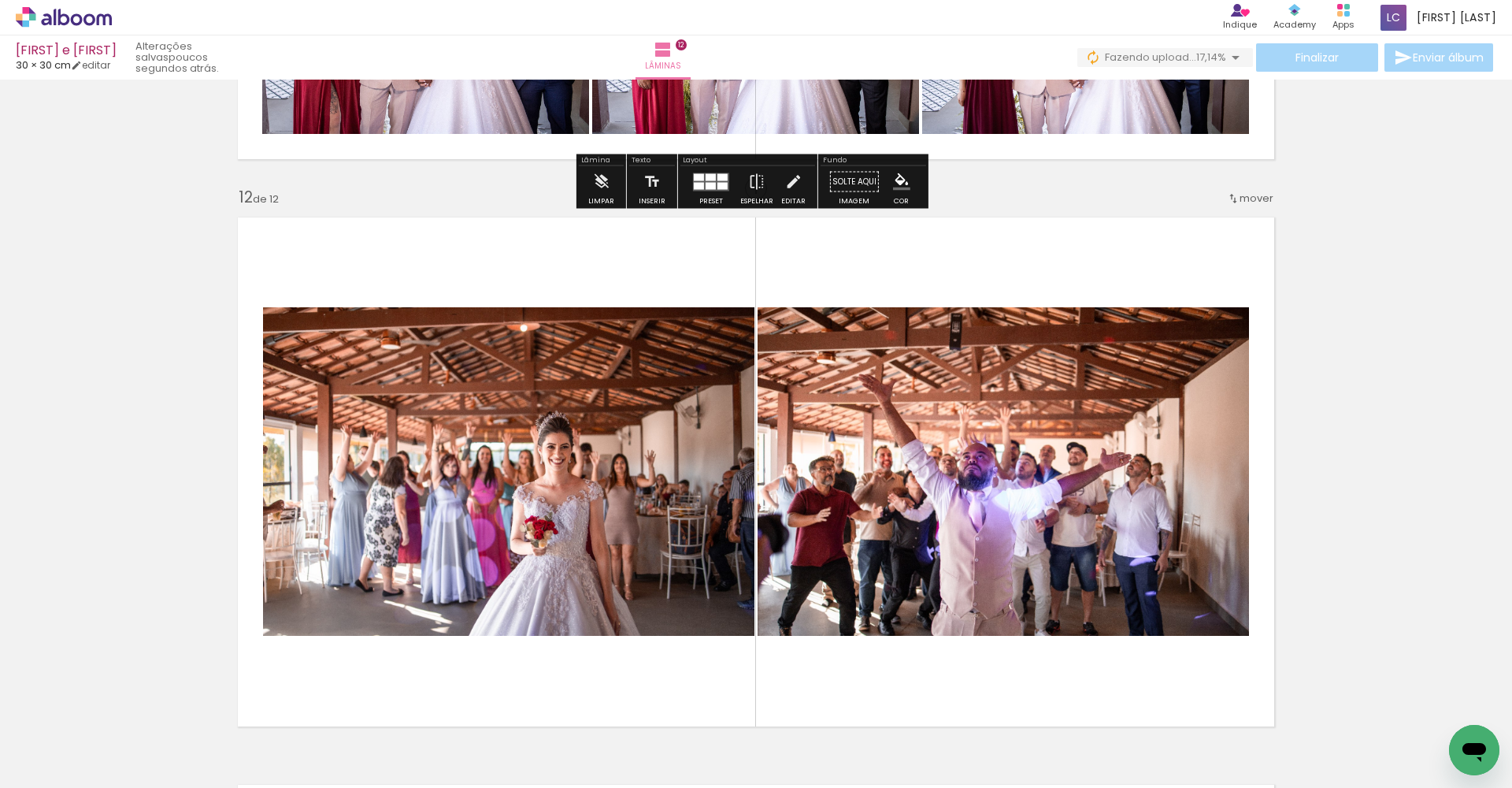 click on "Finalizar  Enviar álbum" at bounding box center (1287, 58) 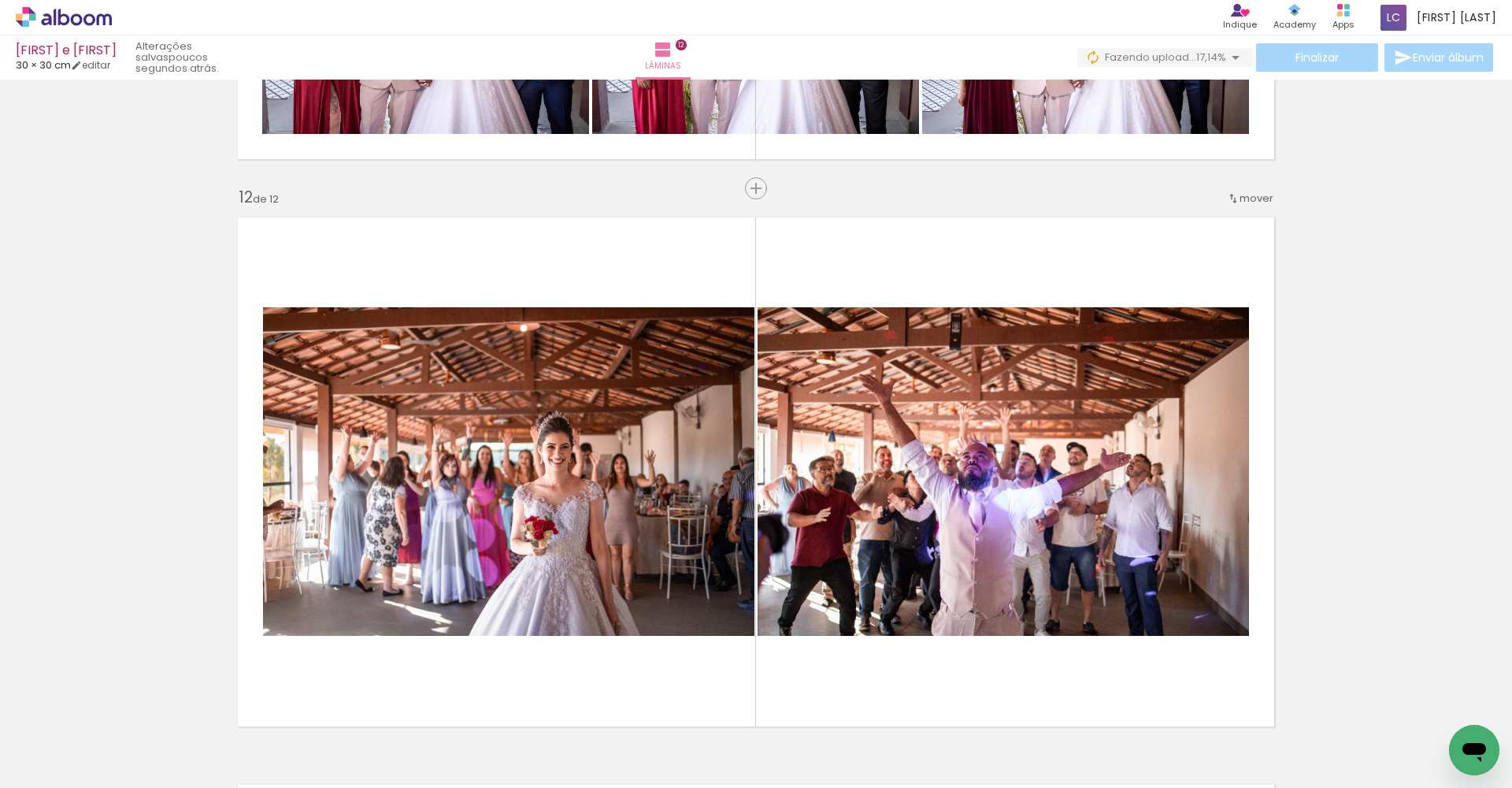 click at bounding box center (1236, 58) 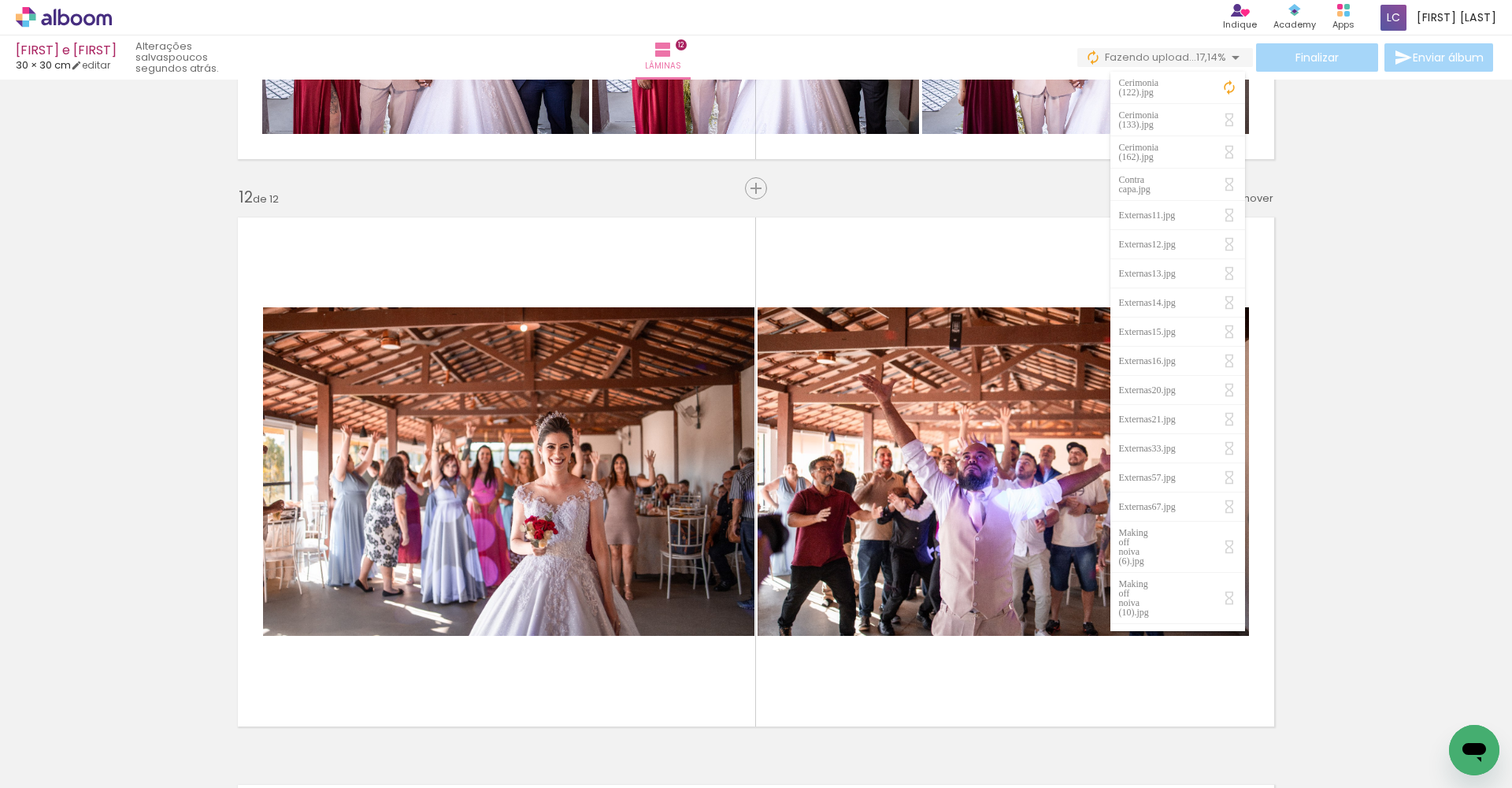 click at bounding box center [1229, 87] 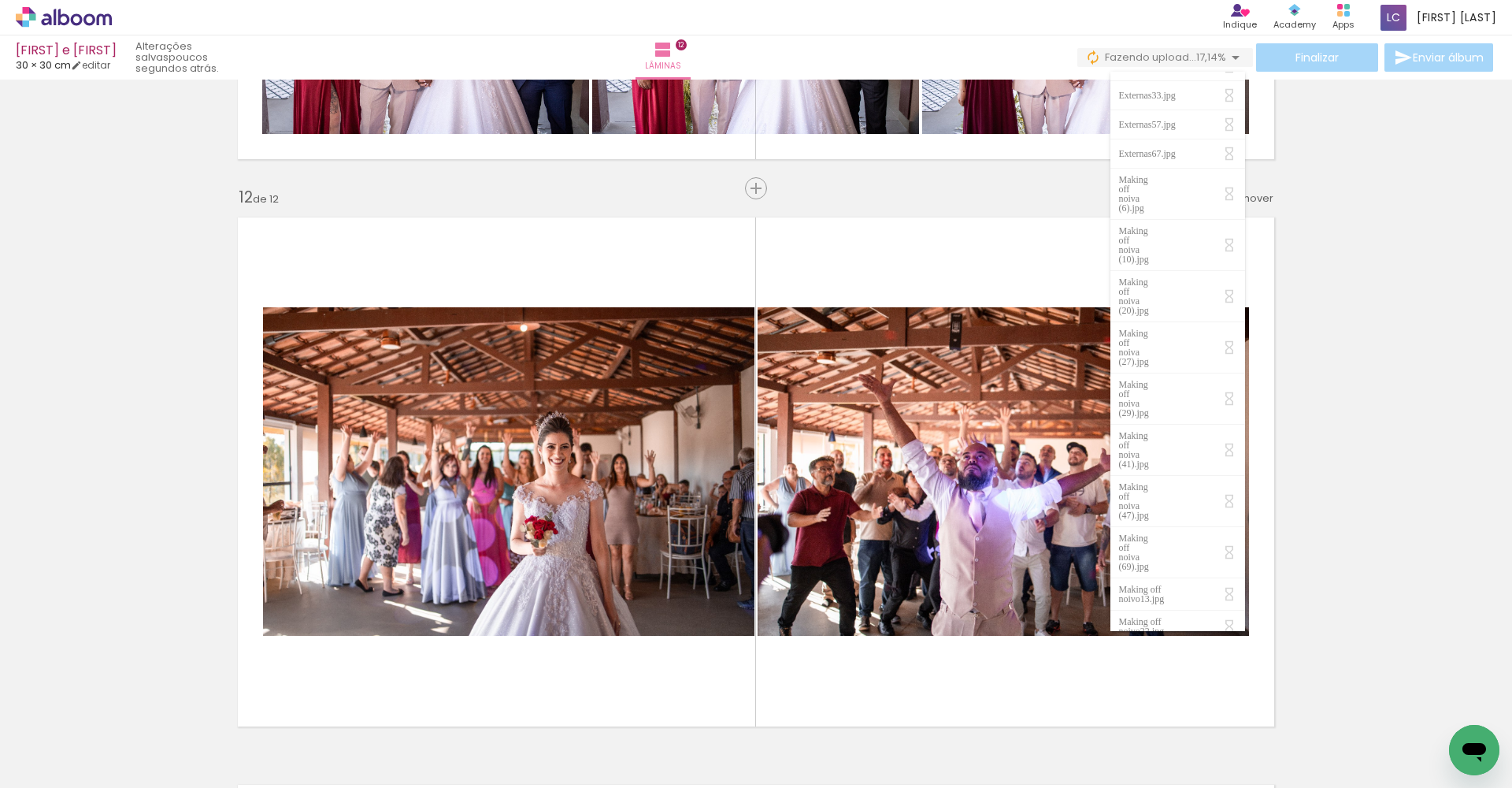 scroll, scrollTop: 0, scrollLeft: 0, axis: both 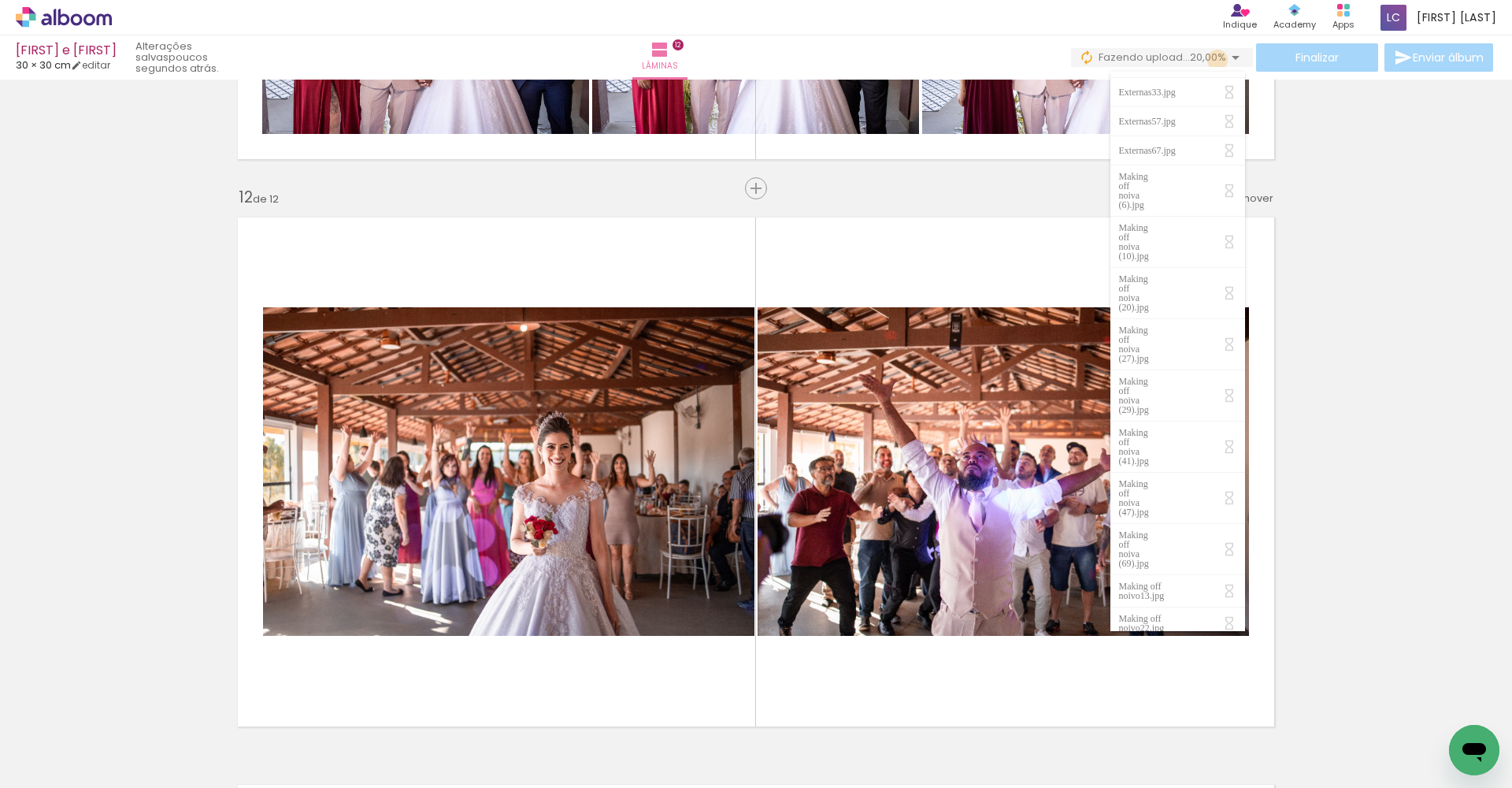 click on "20,00%" at bounding box center (1208, 57) 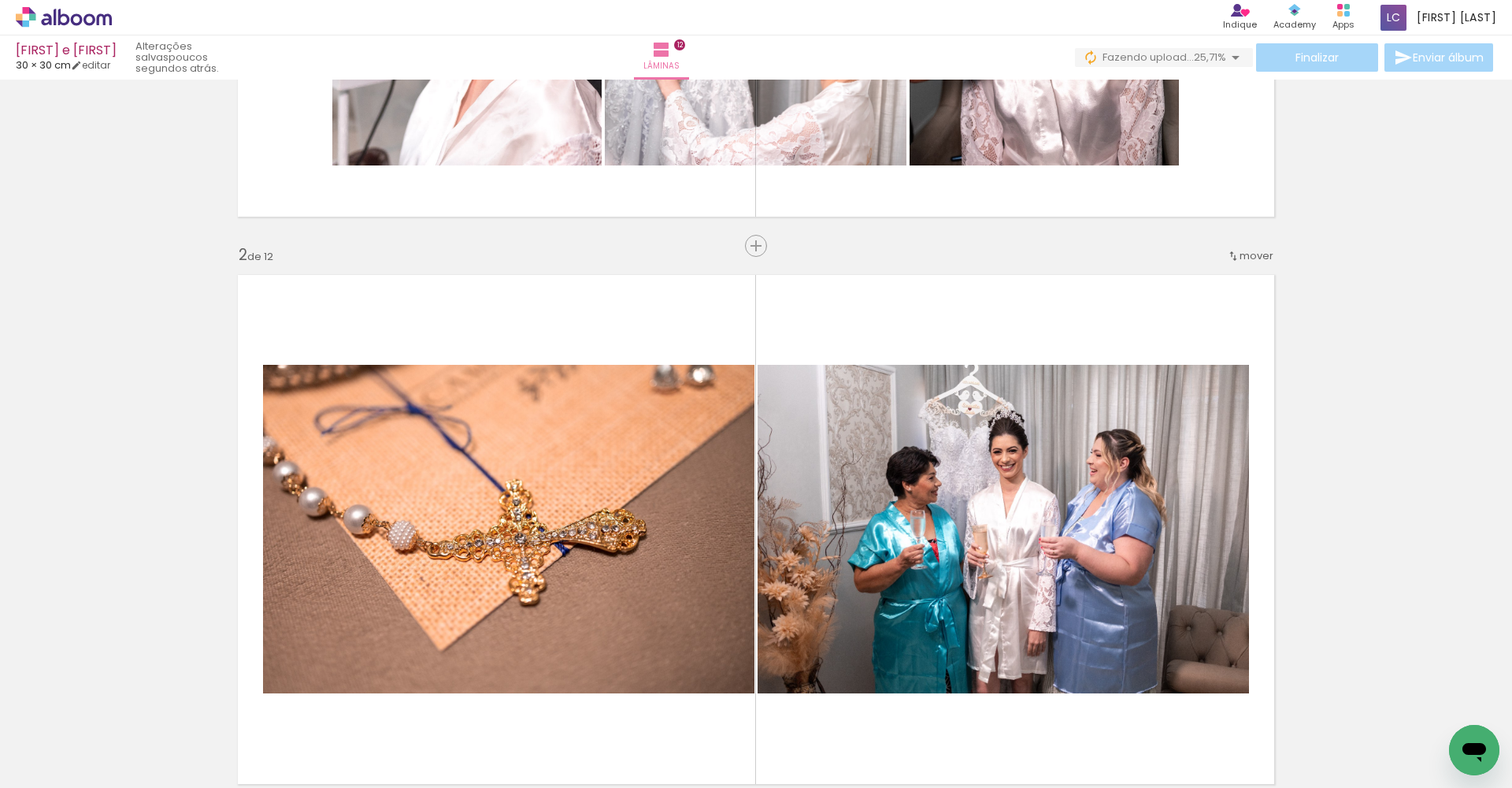 scroll, scrollTop: 0, scrollLeft: 0, axis: both 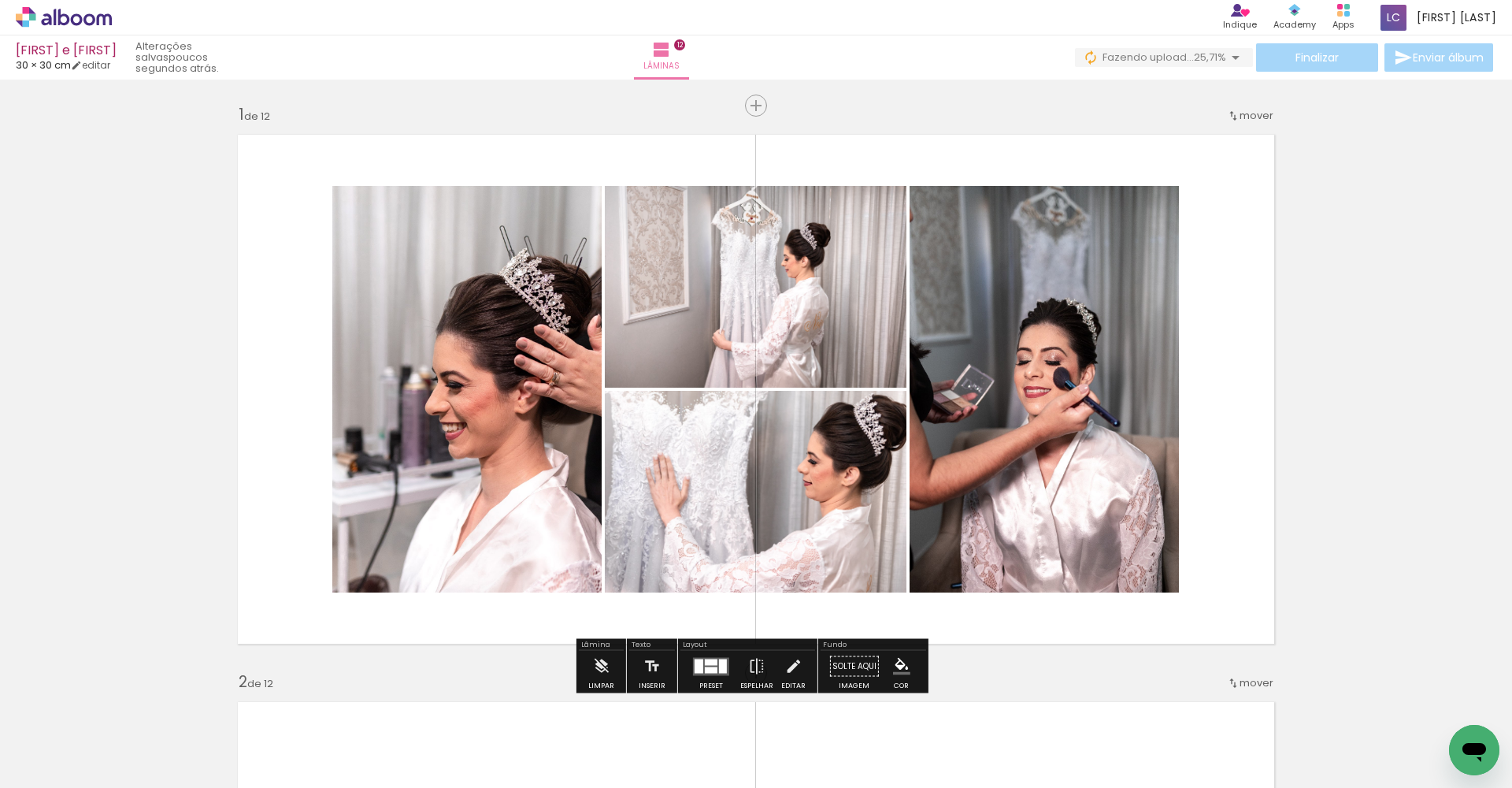 click on "Todas as fotos" at bounding box center [44, 740] 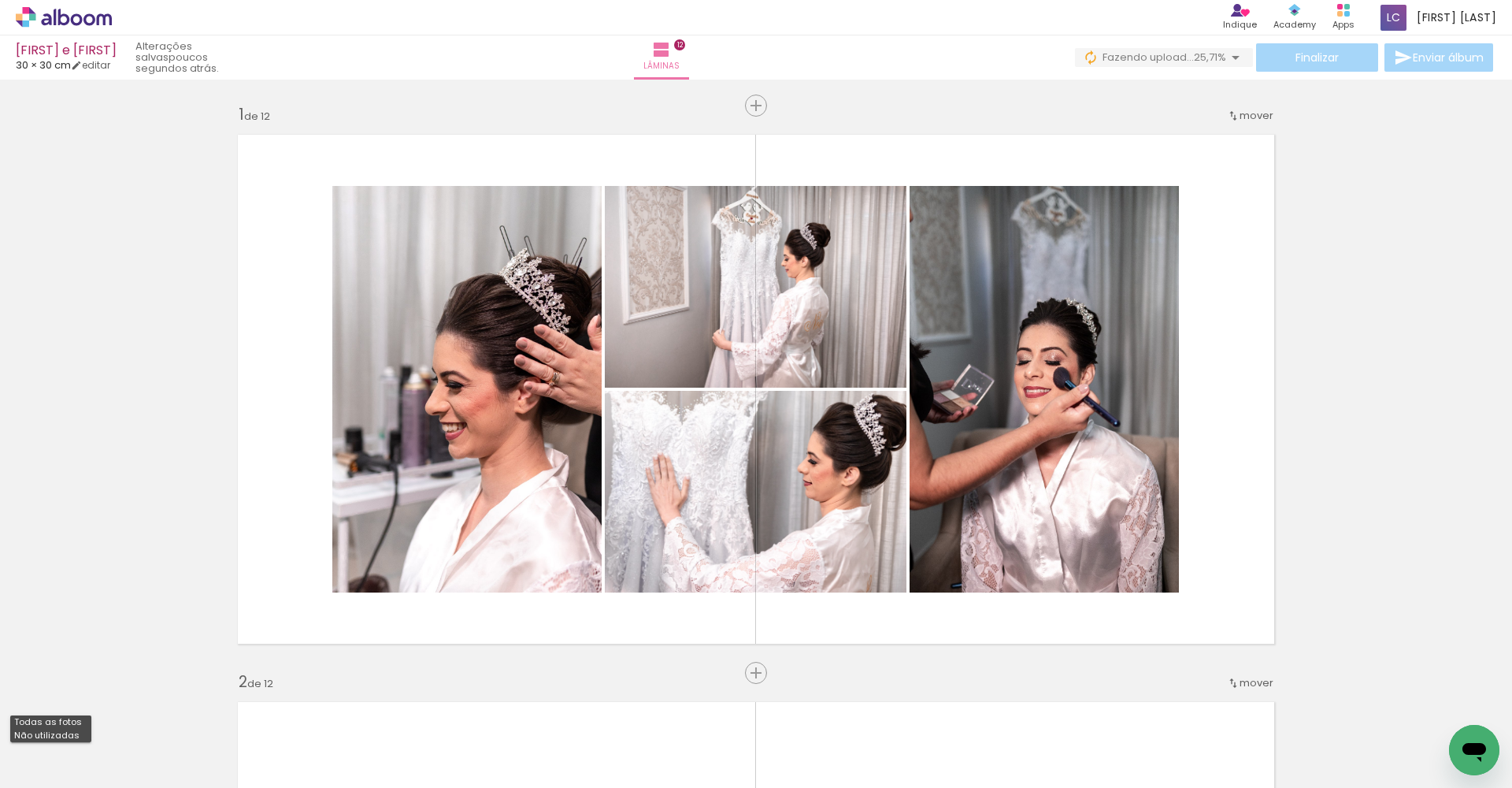 click on "Todas as fotos" at bounding box center [0, 0] 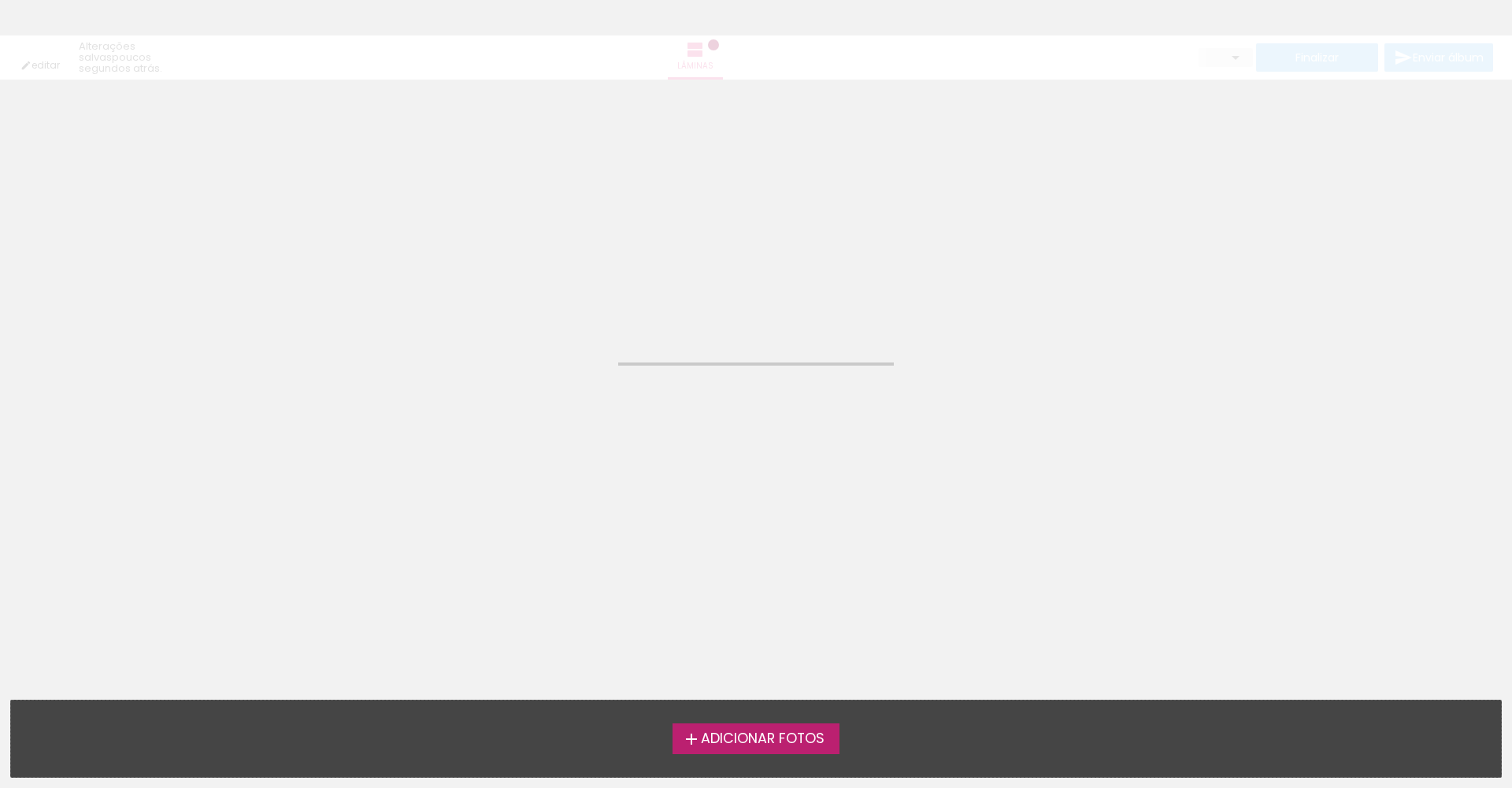 scroll, scrollTop: 0, scrollLeft: 0, axis: both 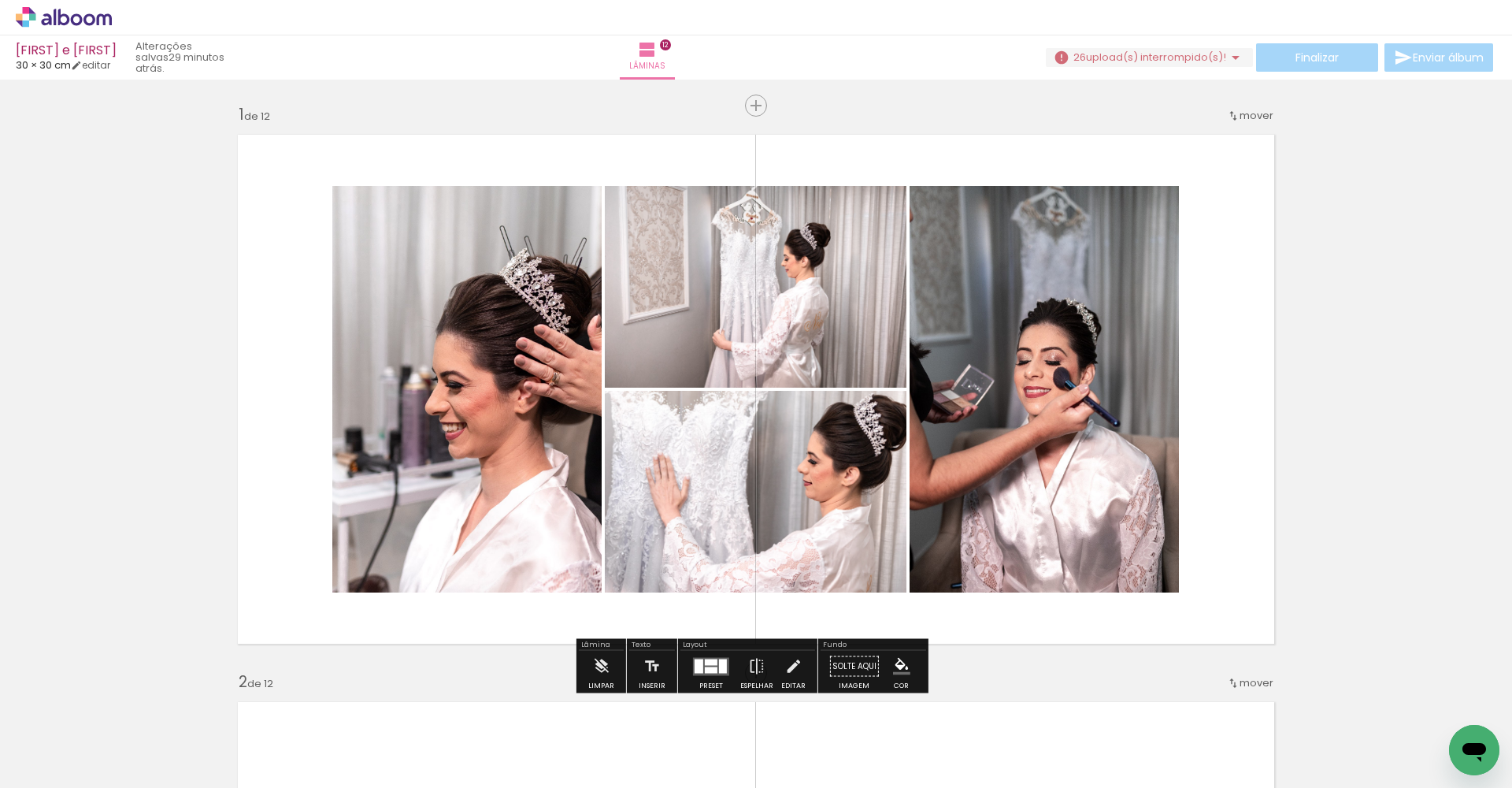 click on "upload(s) interrompido(s)!" at bounding box center [1156, 57] 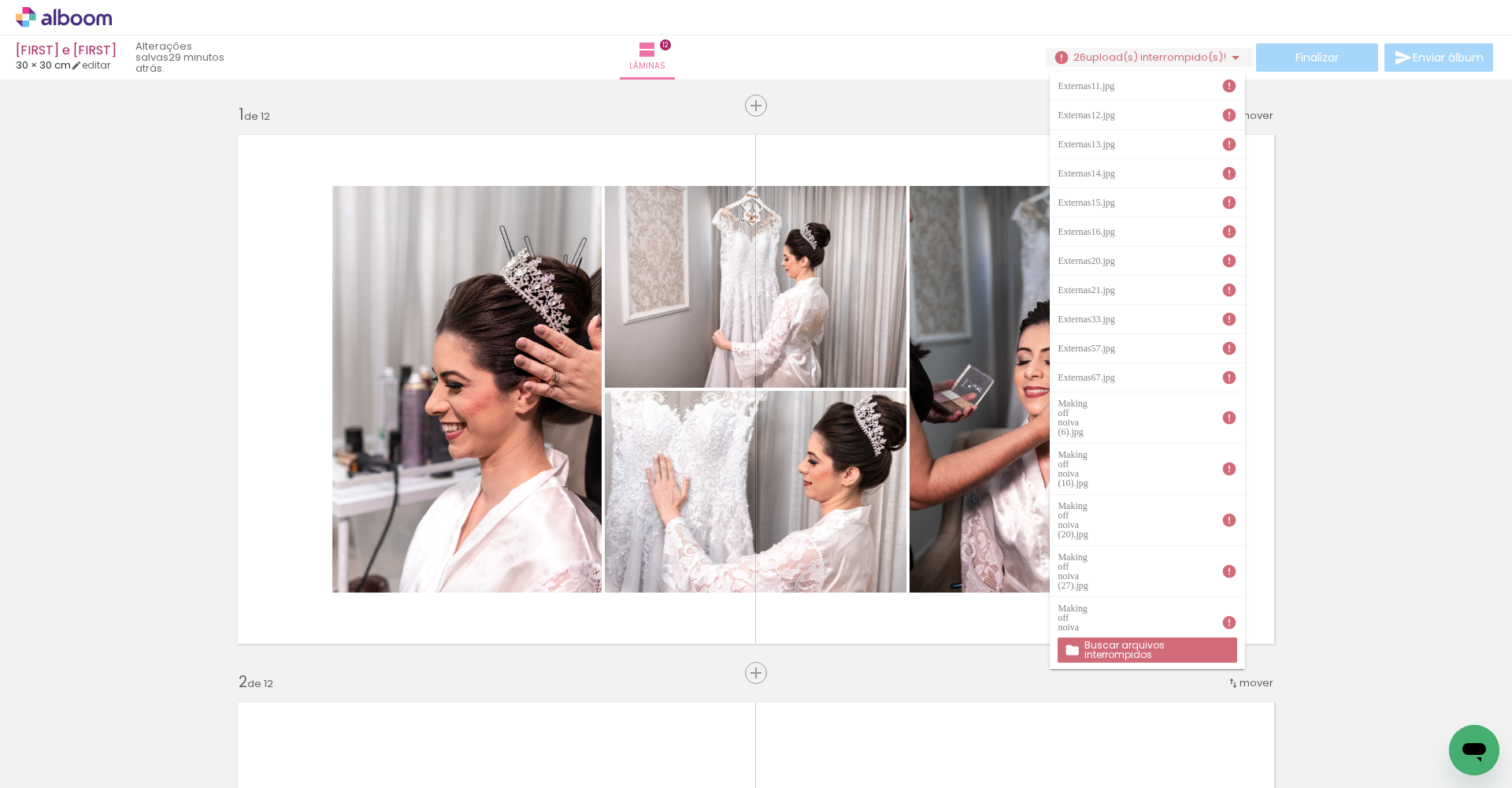 click on "Buscar arquivos interrompidos" at bounding box center (0, 0) 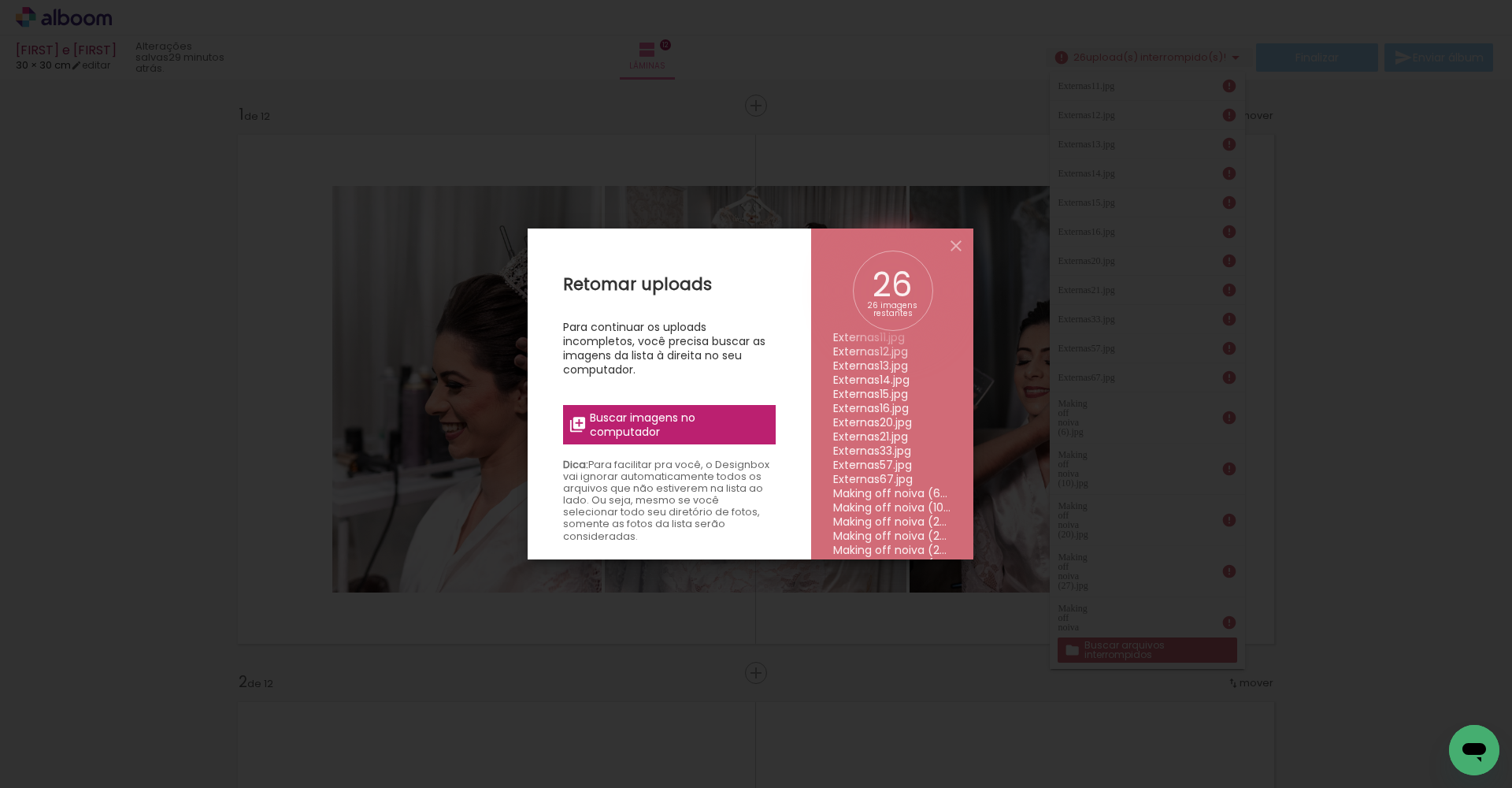 scroll, scrollTop: 0, scrollLeft: 0, axis: both 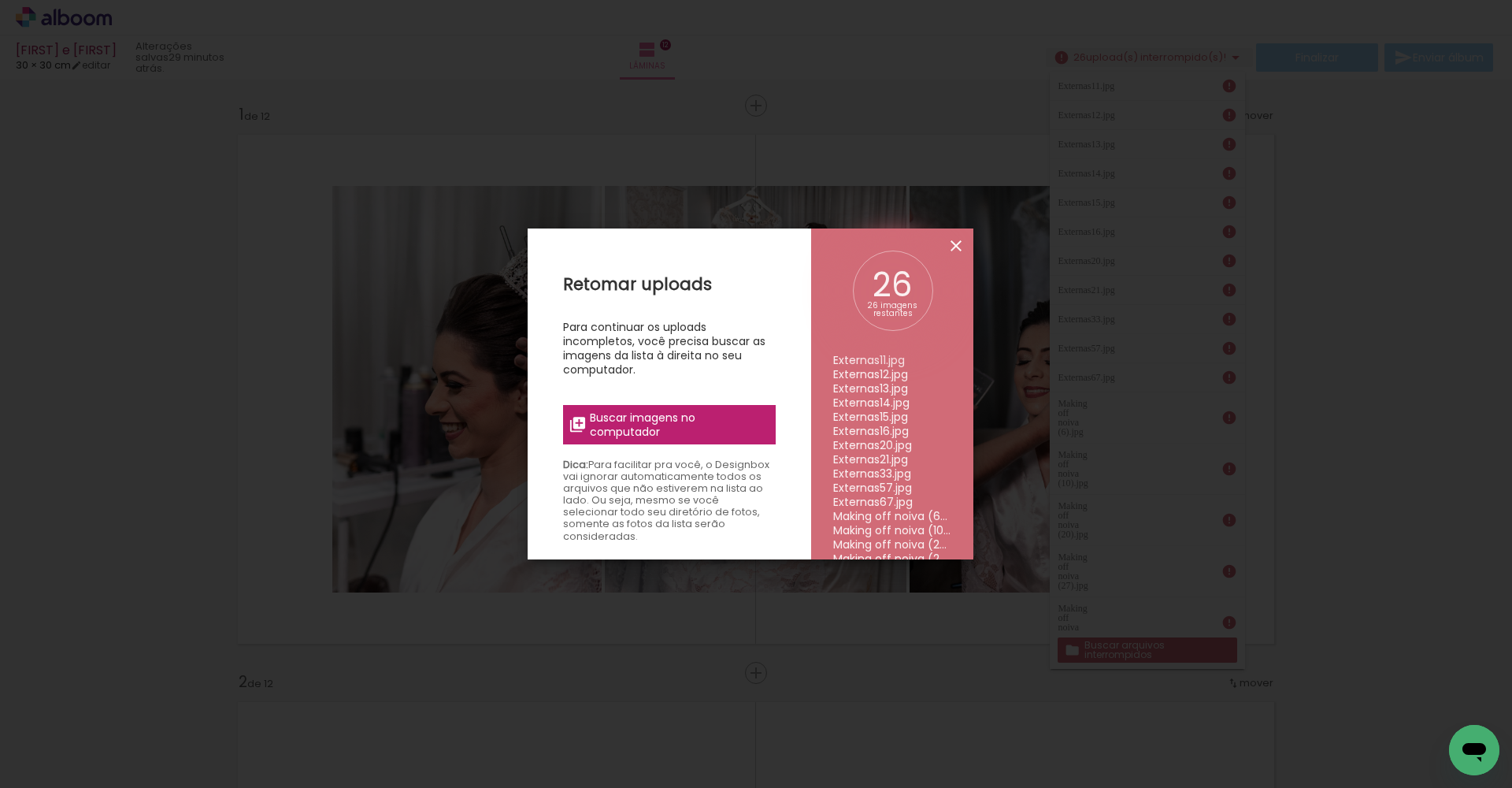 click at bounding box center [956, 246] 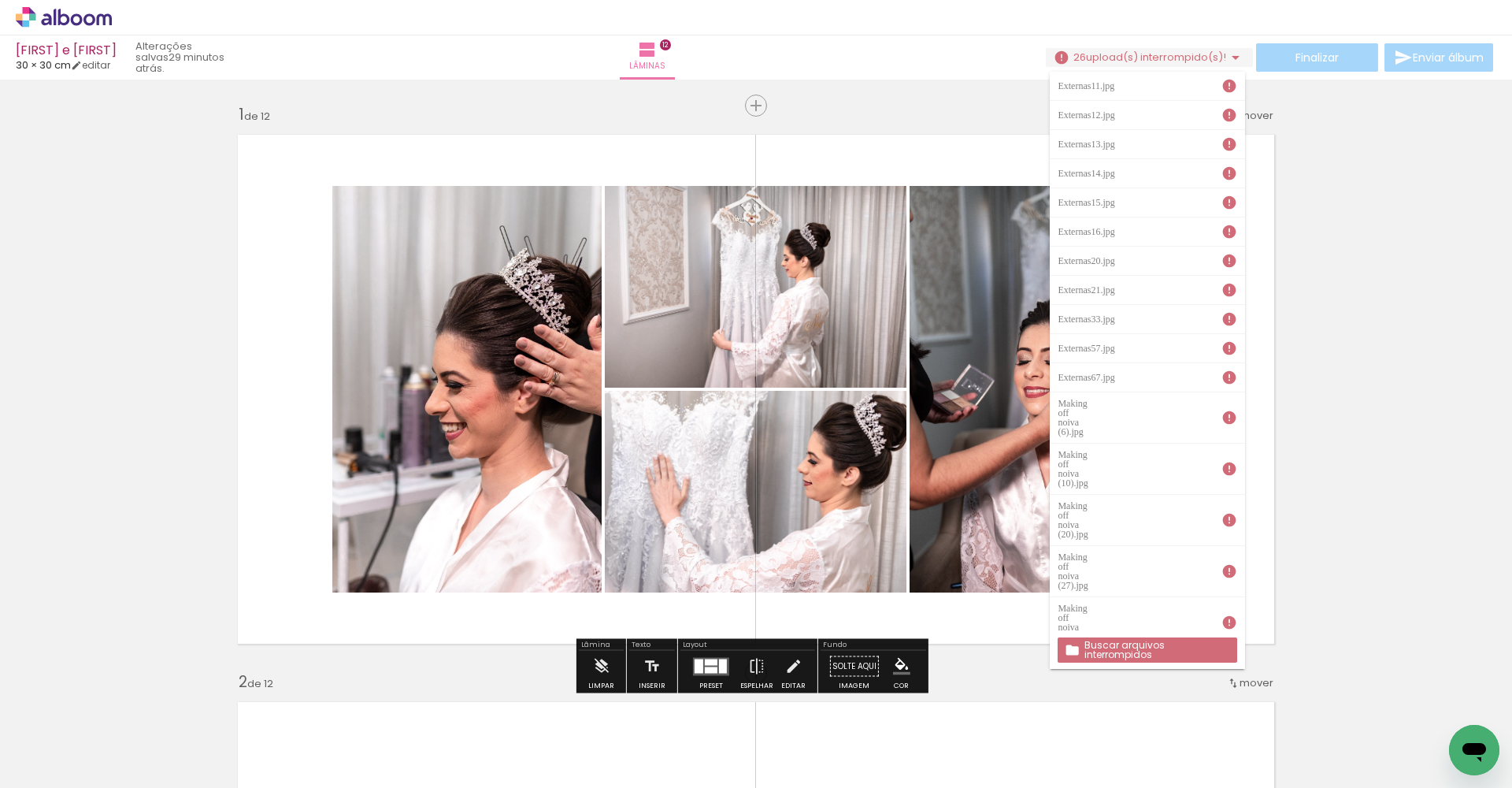 click at bounding box center (1229, 86) 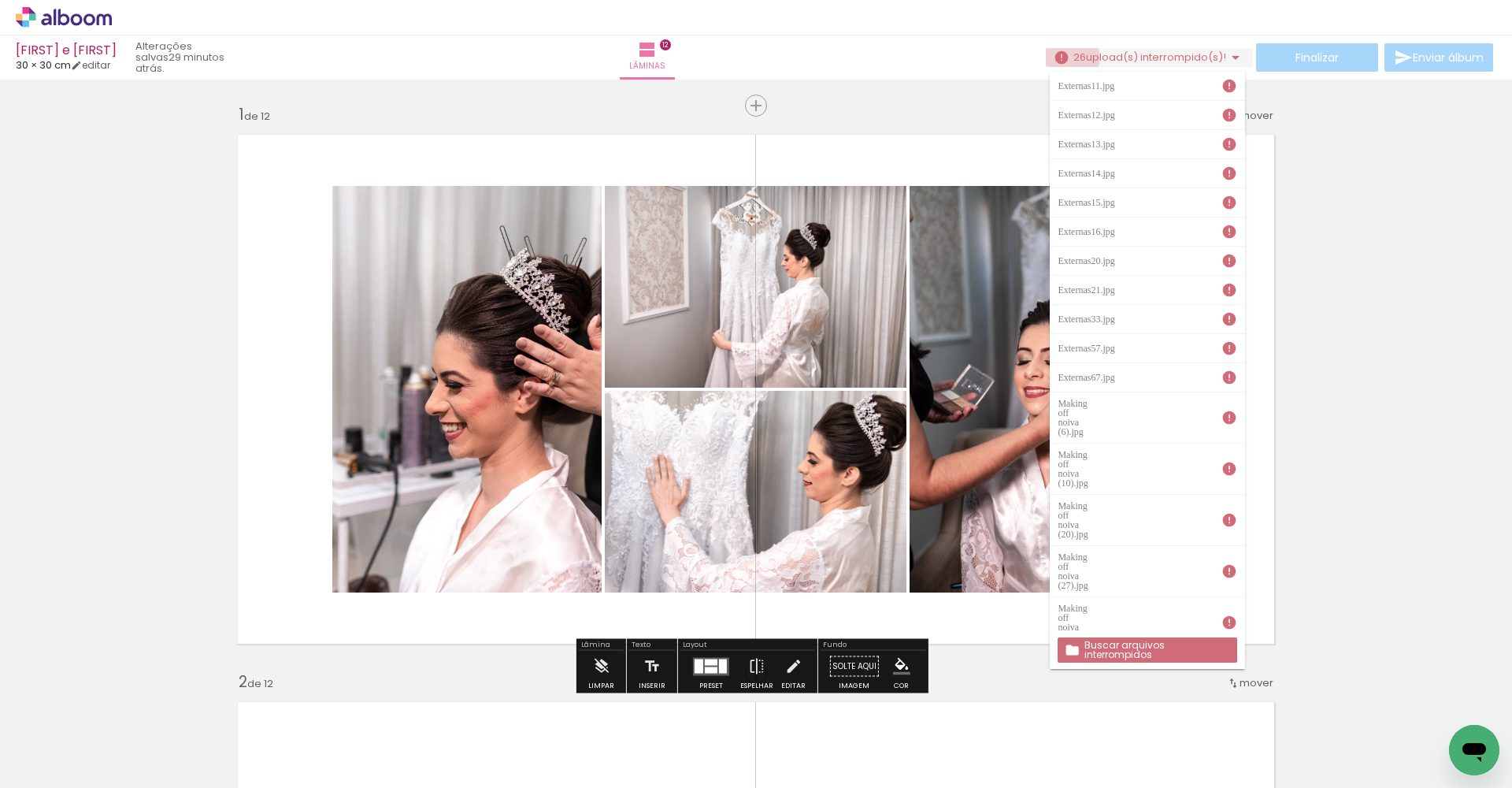 click on "26  upload(s) interrompido(s)!  28,57%" at bounding box center (1149, 58) 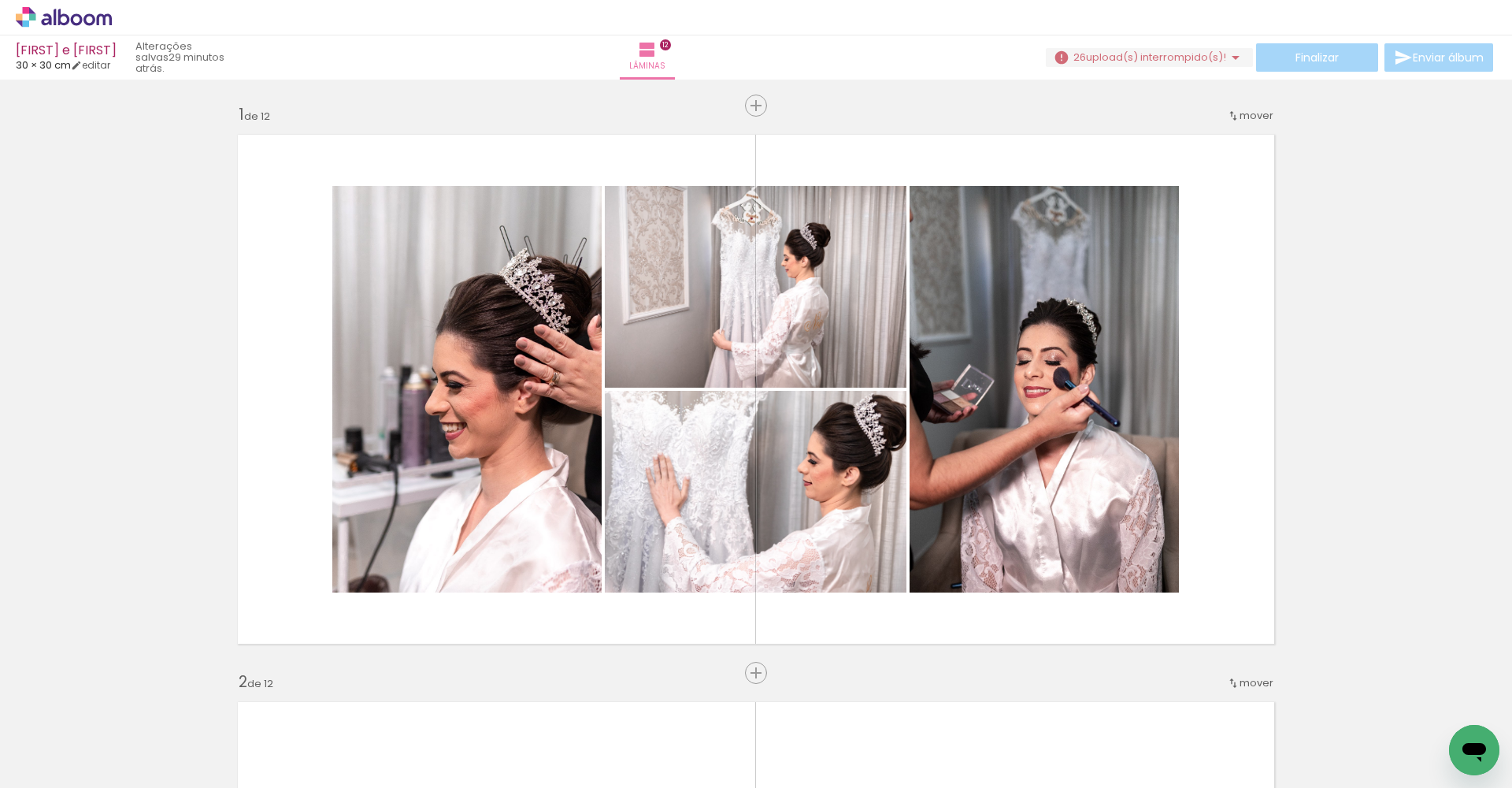 click on "26  upload(s) interrompido(s)!  28,57%" at bounding box center (1149, 58) 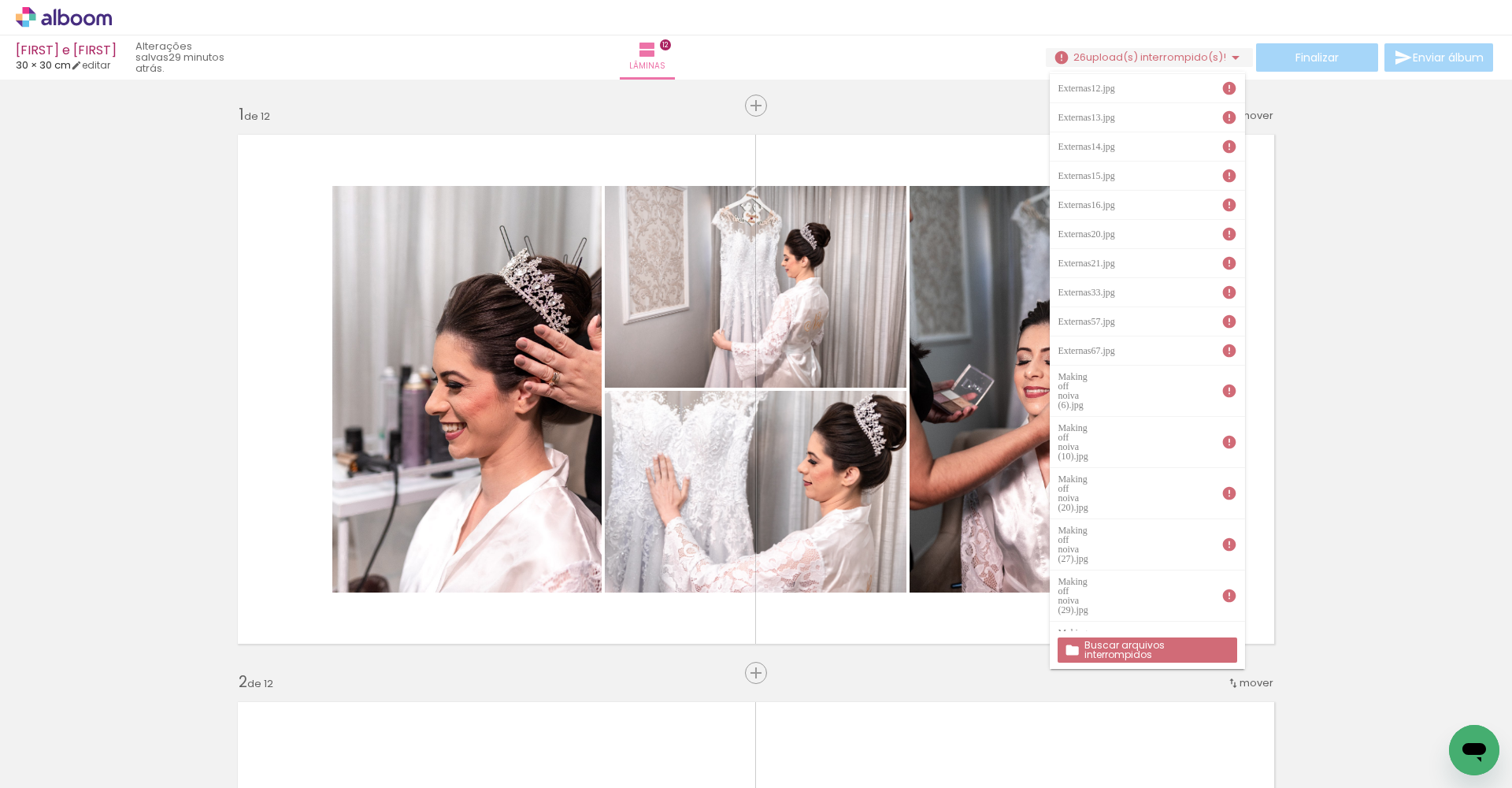 scroll, scrollTop: 199, scrollLeft: 0, axis: vertical 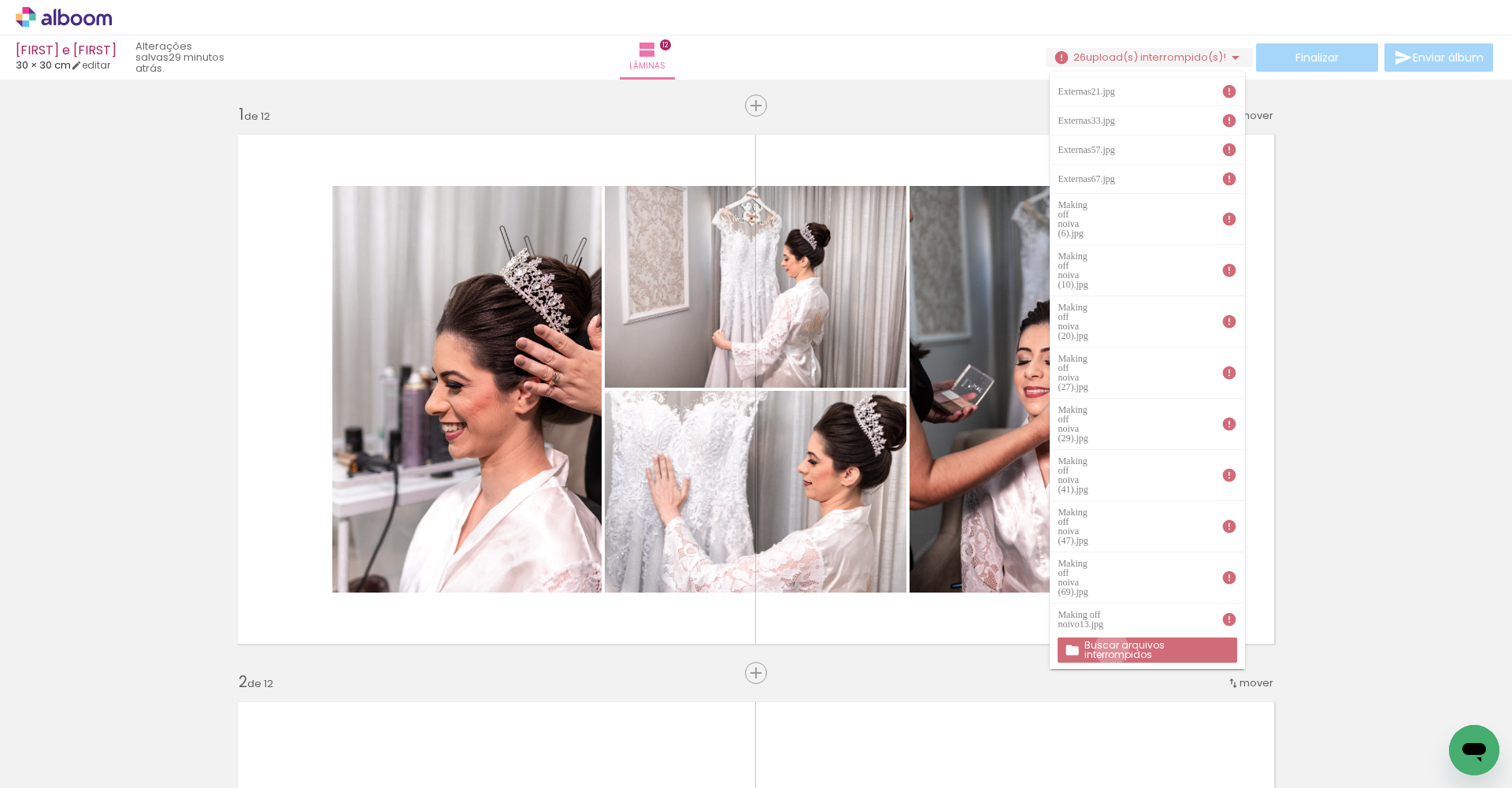 click on "Buscar arquivos interrompidos" at bounding box center [0, 0] 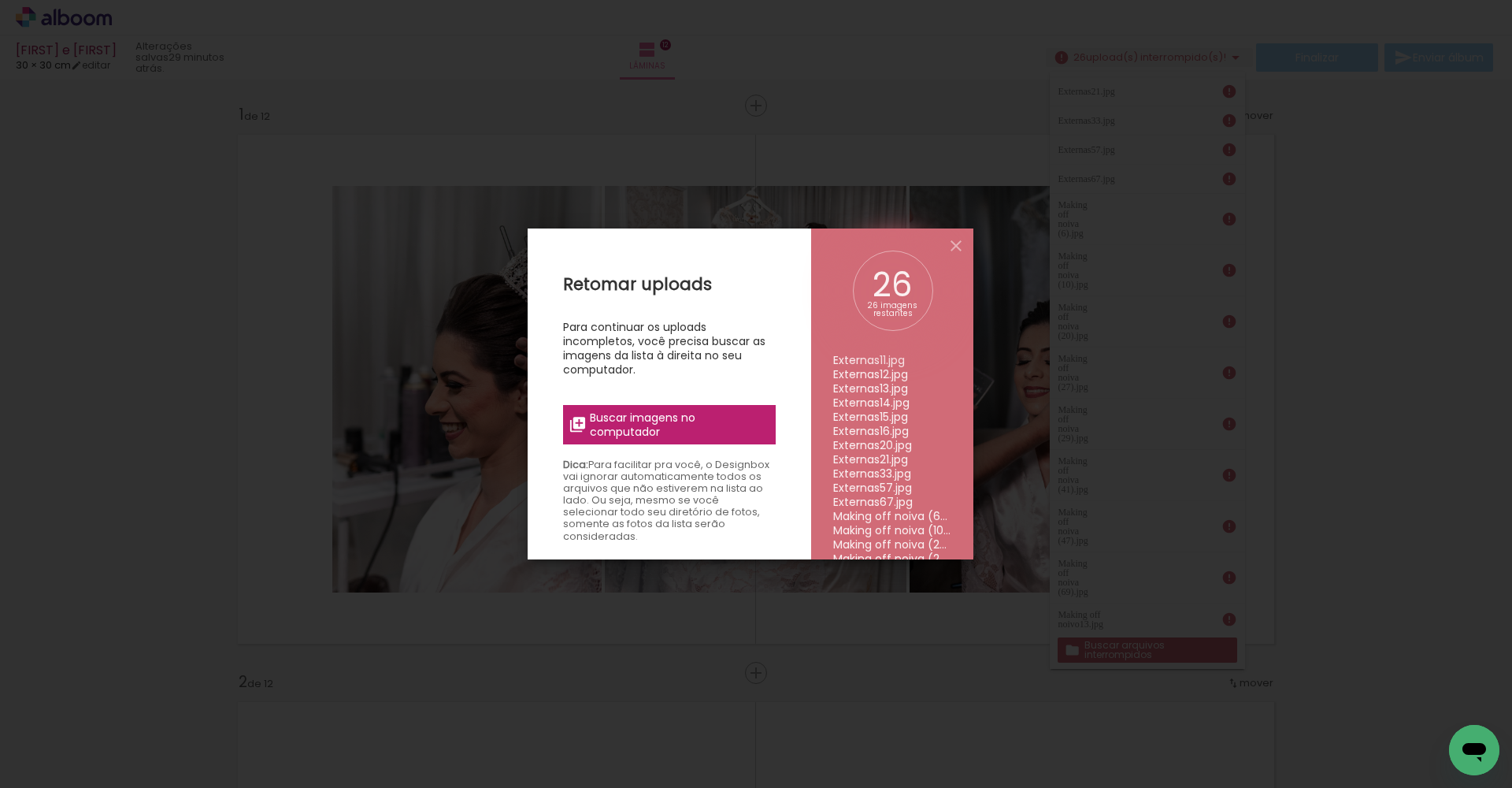 click on "Buscar imagens no computador" at bounding box center (677, 425) 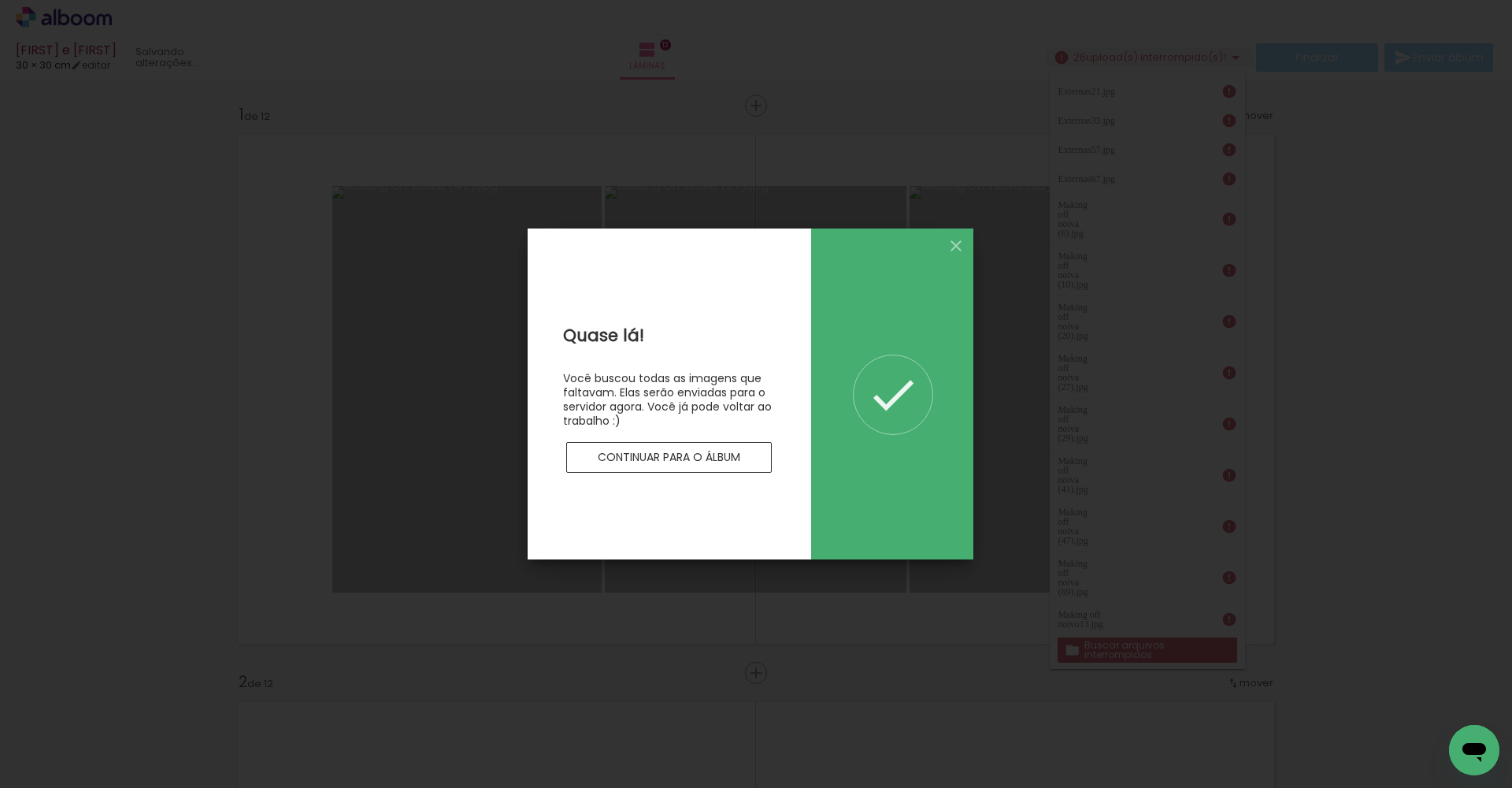 scroll, scrollTop: 0, scrollLeft: 0, axis: both 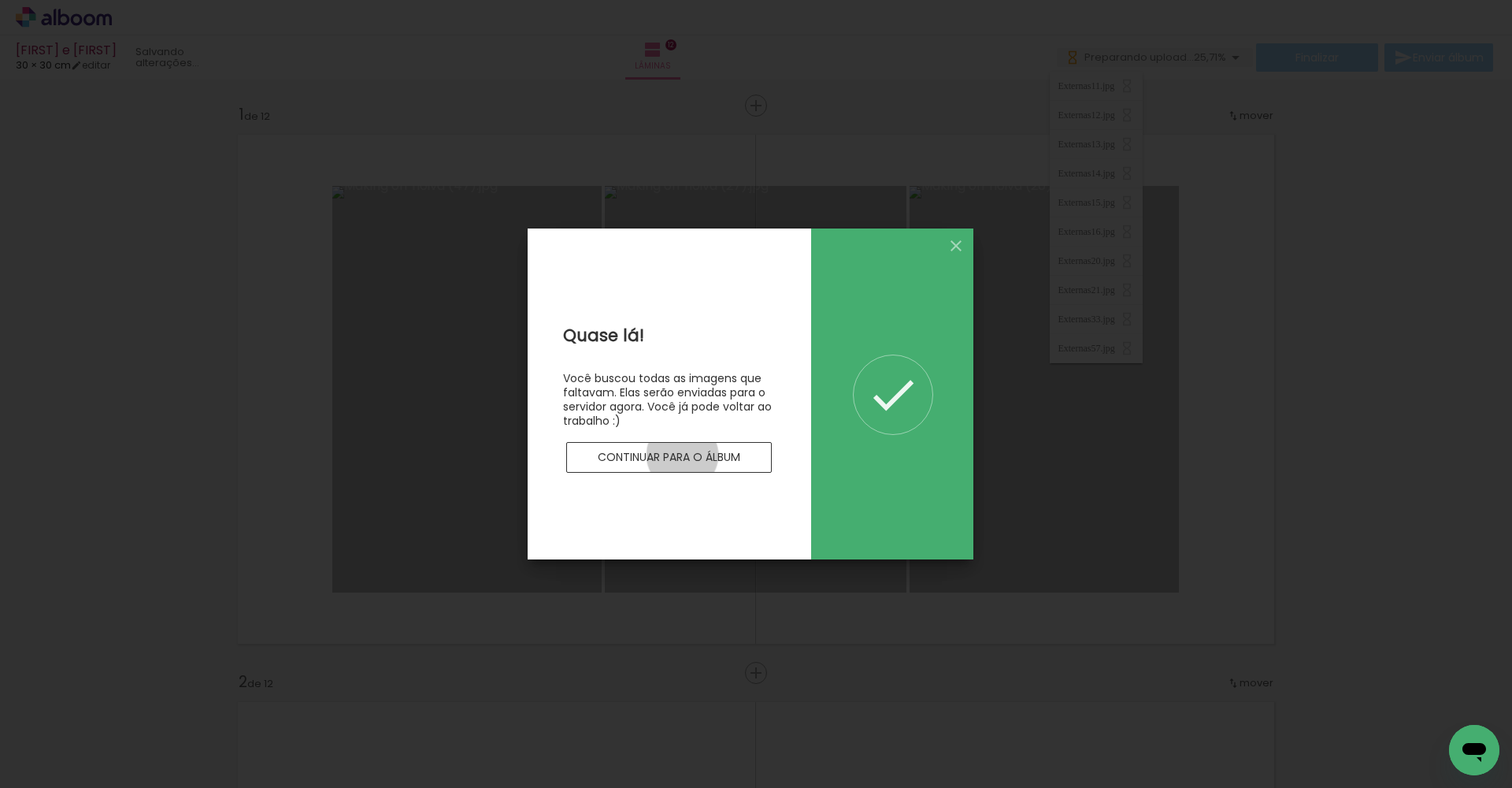 click on "Continuar para o álbum" at bounding box center [0, 0] 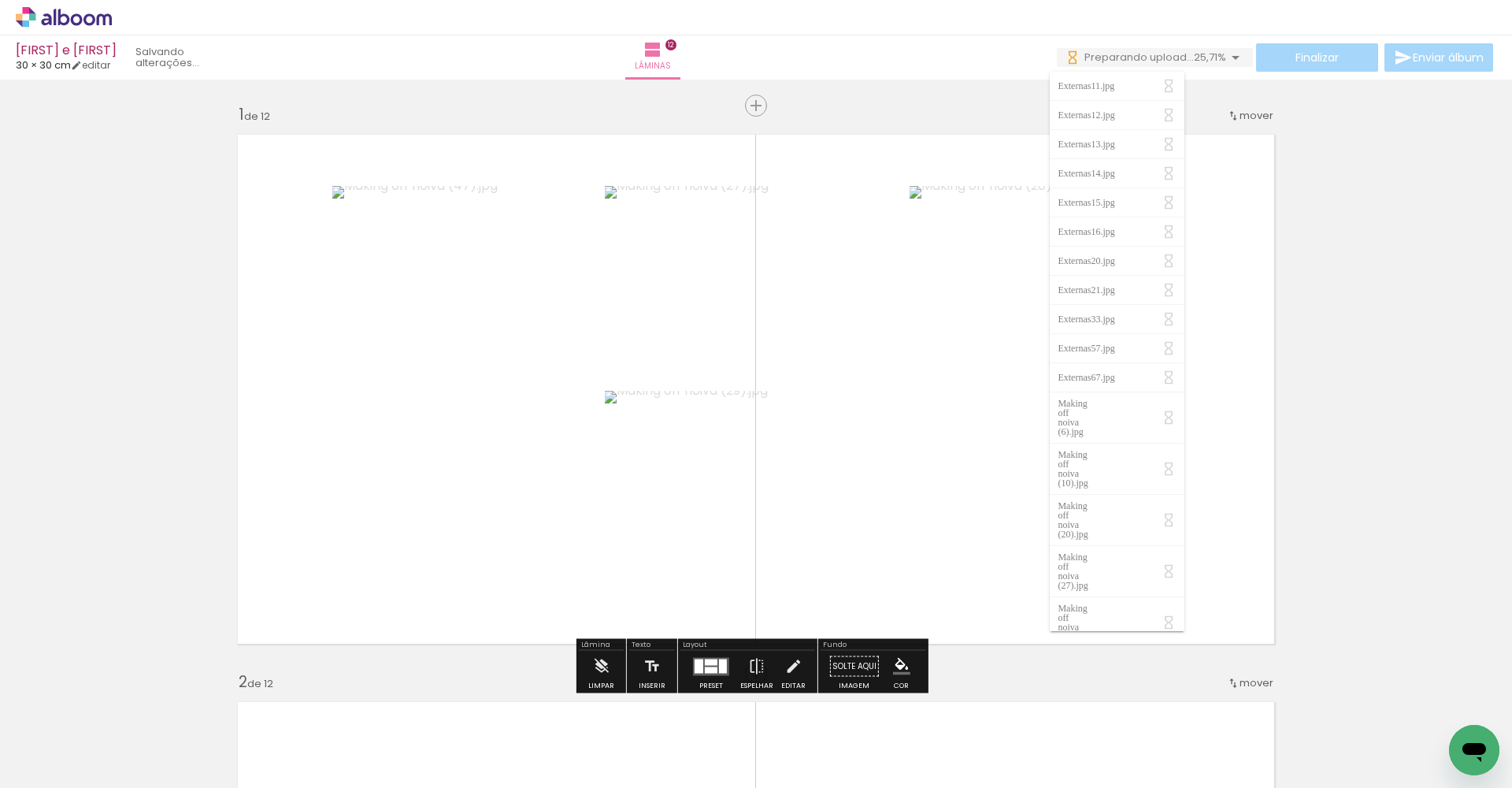 scroll, scrollTop: 0, scrollLeft: 0, axis: both 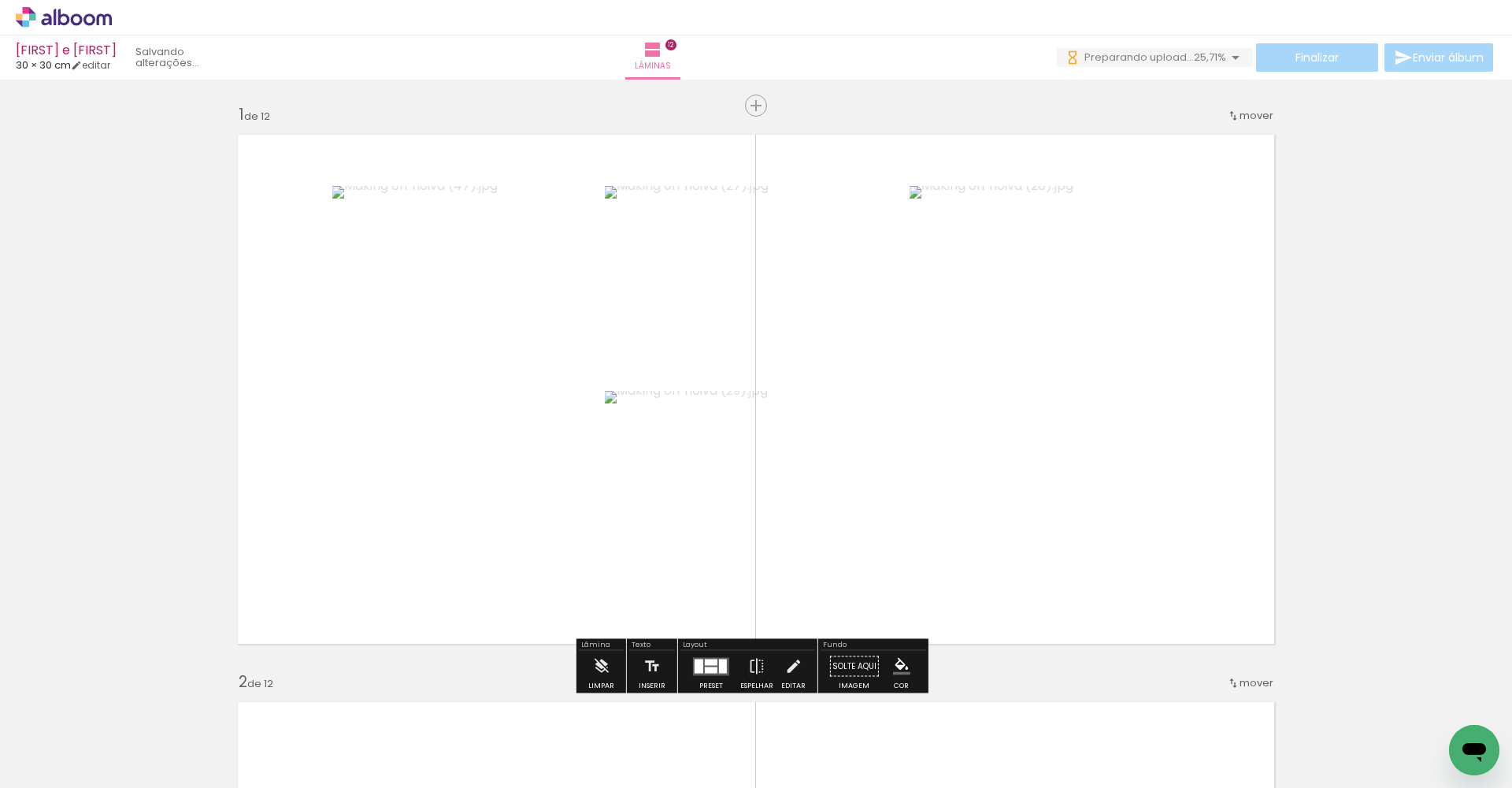 click on "Preparando upload..." at bounding box center (1139, 57) 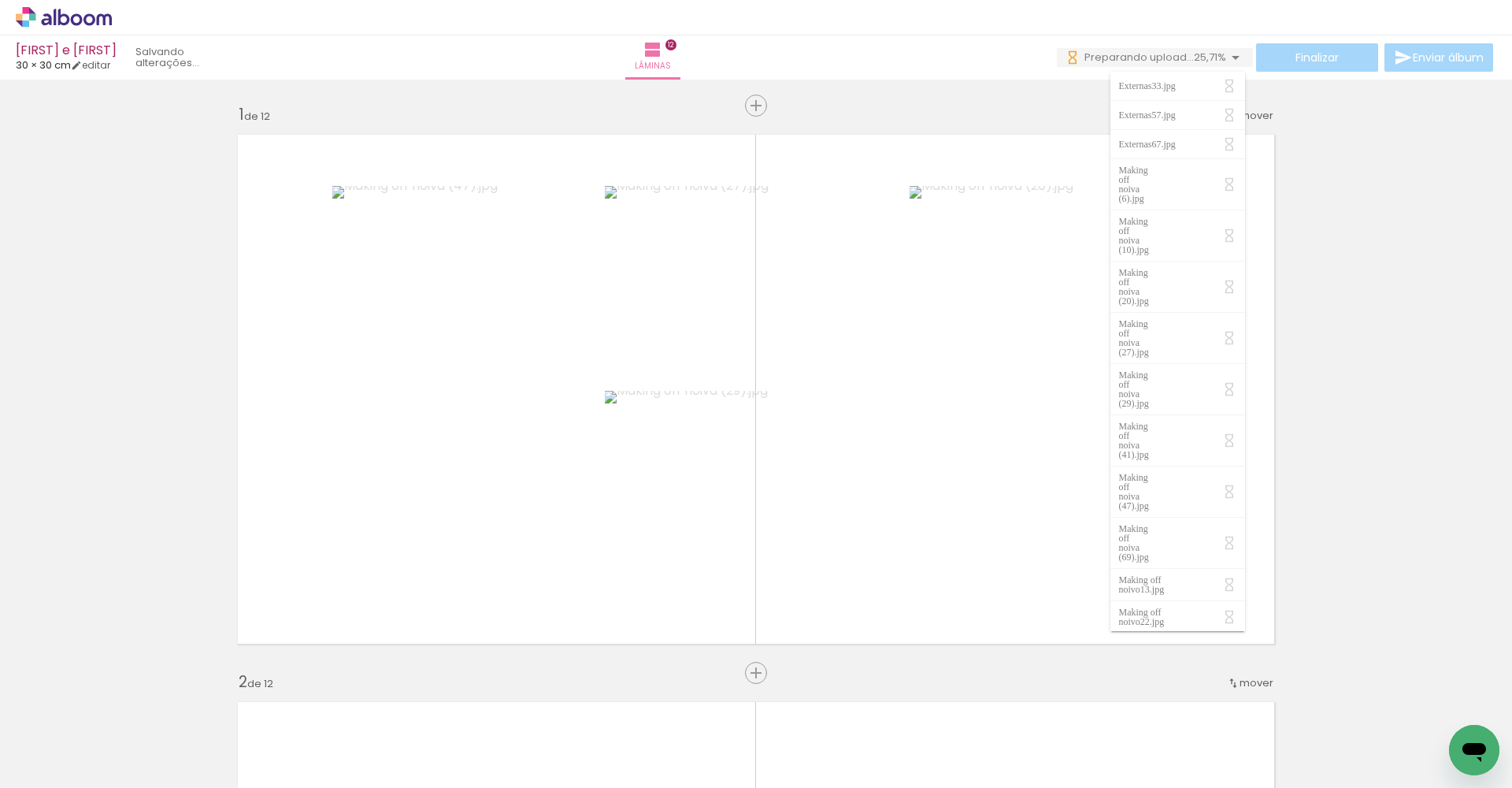 scroll, scrollTop: 0, scrollLeft: 0, axis: both 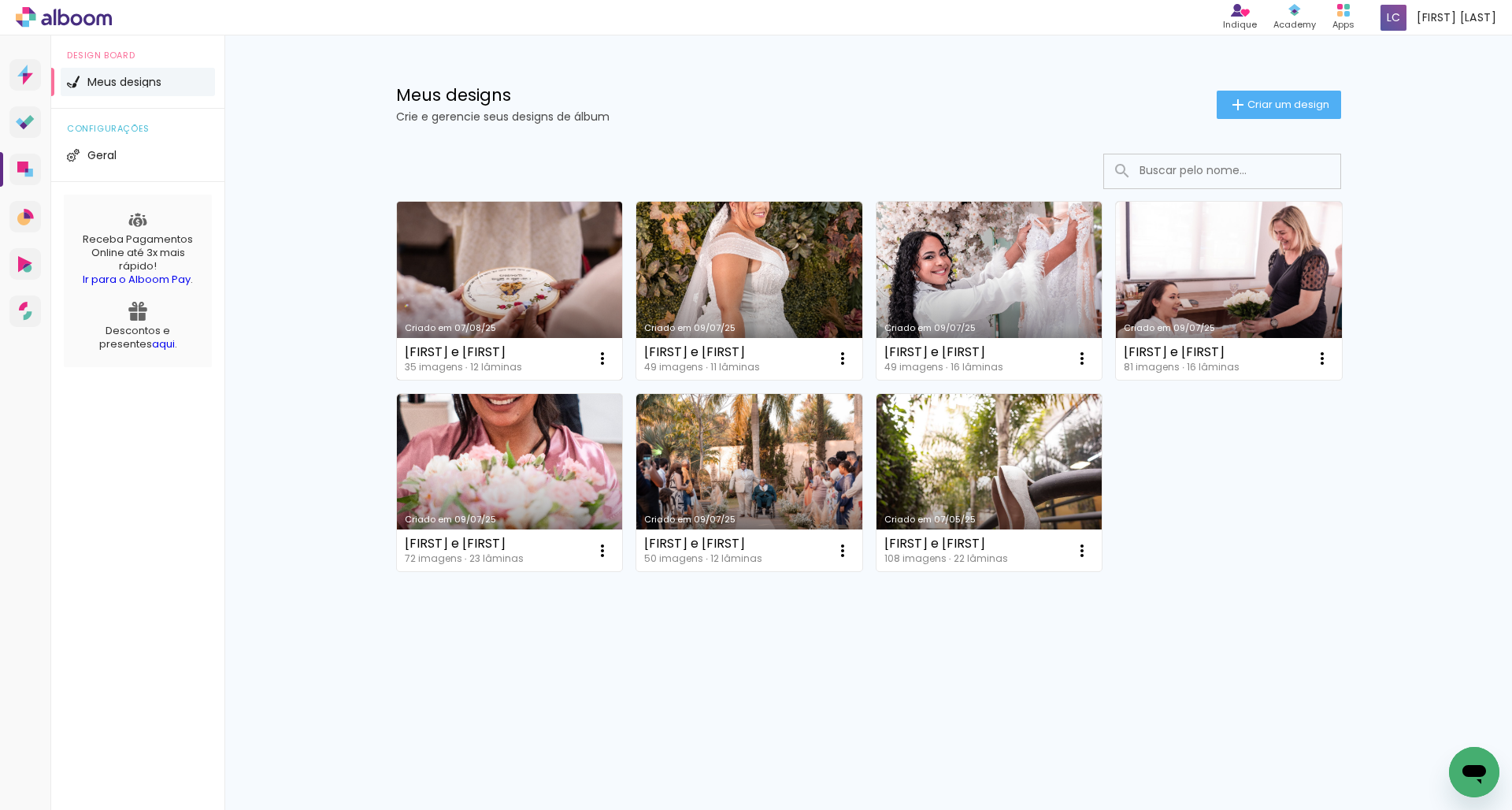 click on "Criado em 07/08/25" at bounding box center (510, 291) 